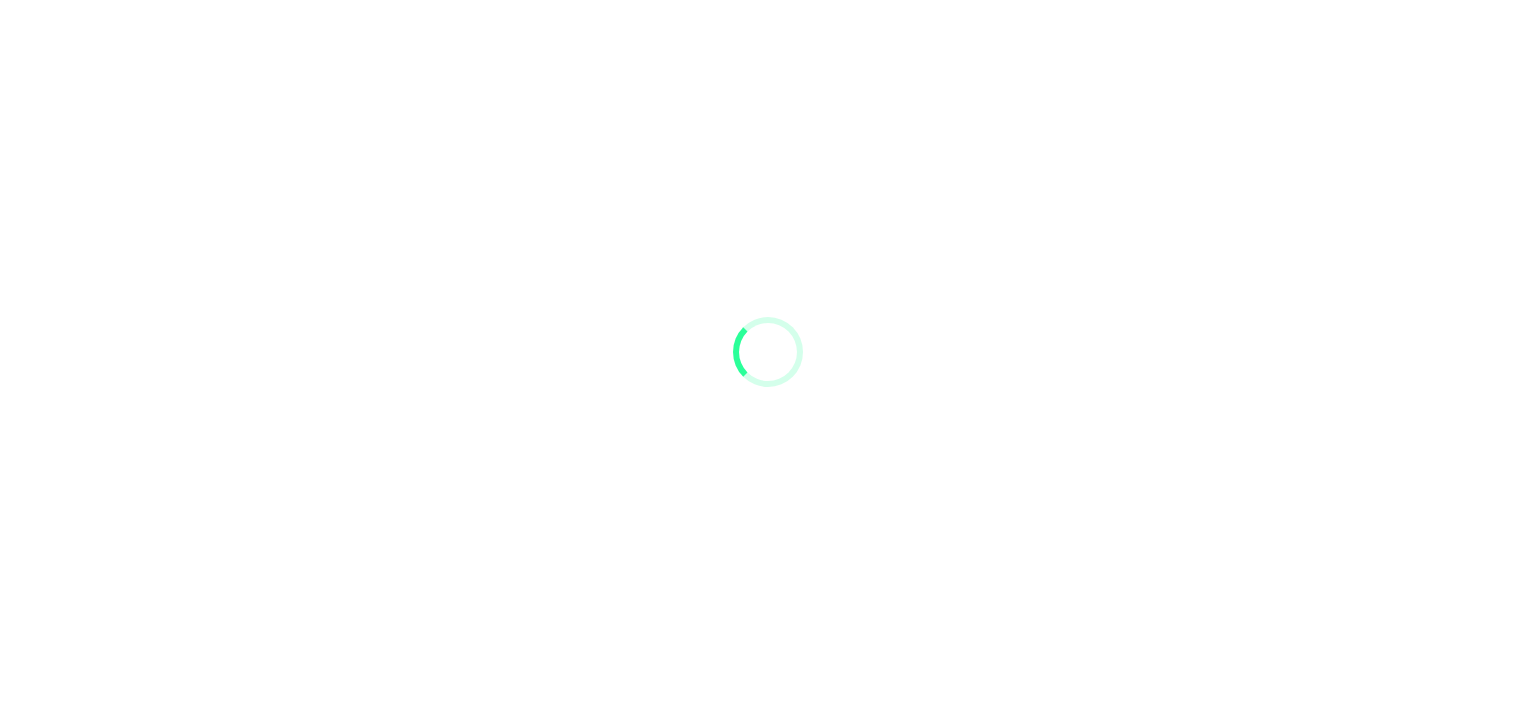 scroll, scrollTop: 0, scrollLeft: 0, axis: both 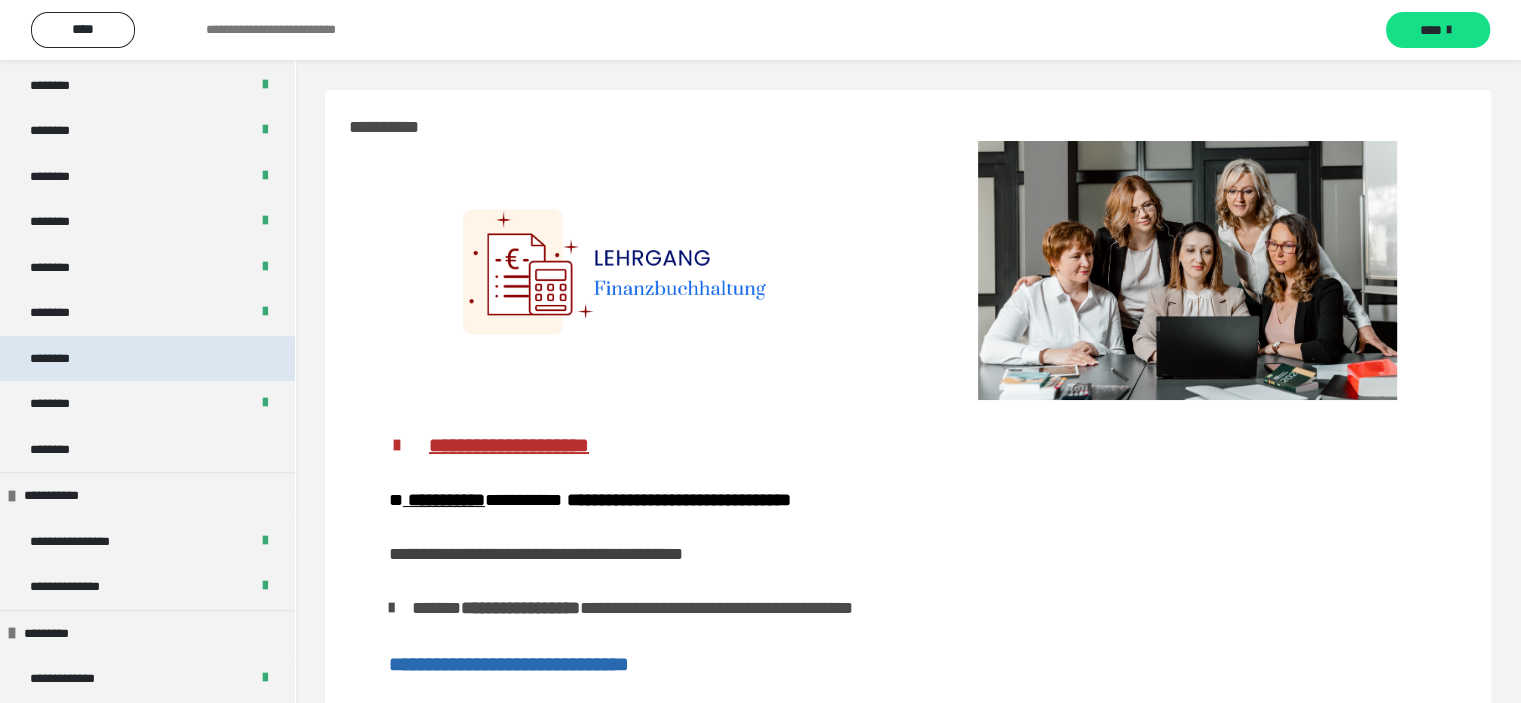 click on "********" at bounding box center (61, 359) 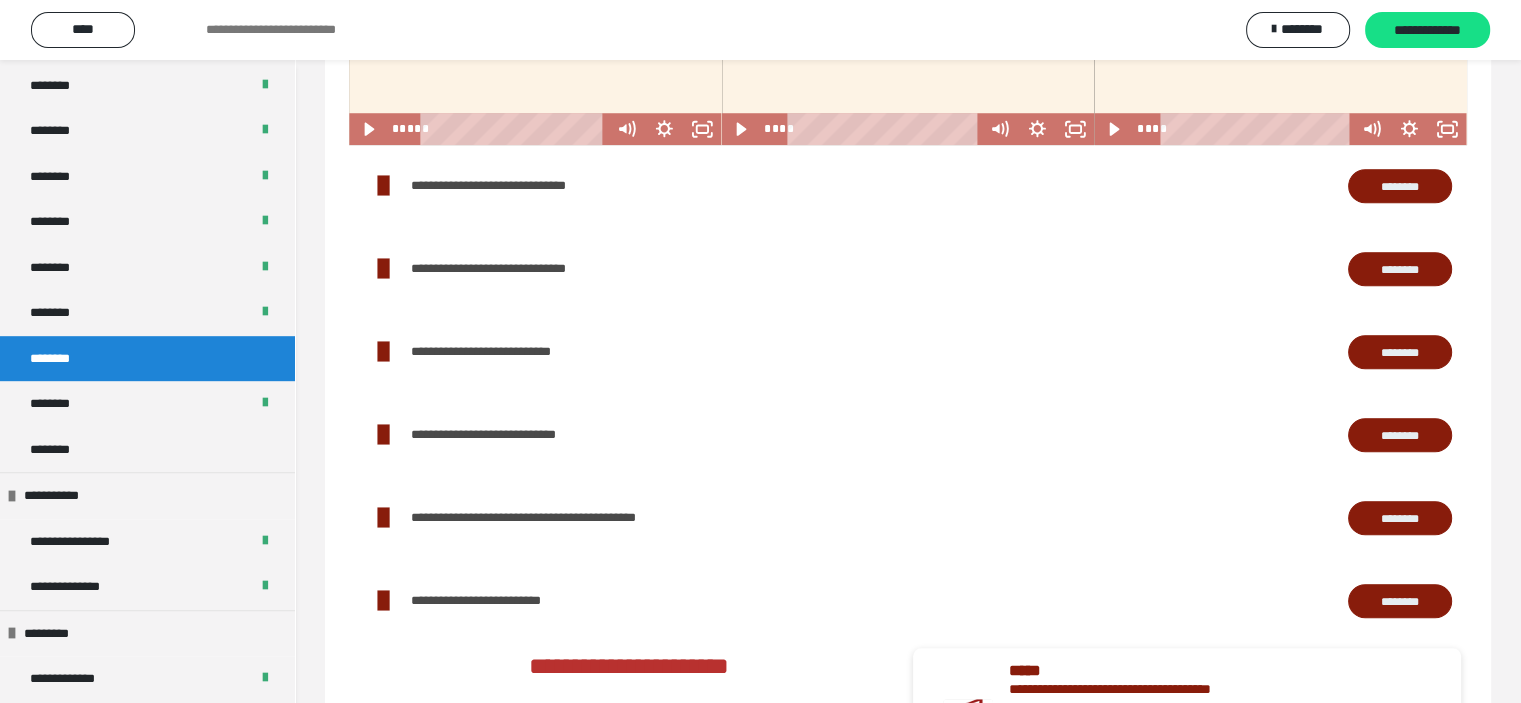 scroll, scrollTop: 1700, scrollLeft: 0, axis: vertical 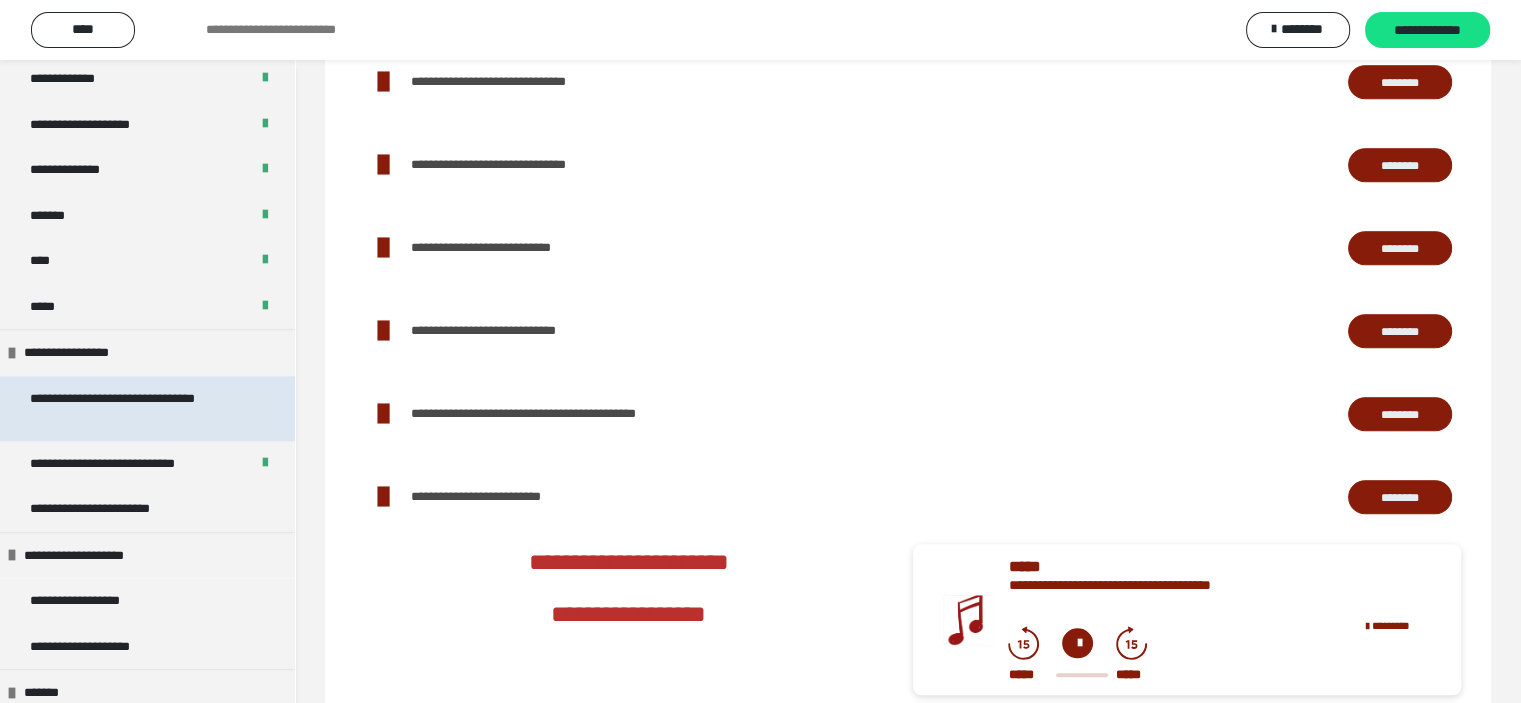 click on "**********" at bounding box center [132, 408] 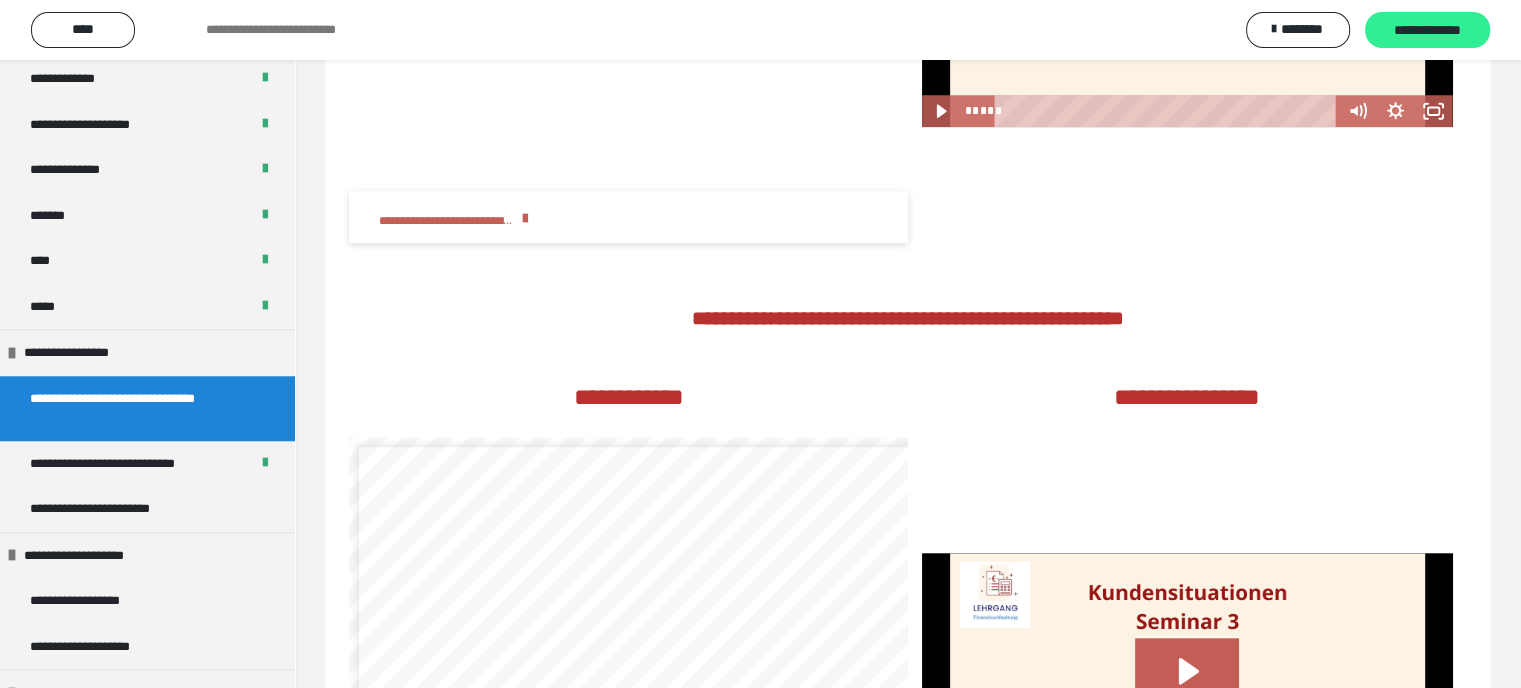 click on "**********" at bounding box center [1427, 31] 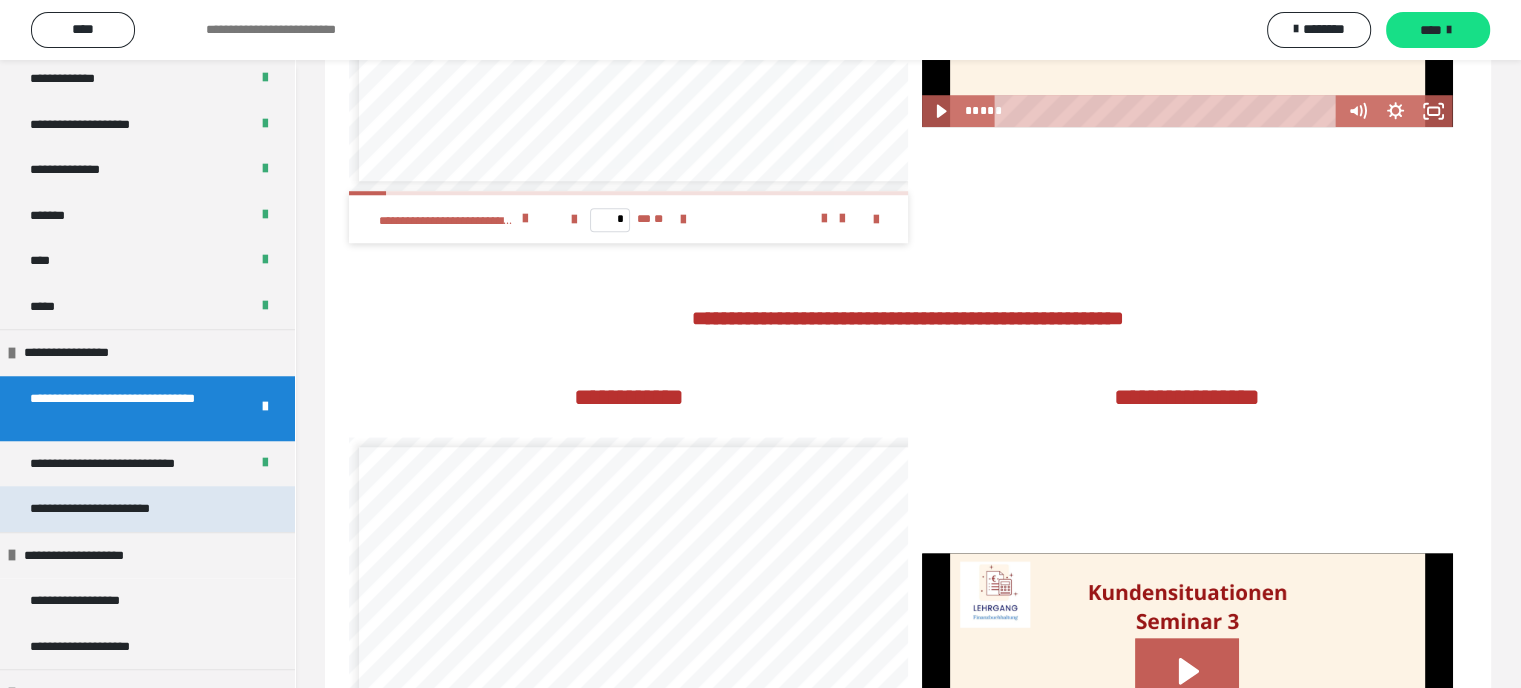 click on "**********" at bounding box center (117, 509) 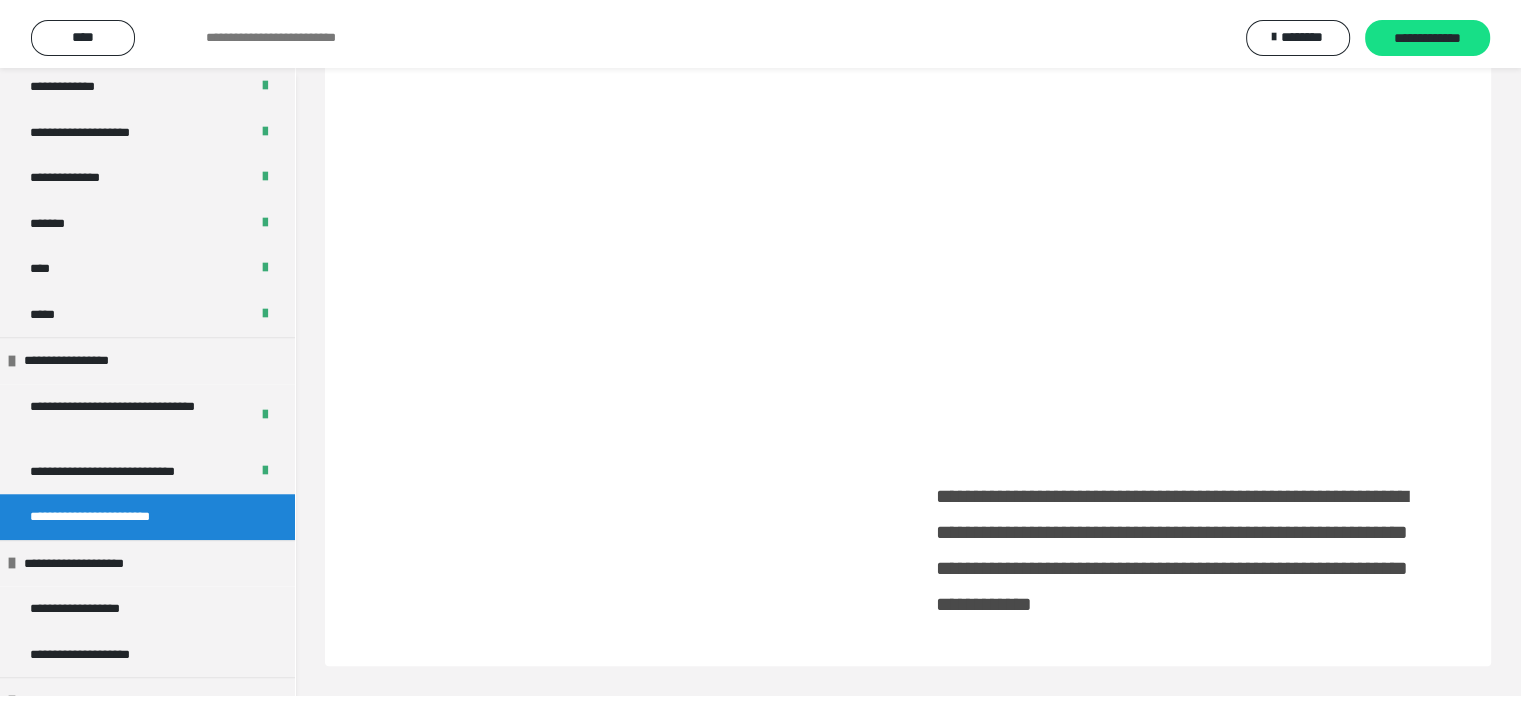 scroll, scrollTop: 60, scrollLeft: 0, axis: vertical 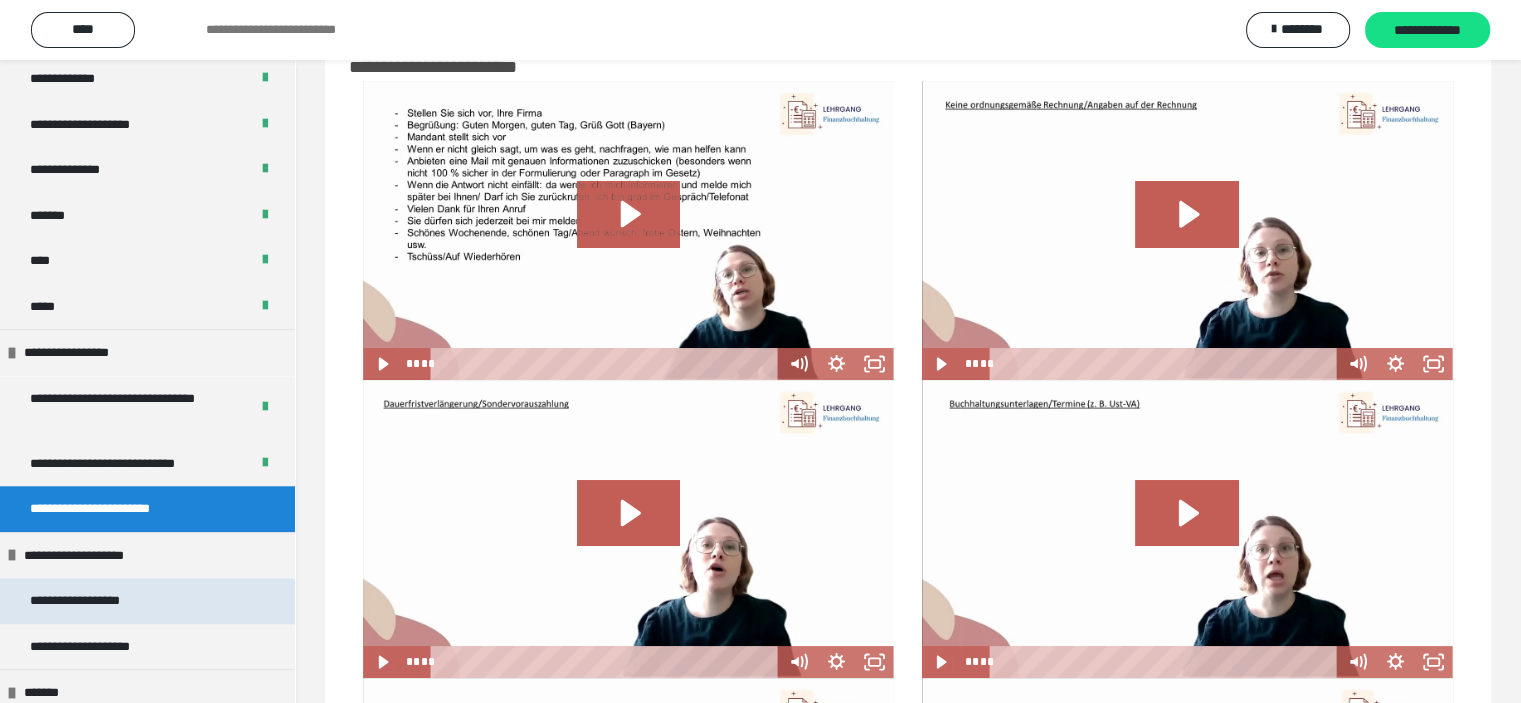 click on "**********" at bounding box center (98, 601) 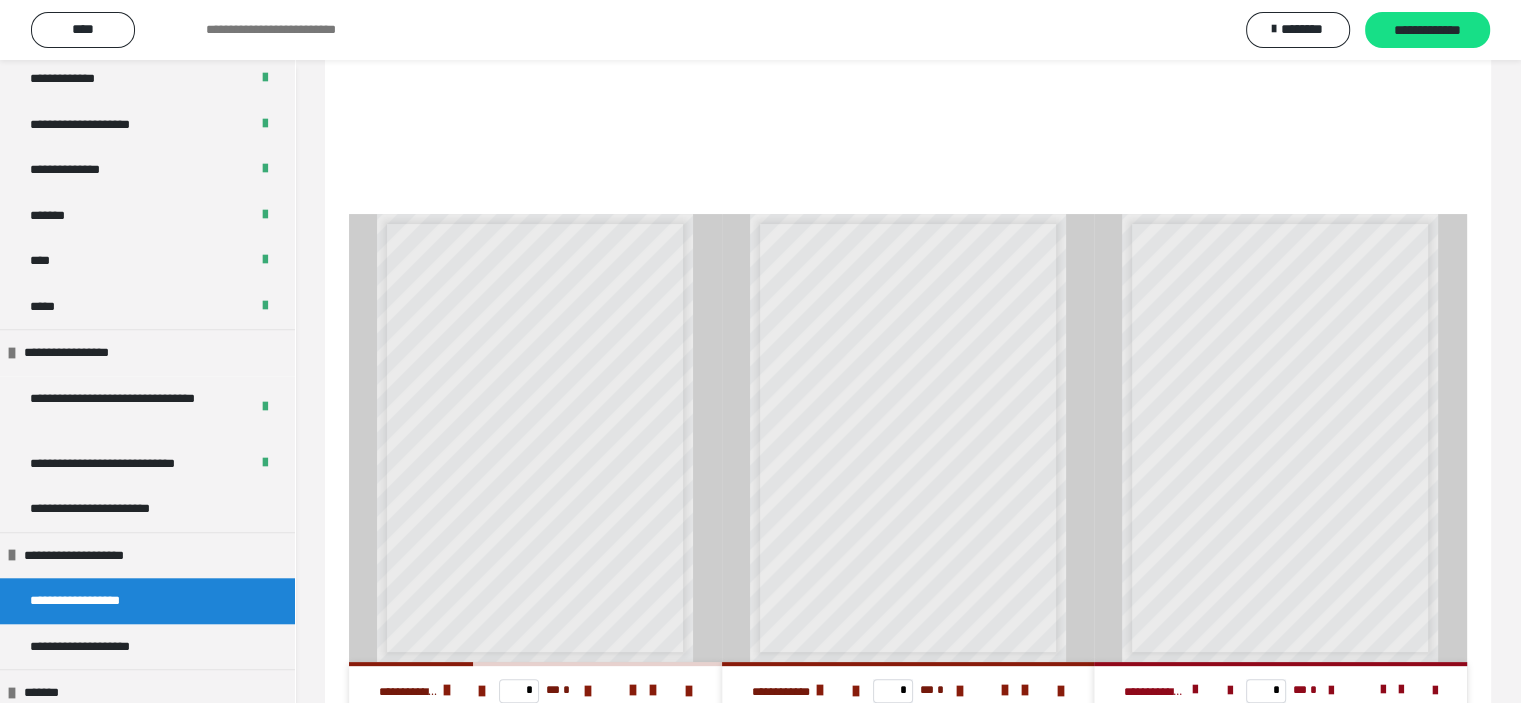 scroll, scrollTop: 472, scrollLeft: 0, axis: vertical 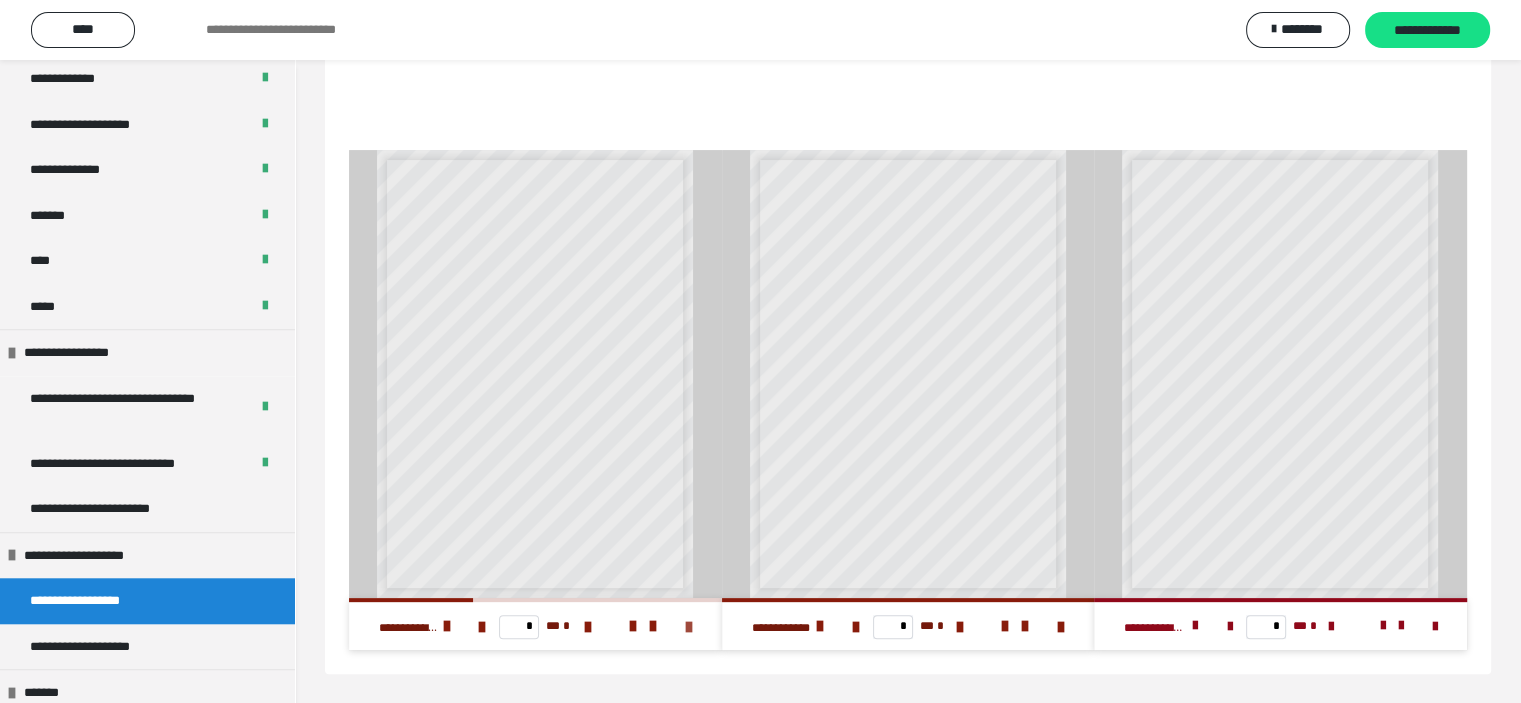 click at bounding box center [689, 627] 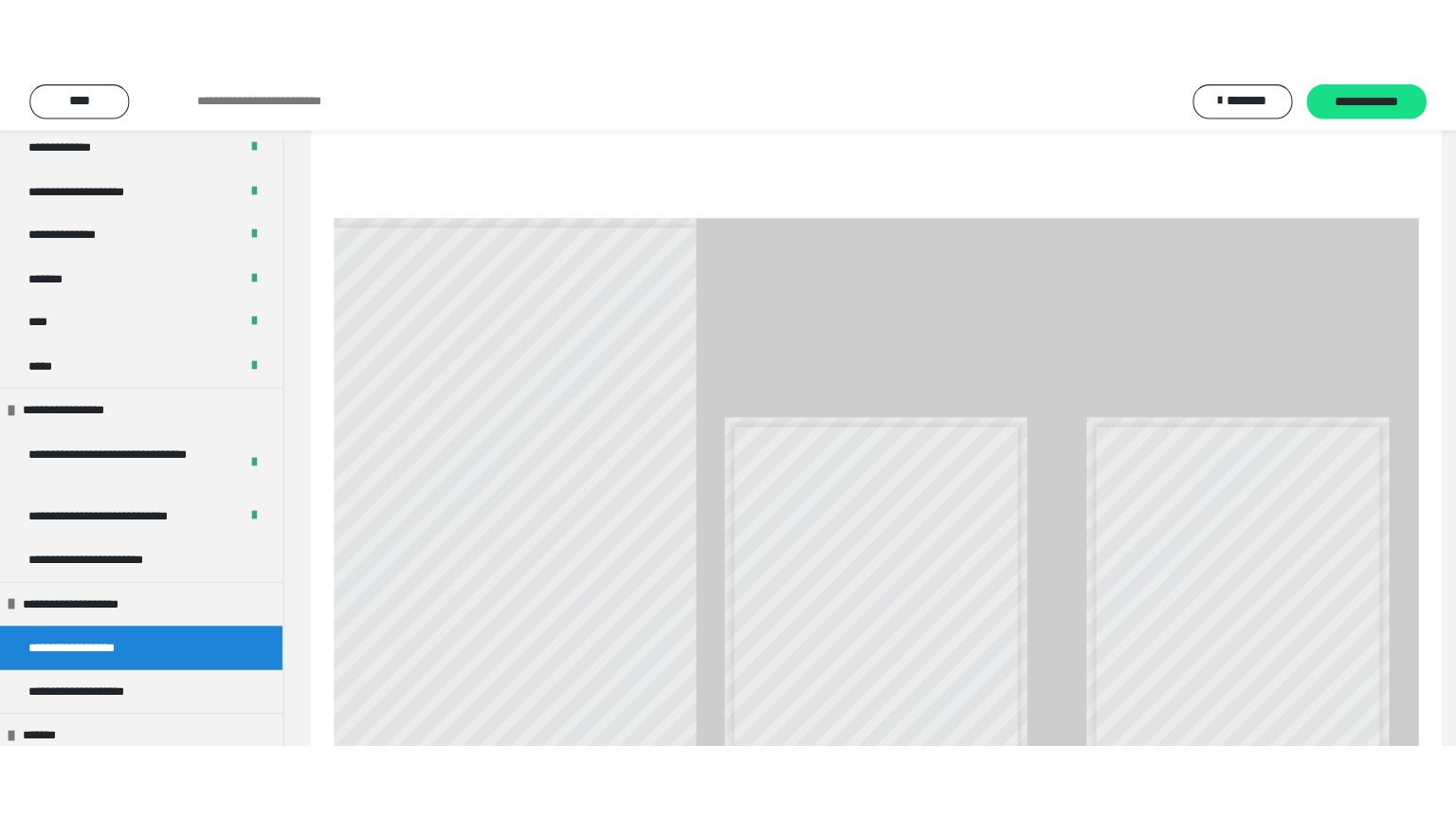 scroll, scrollTop: 297, scrollLeft: 0, axis: vertical 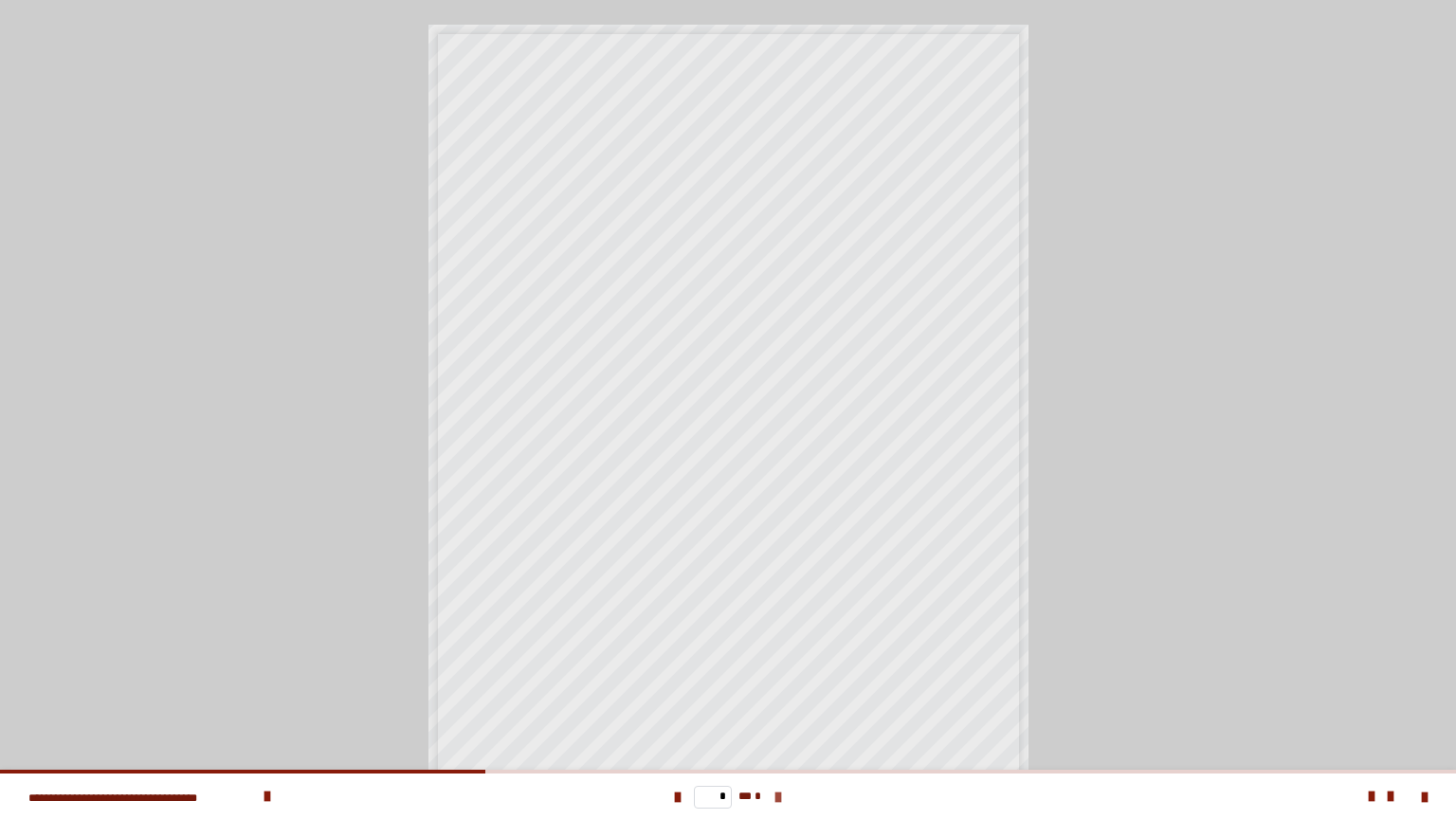 click at bounding box center [778, 797] 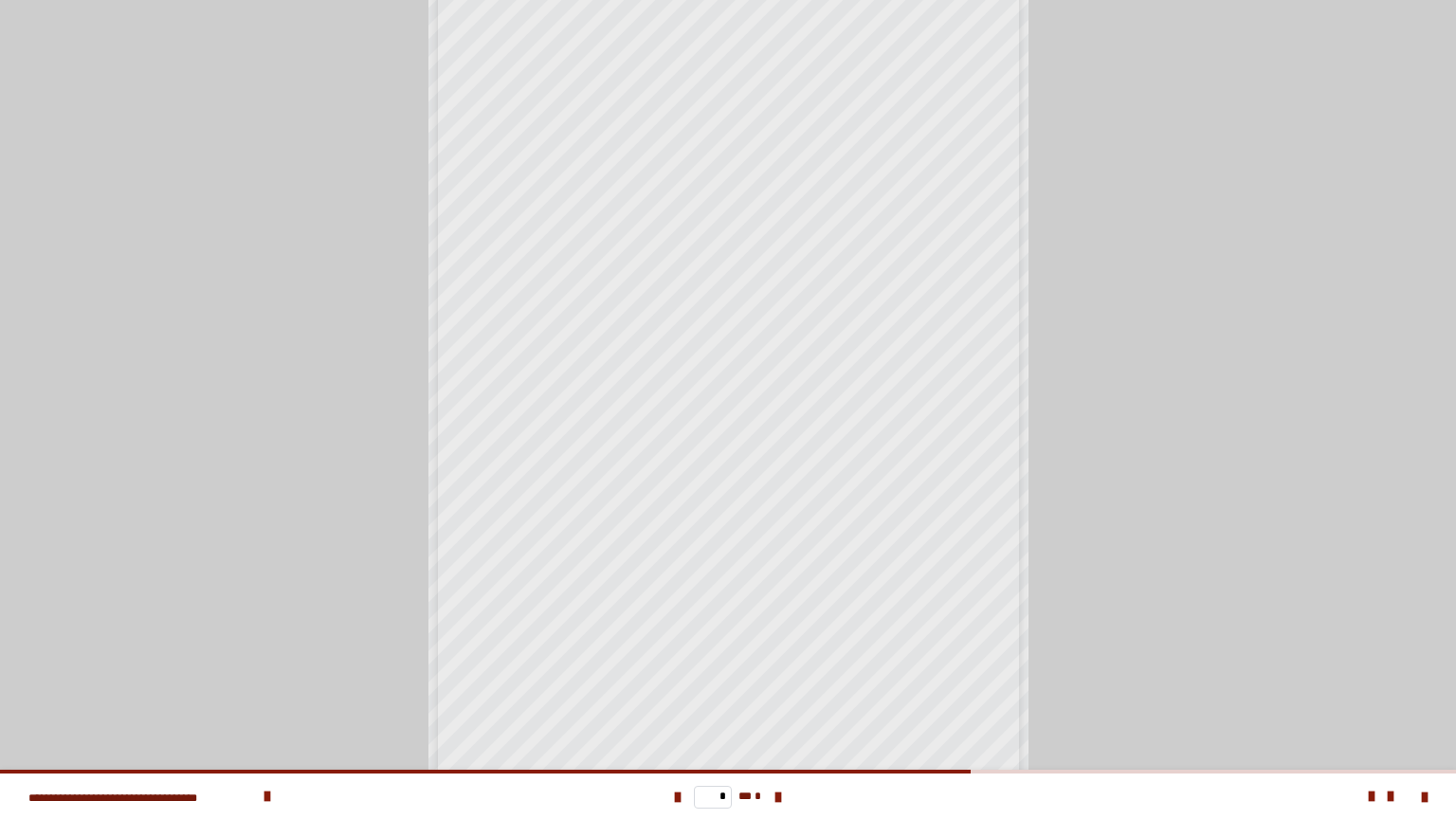 scroll, scrollTop: 55, scrollLeft: 0, axis: vertical 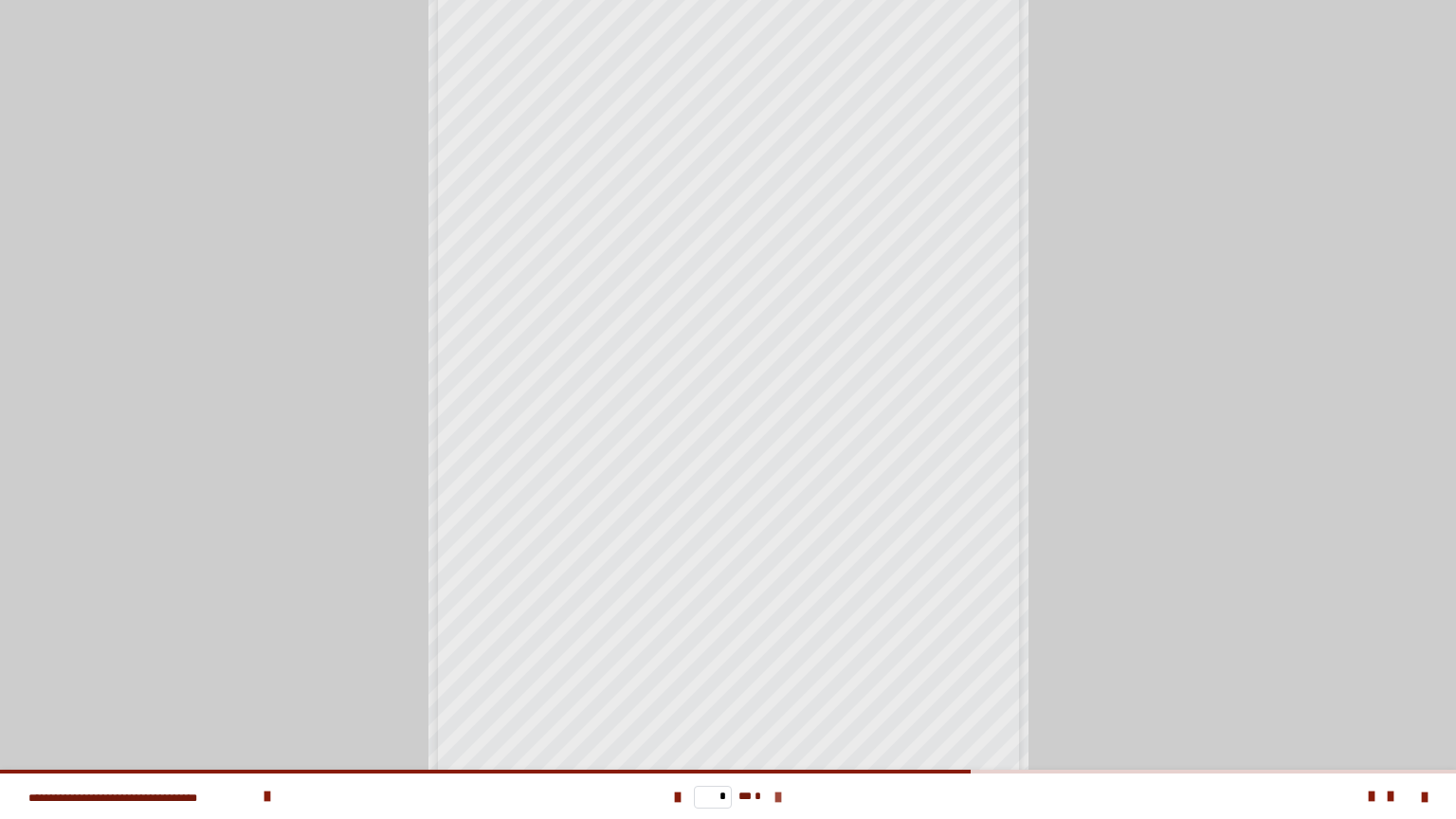 click at bounding box center [778, 797] 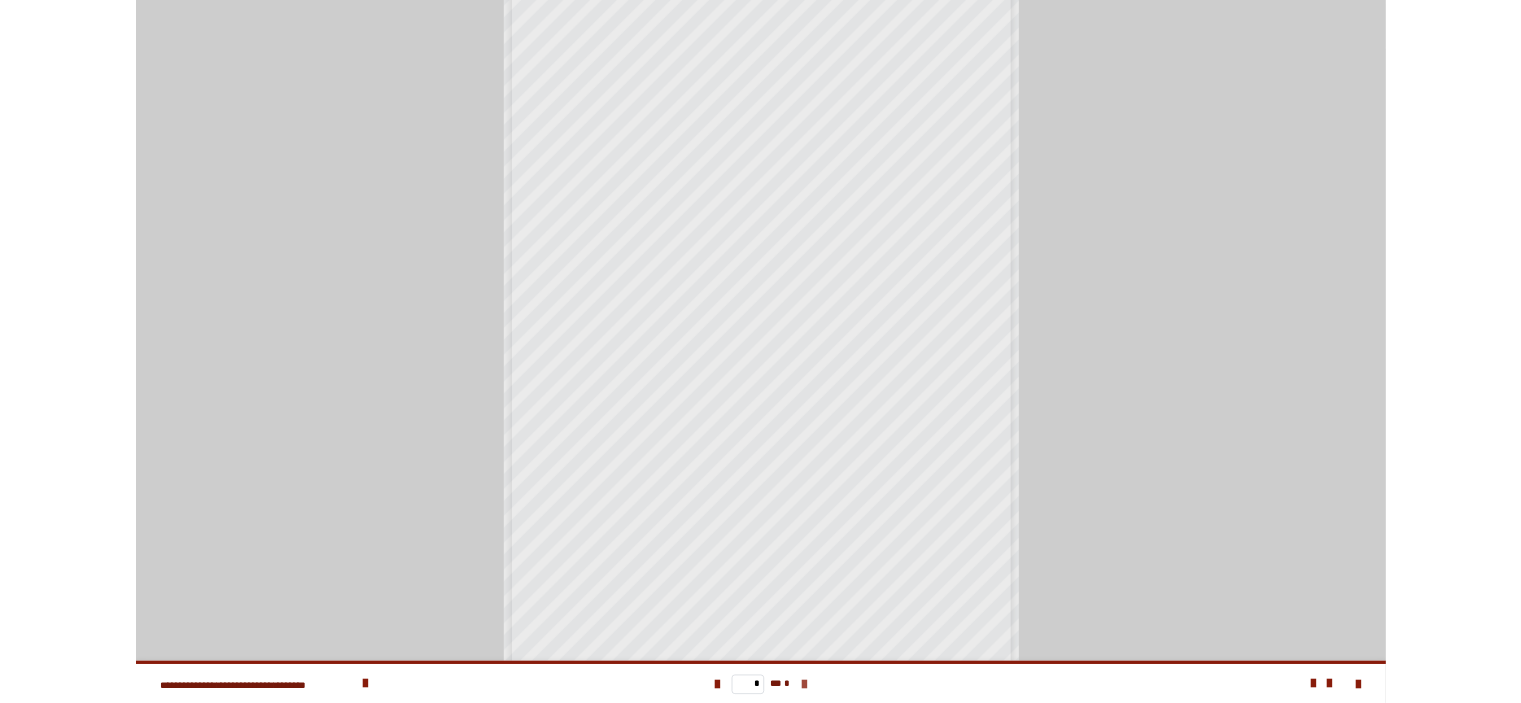 scroll, scrollTop: 0, scrollLeft: 0, axis: both 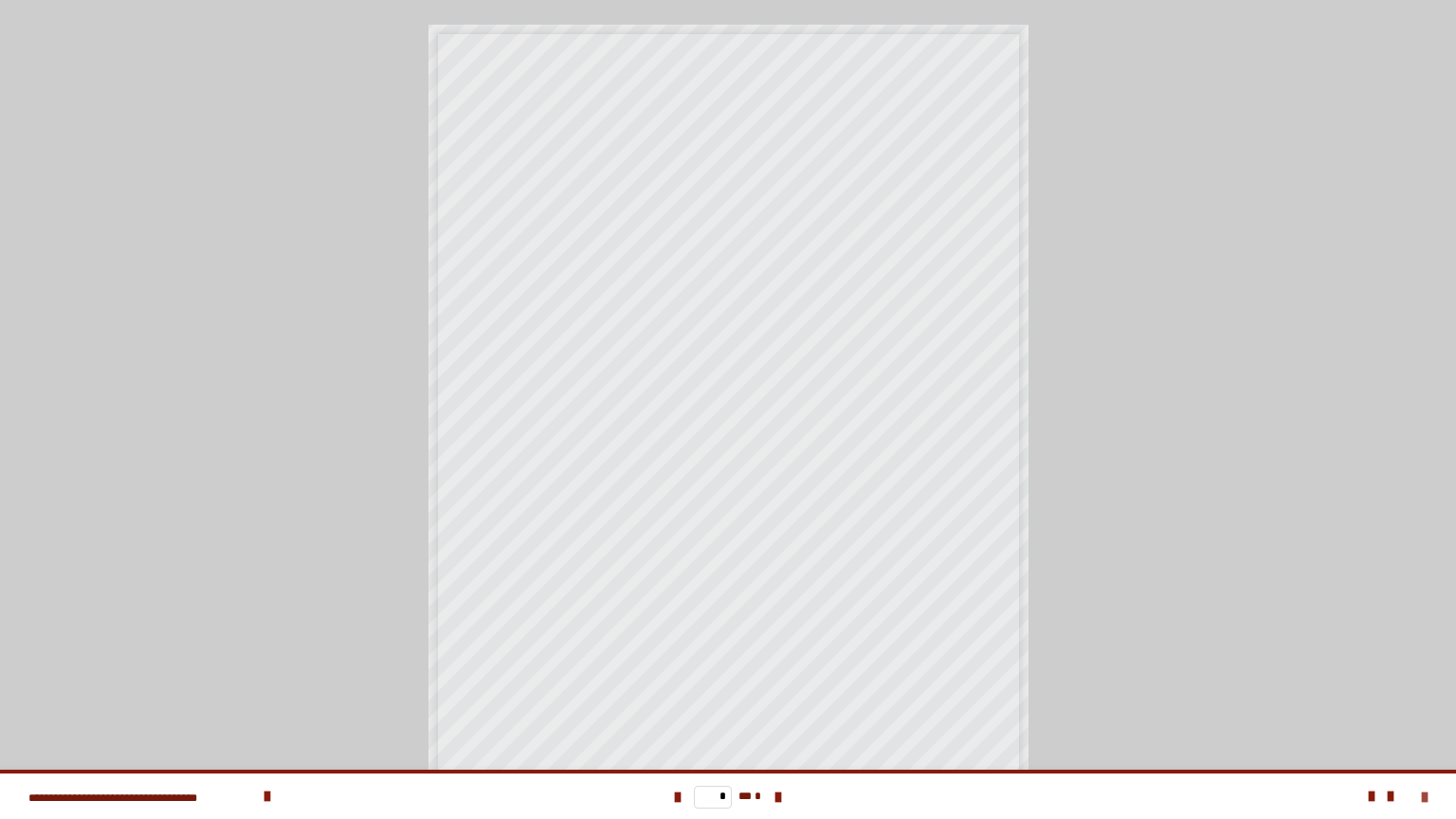 click at bounding box center [1425, 797] 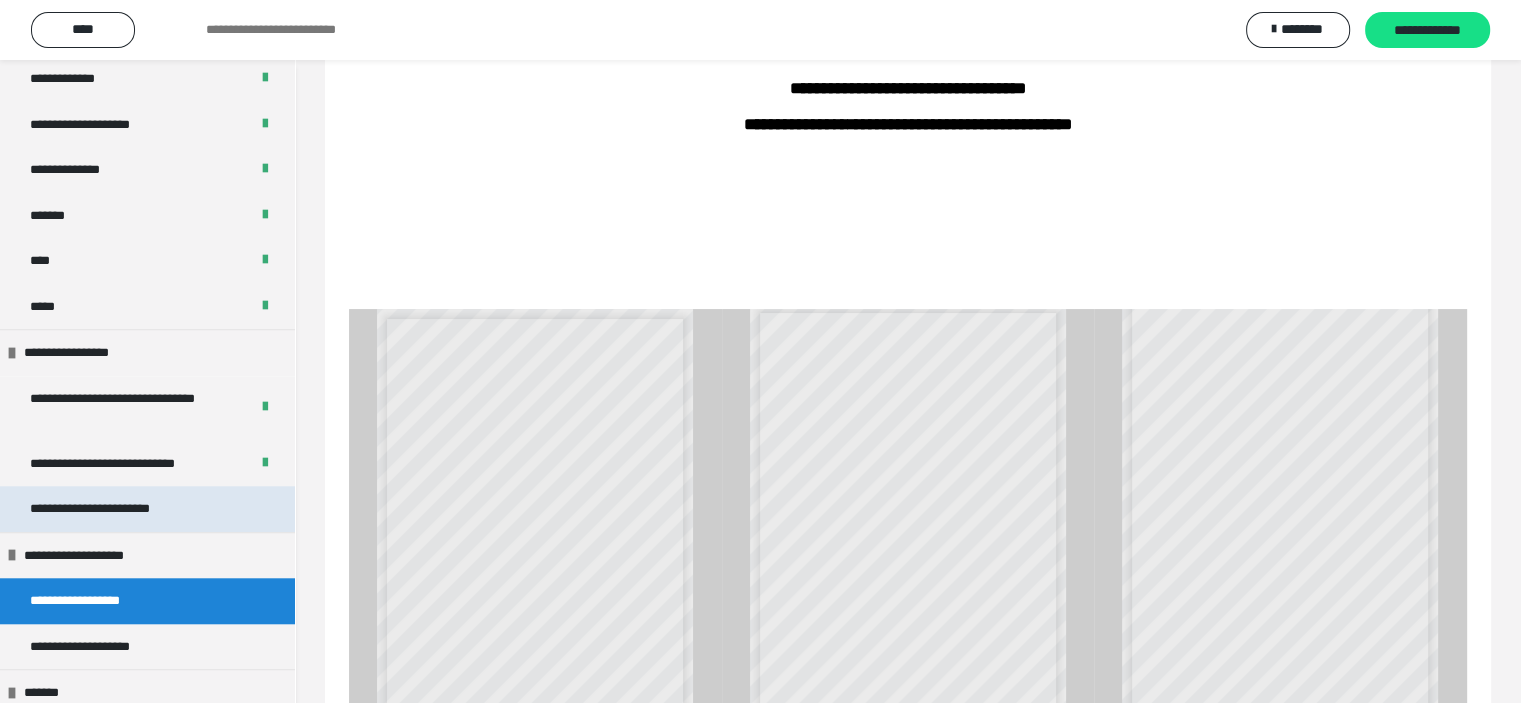click on "**********" at bounding box center (117, 509) 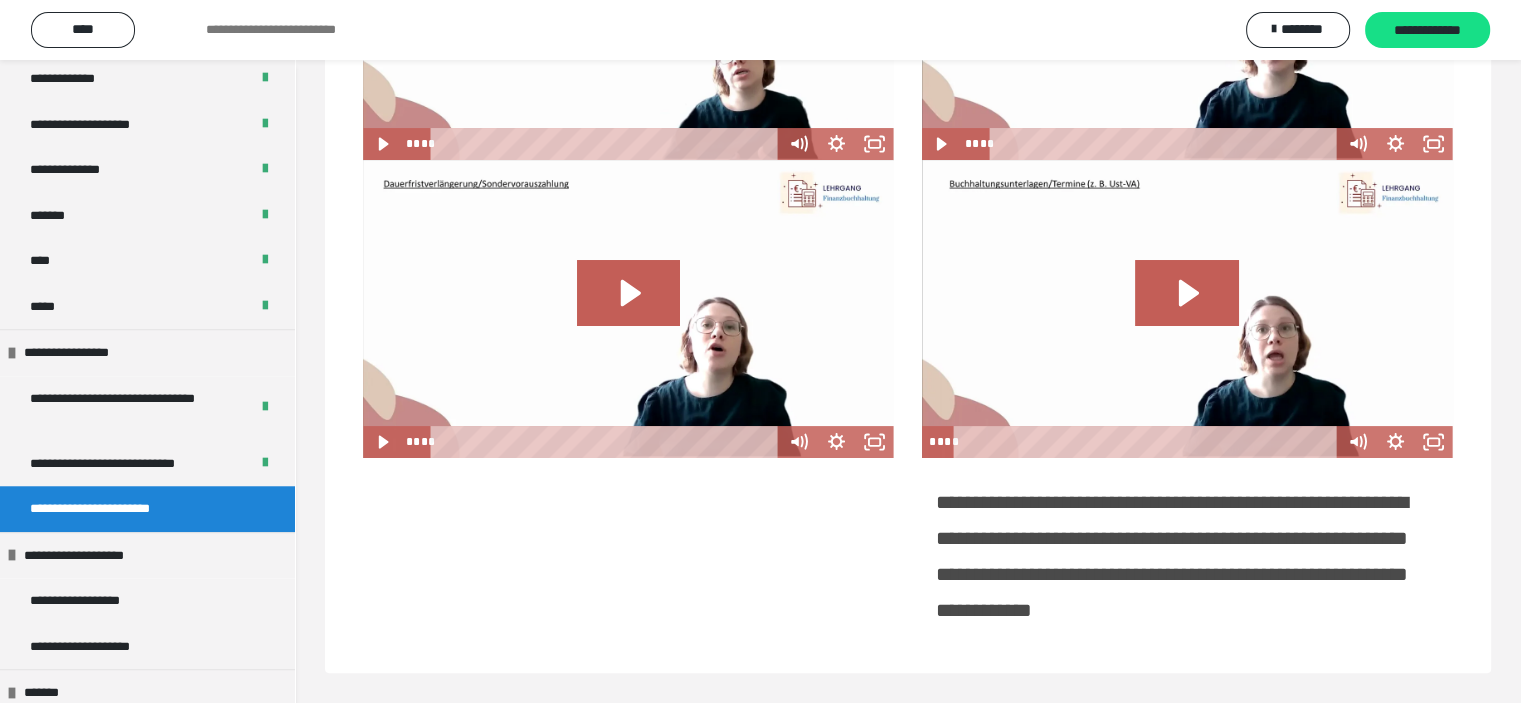 scroll, scrollTop: 60, scrollLeft: 0, axis: vertical 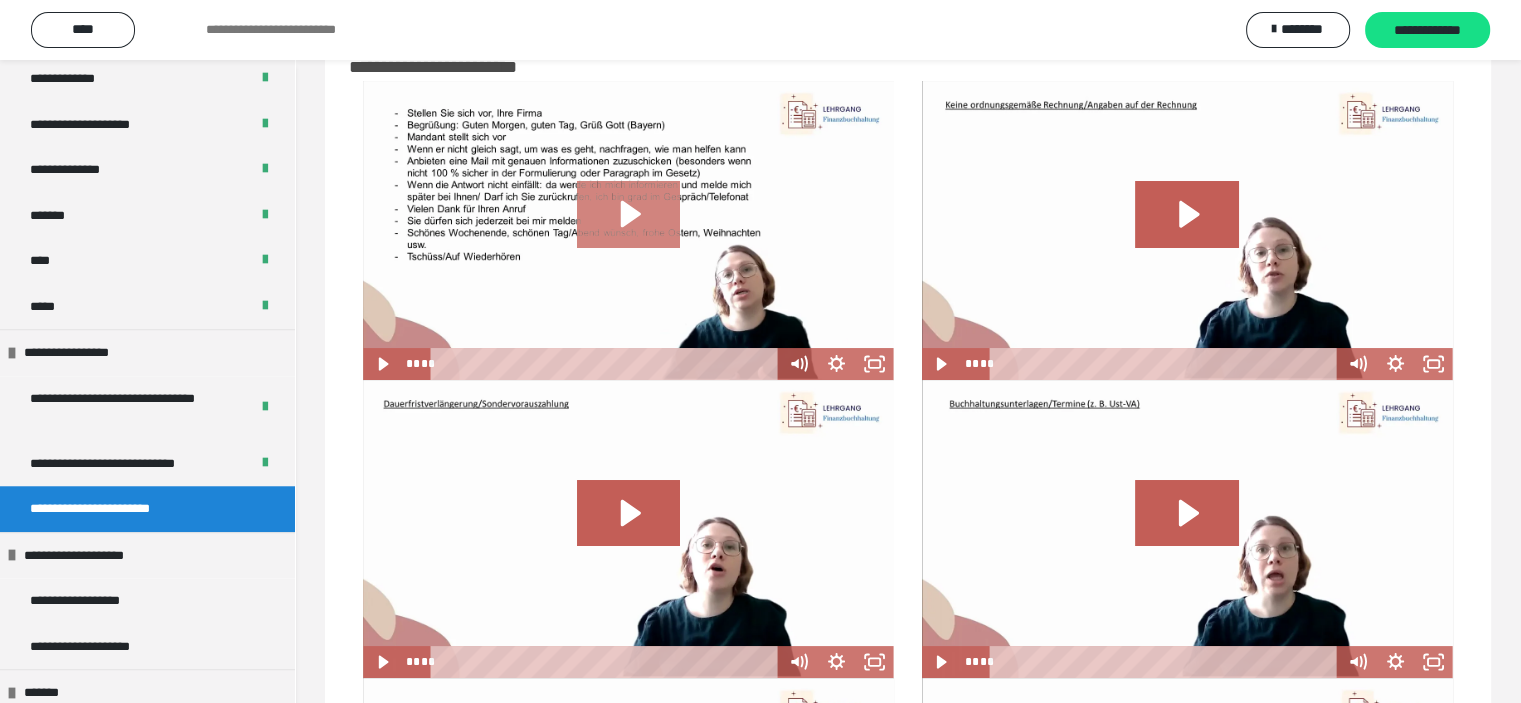 click 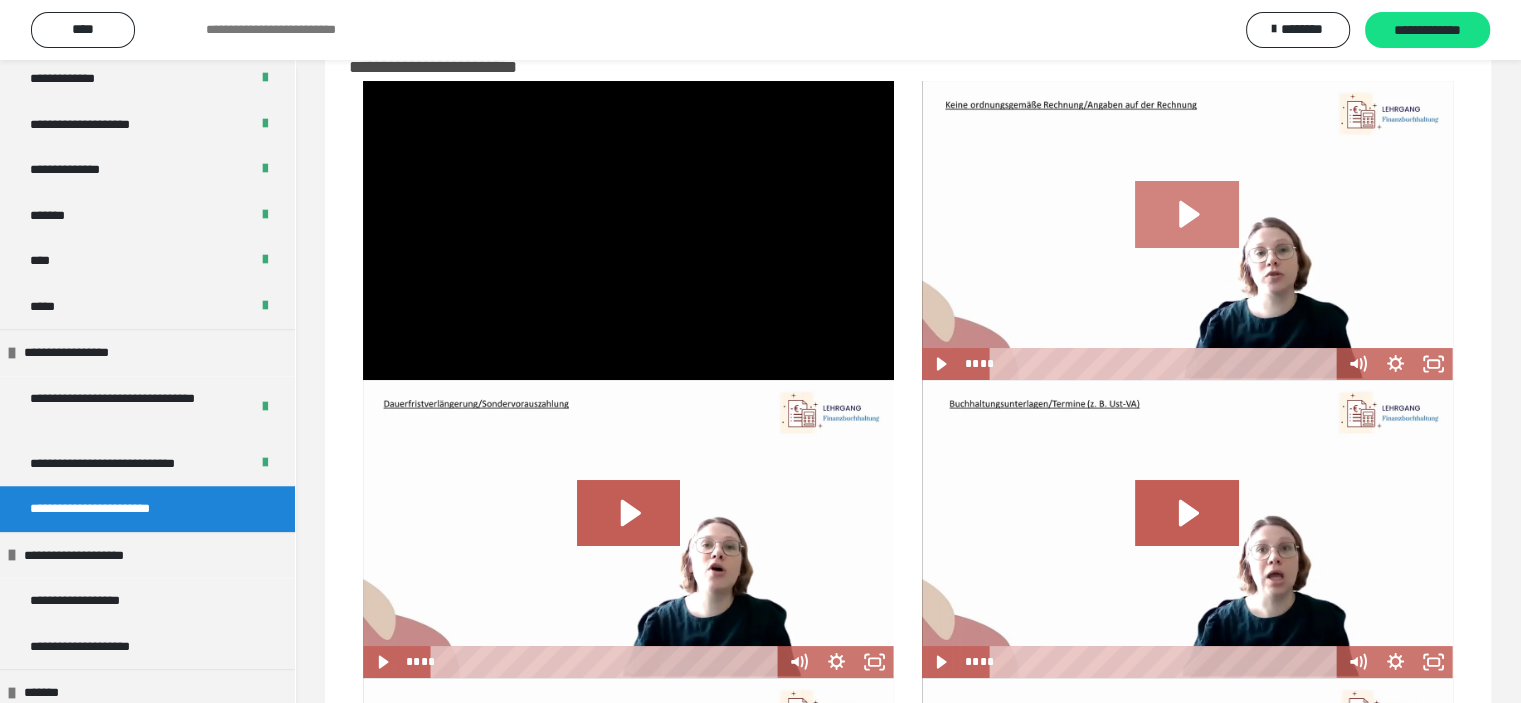 click 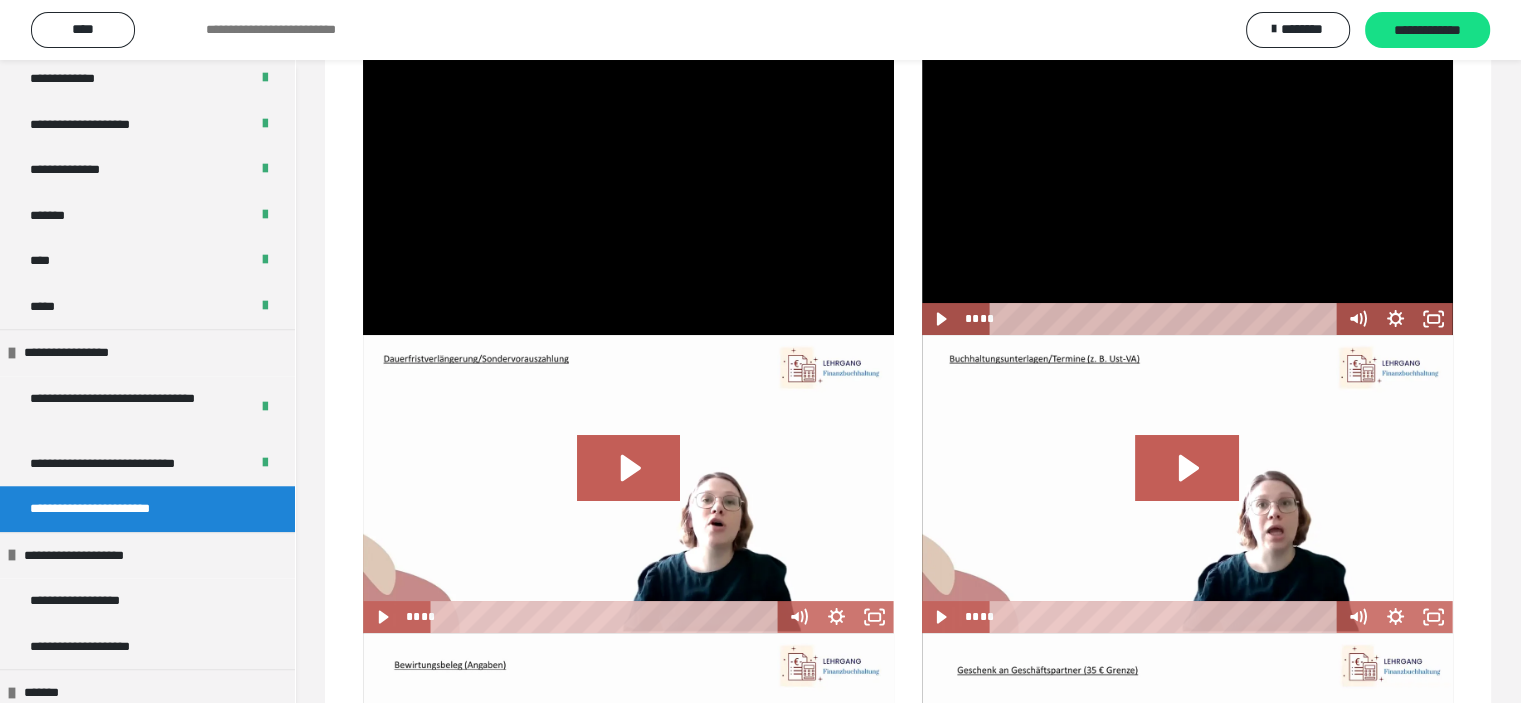 scroll, scrollTop: 260, scrollLeft: 0, axis: vertical 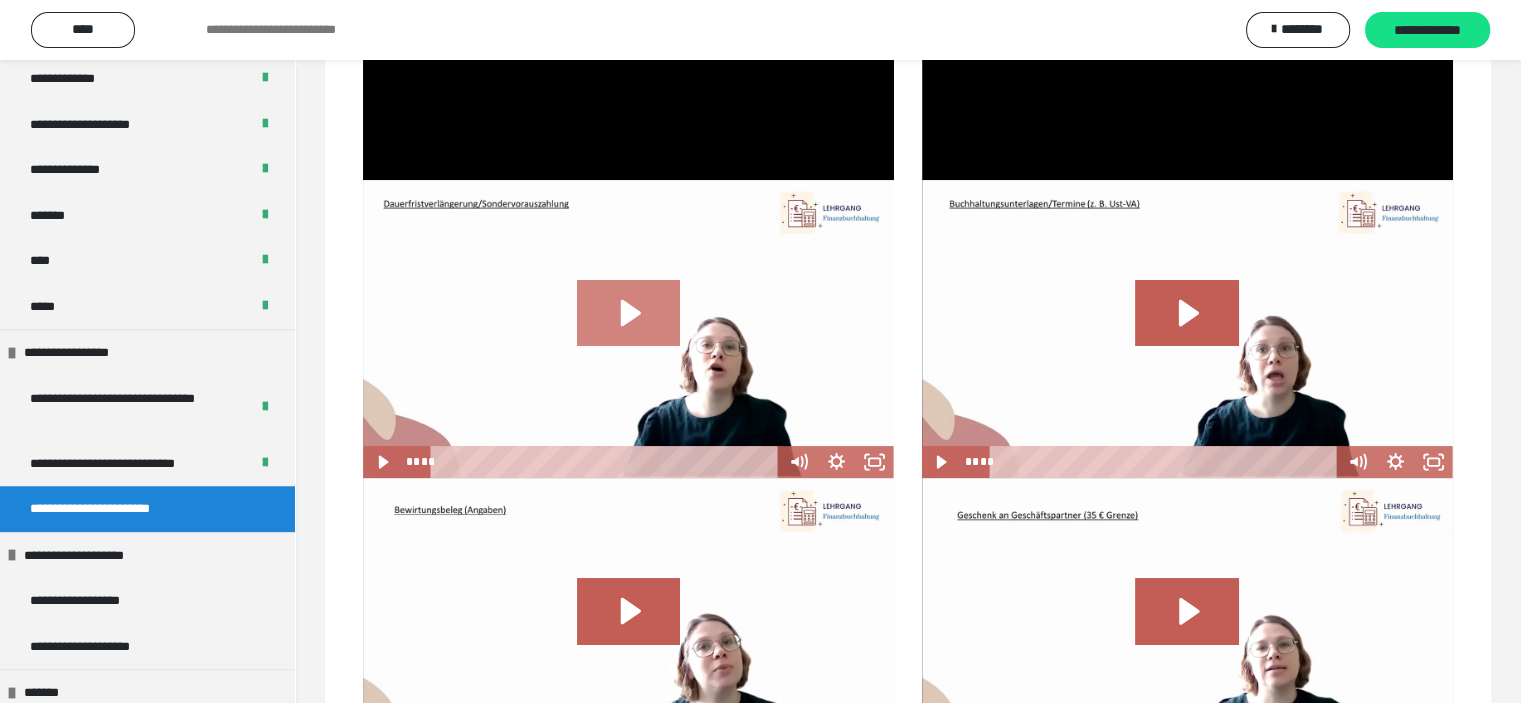 click 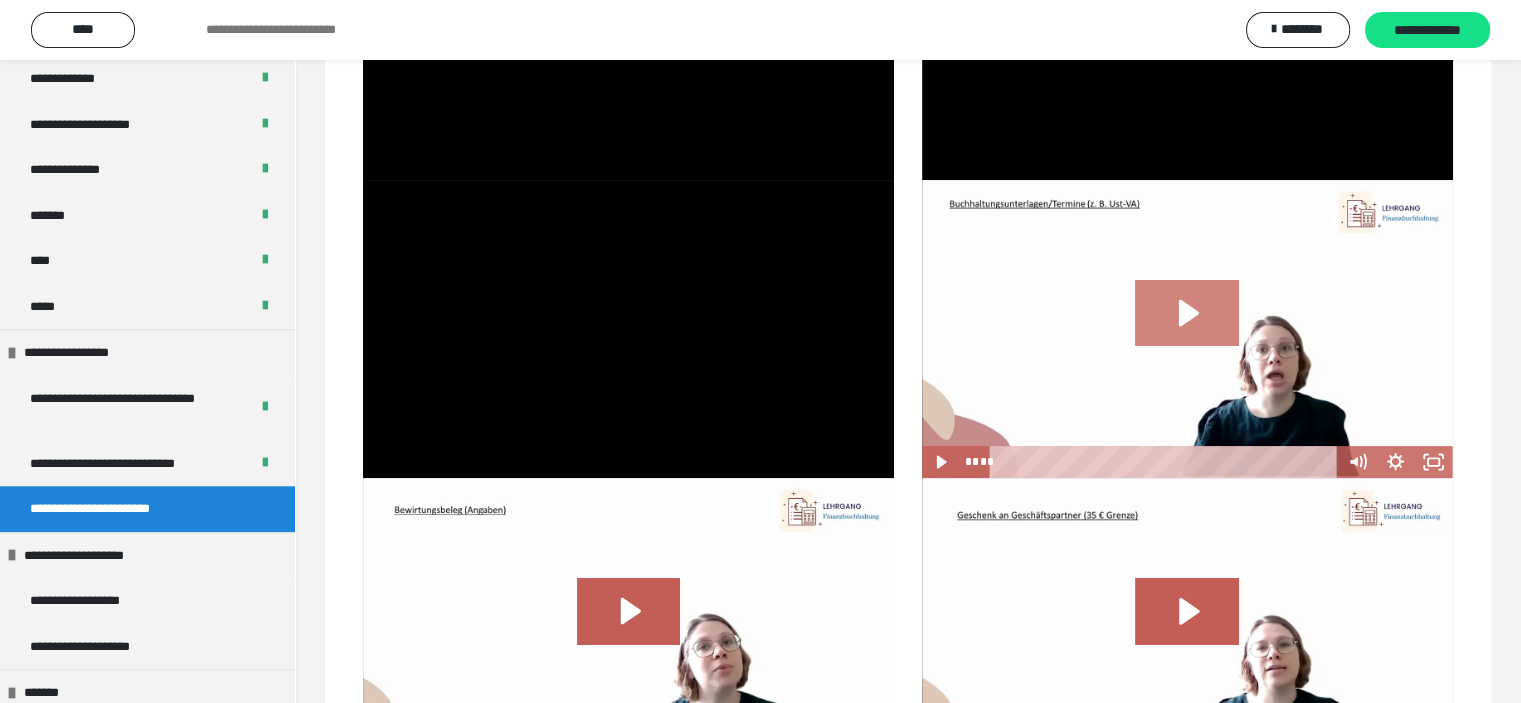click 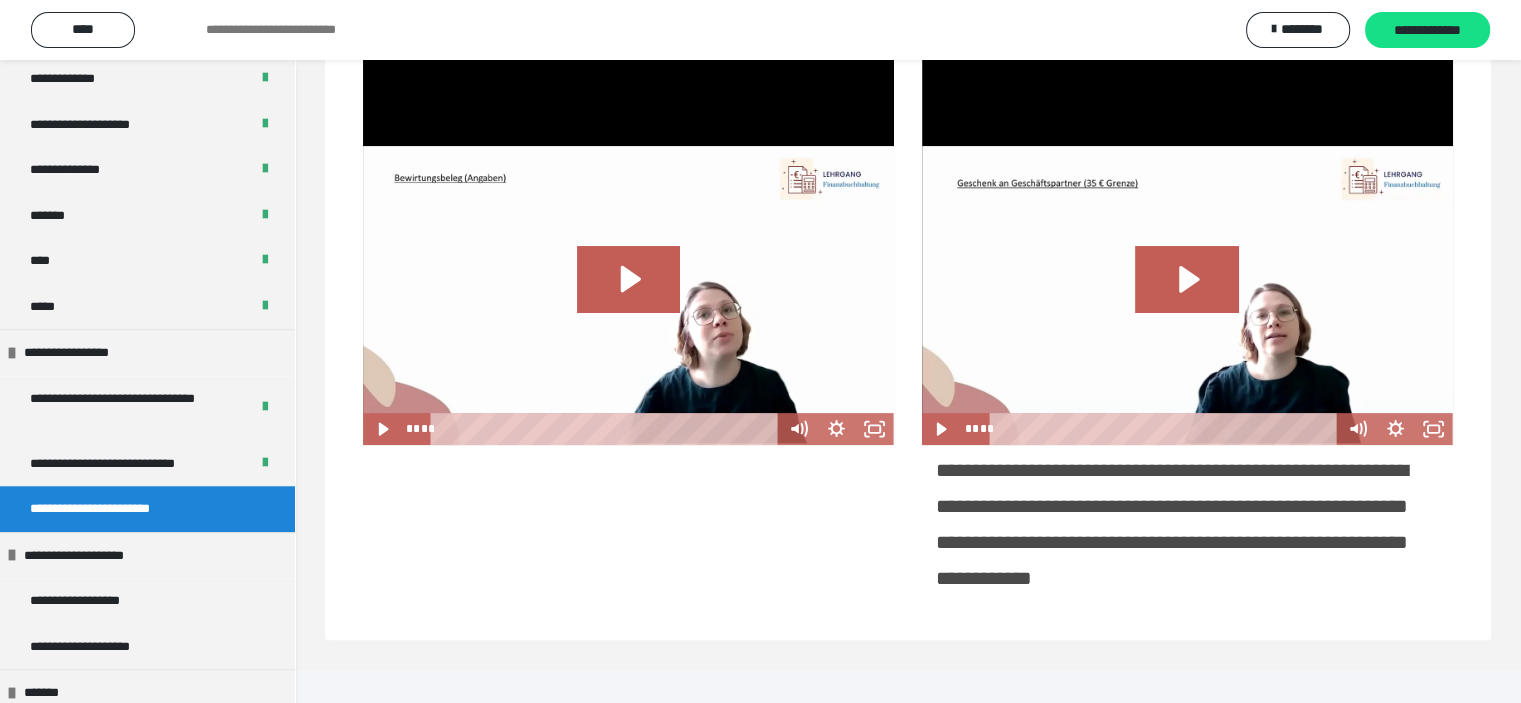 scroll, scrollTop: 595, scrollLeft: 0, axis: vertical 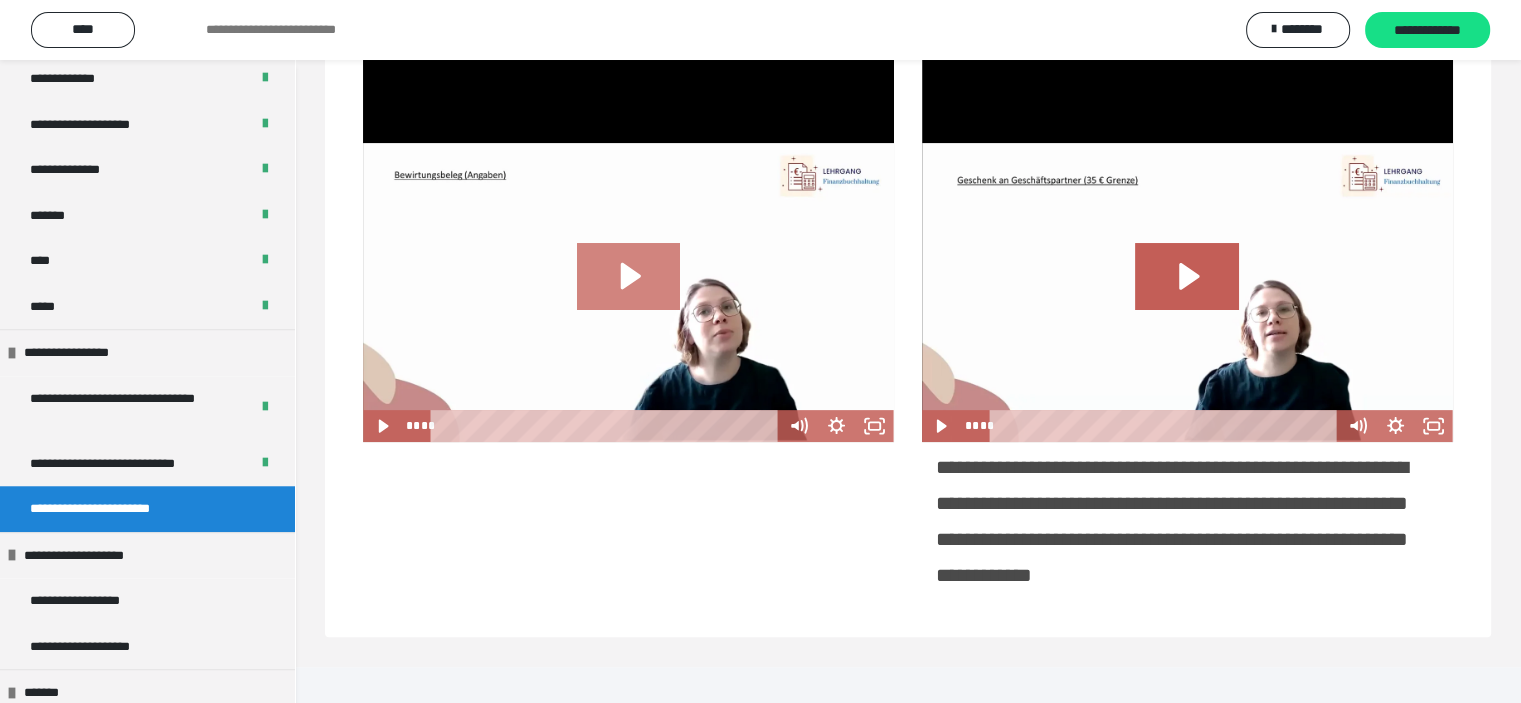 click 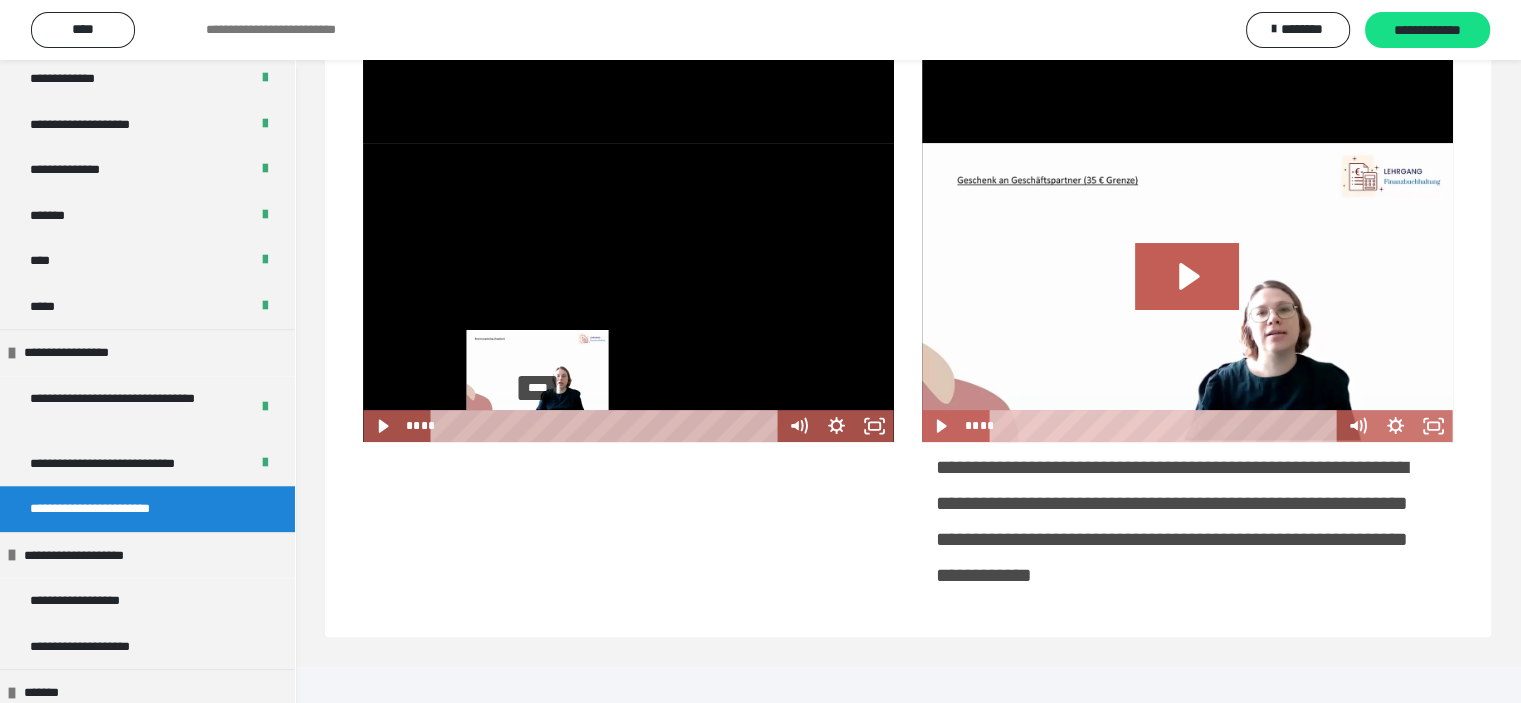 click on "****" at bounding box center (608, 426) 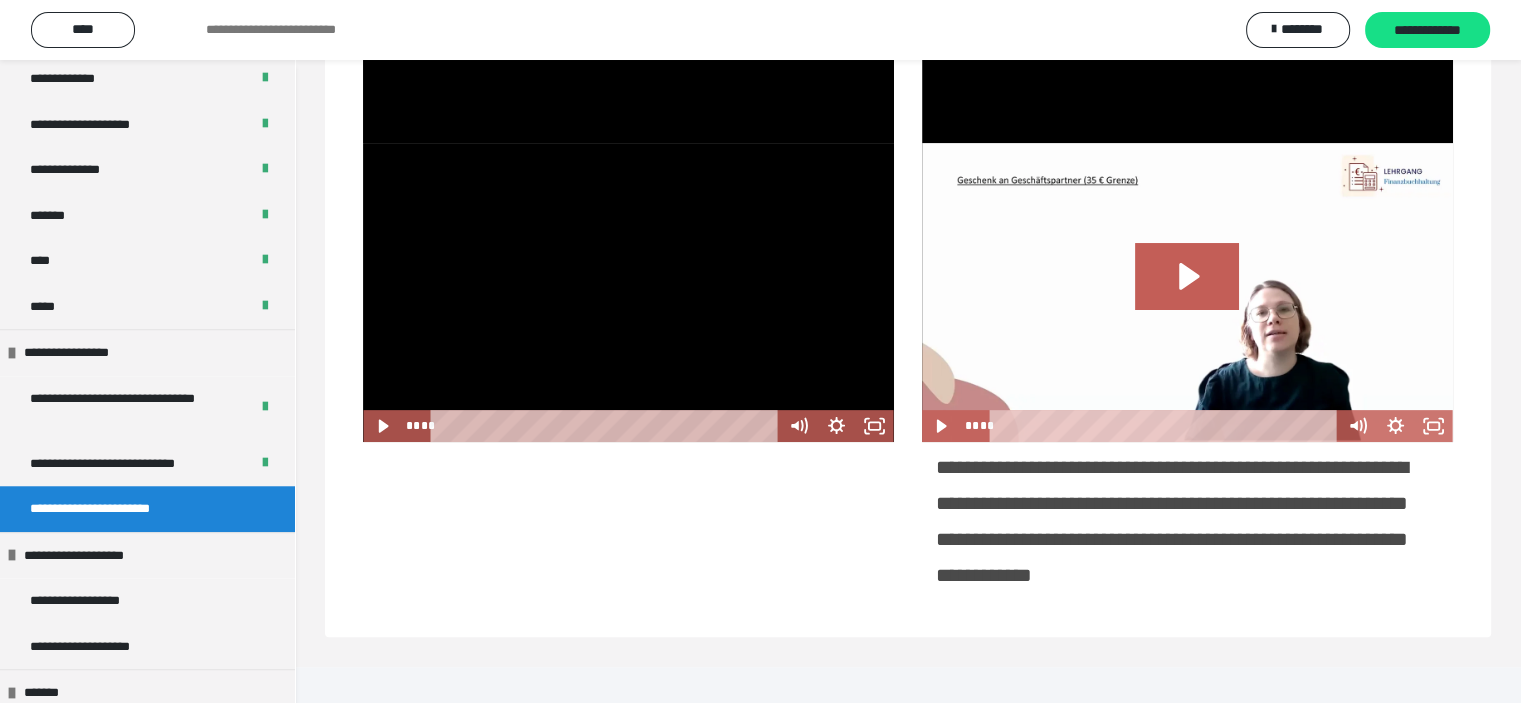 click at bounding box center [628, 292] 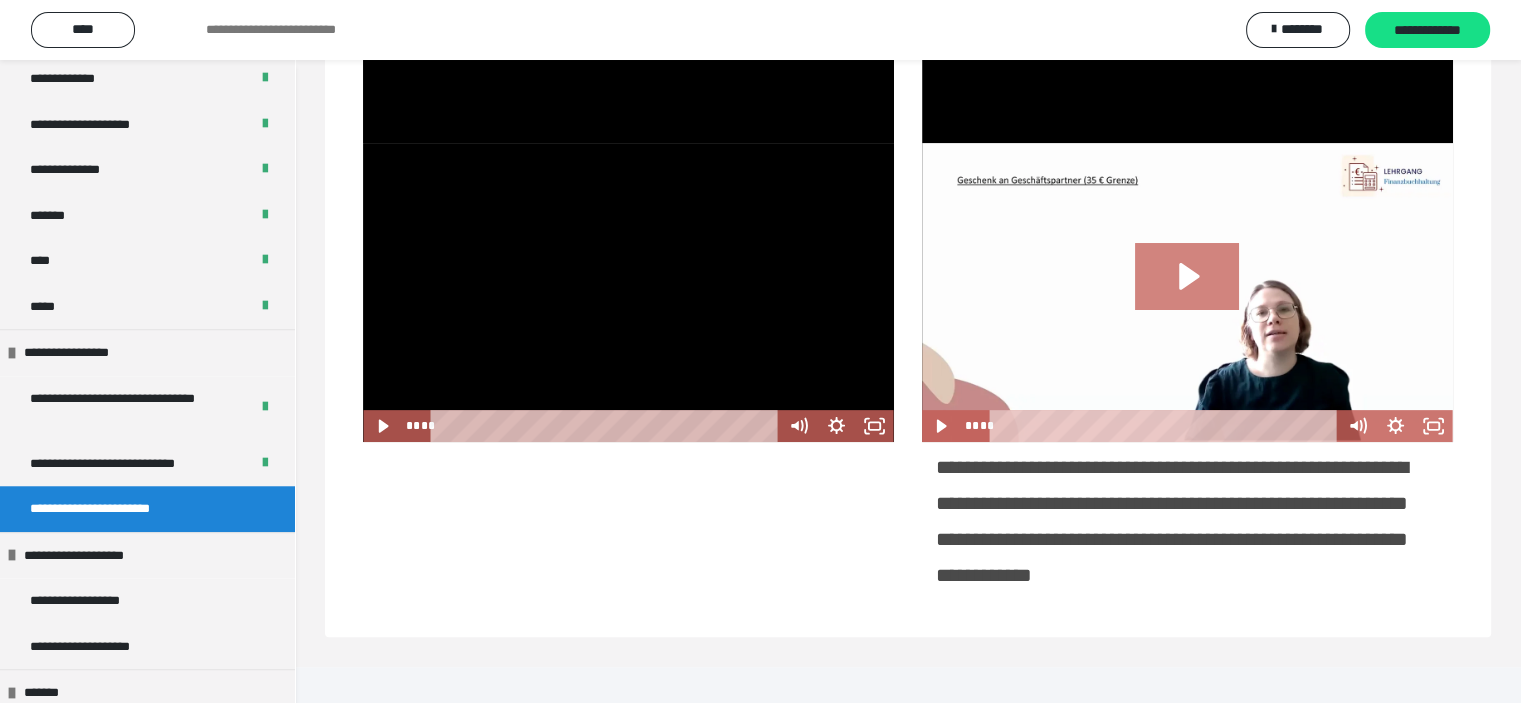 click 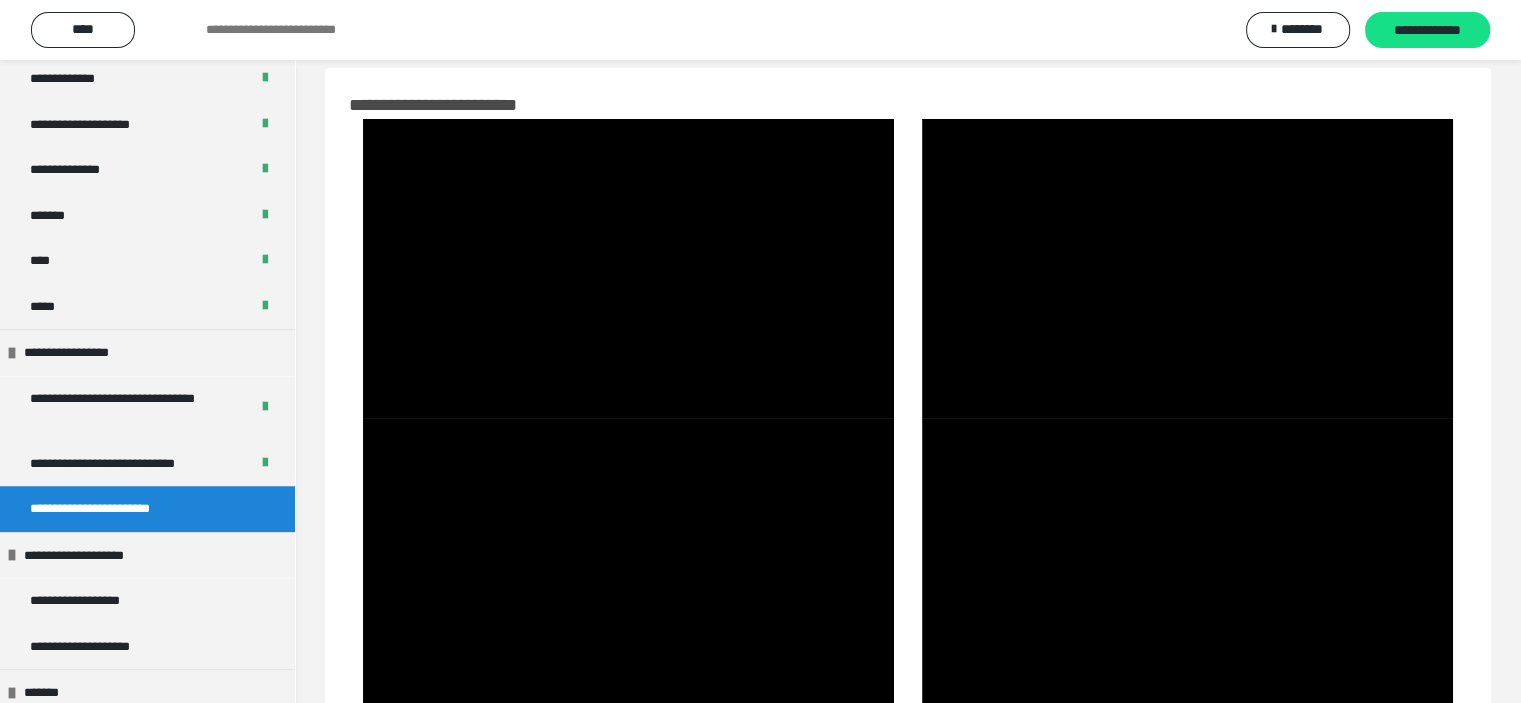 scroll, scrollTop: 0, scrollLeft: 0, axis: both 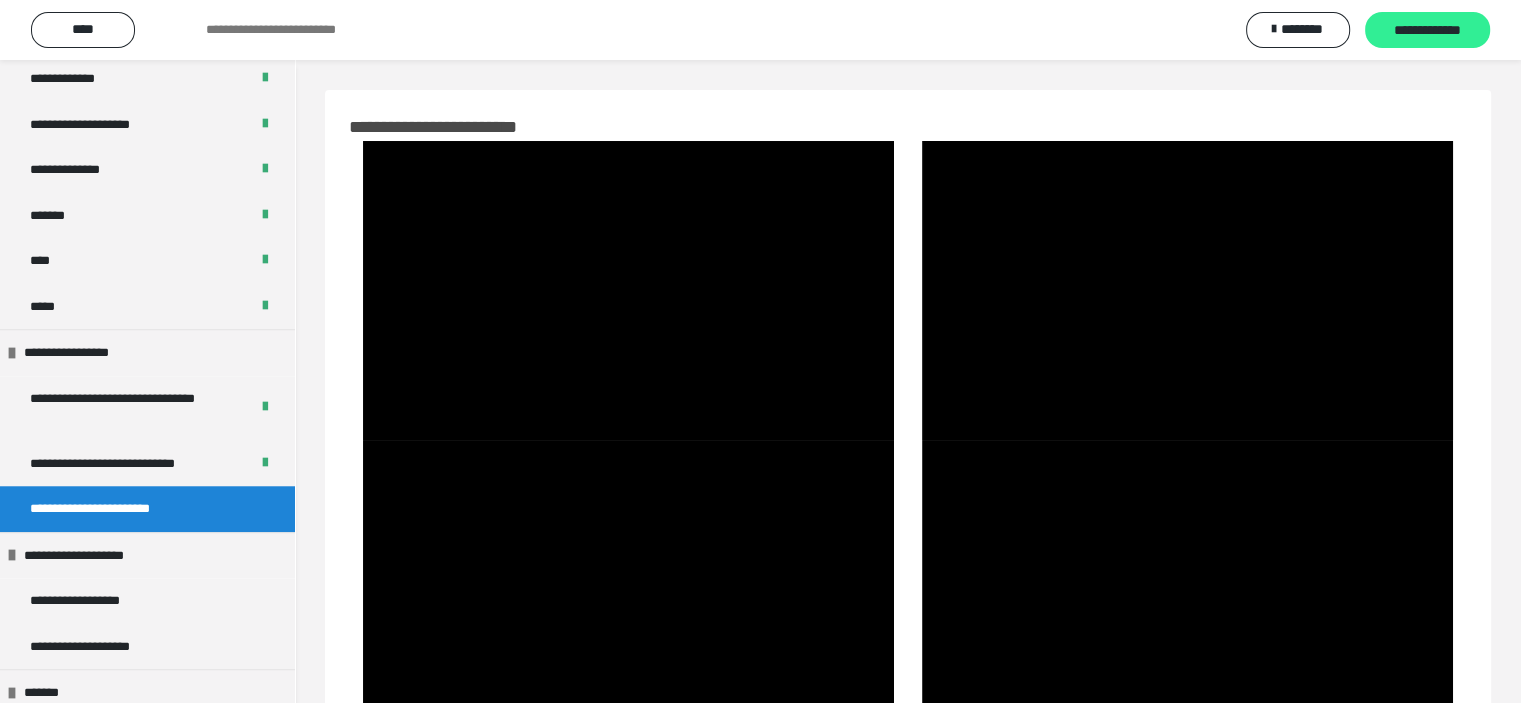 click on "**********" at bounding box center [1427, 31] 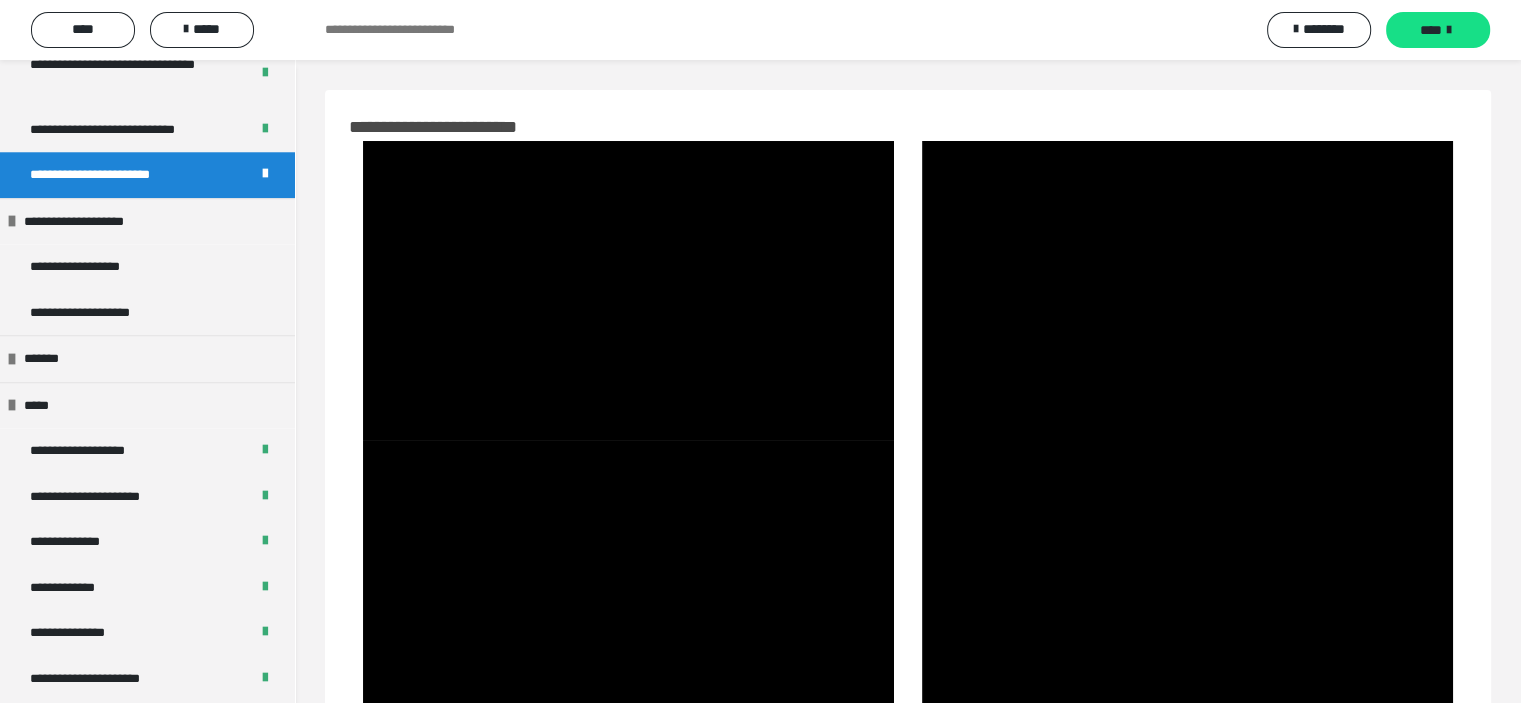 scroll, scrollTop: 2171, scrollLeft: 0, axis: vertical 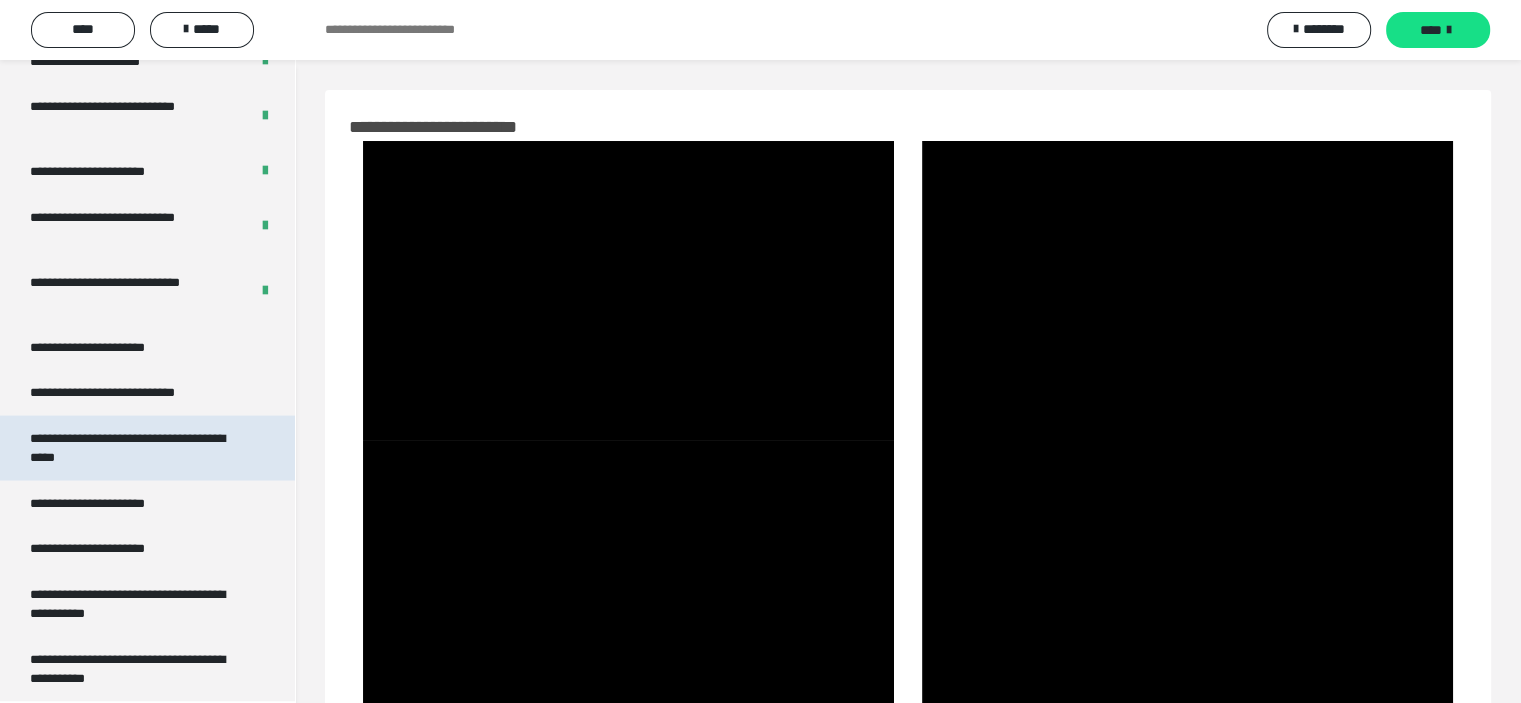 click on "**********" at bounding box center (132, 447) 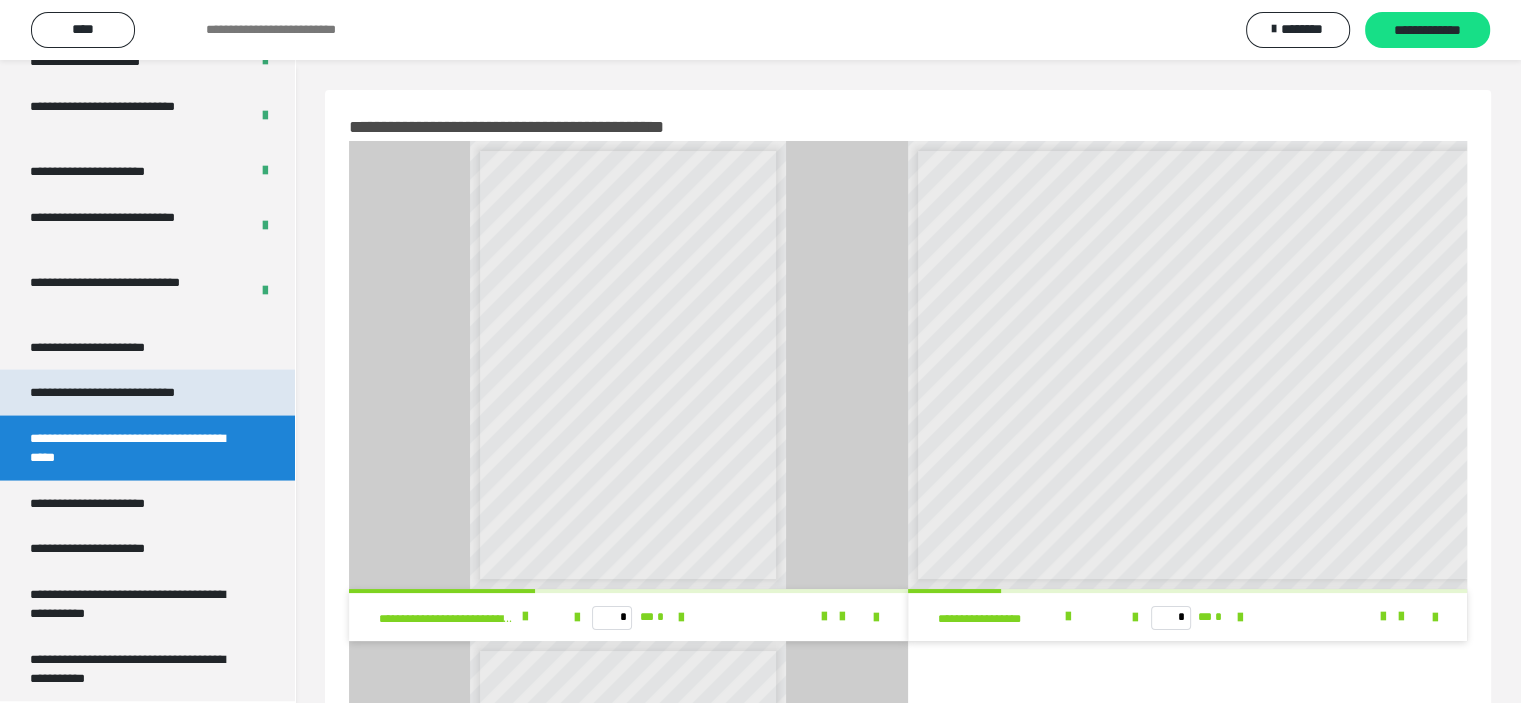 click on "**********" at bounding box center [129, 392] 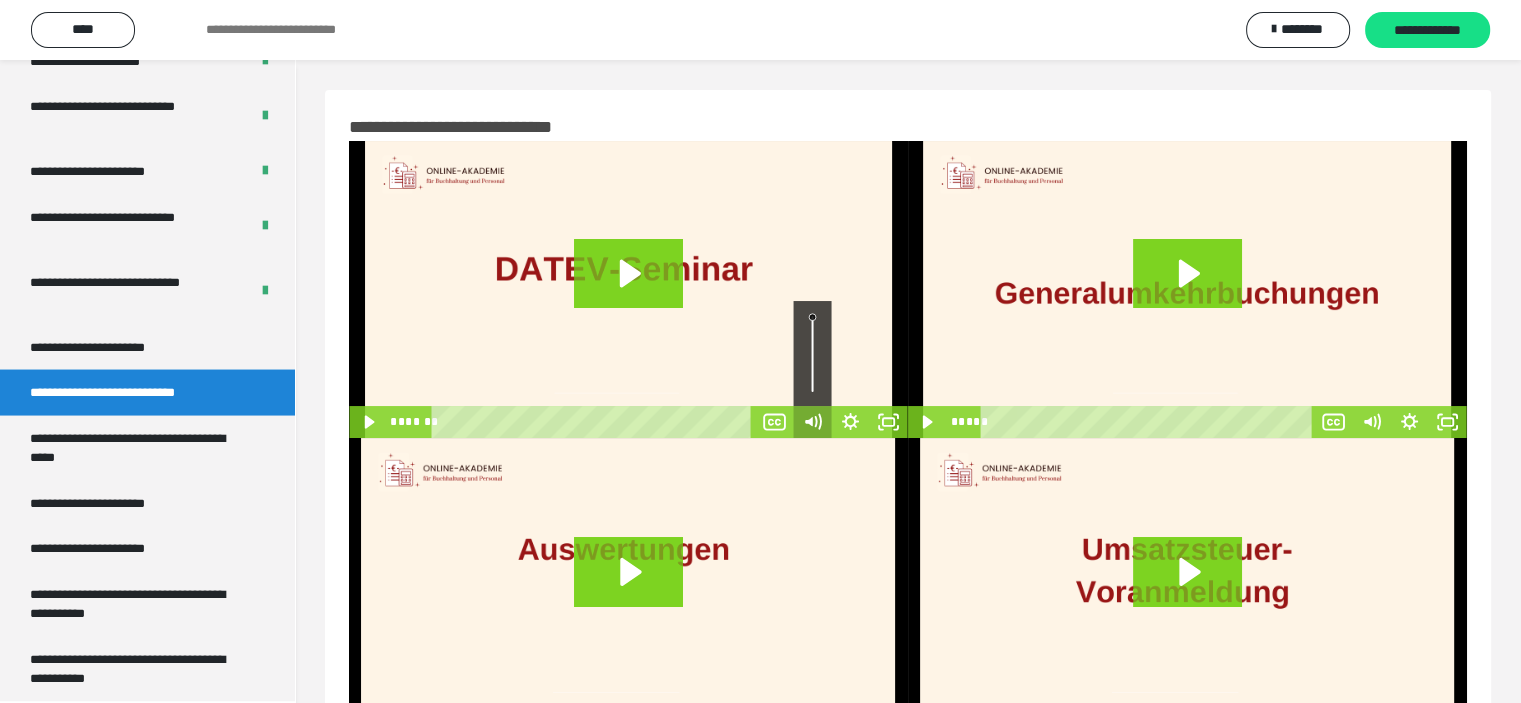 scroll, scrollTop: 88, scrollLeft: 0, axis: vertical 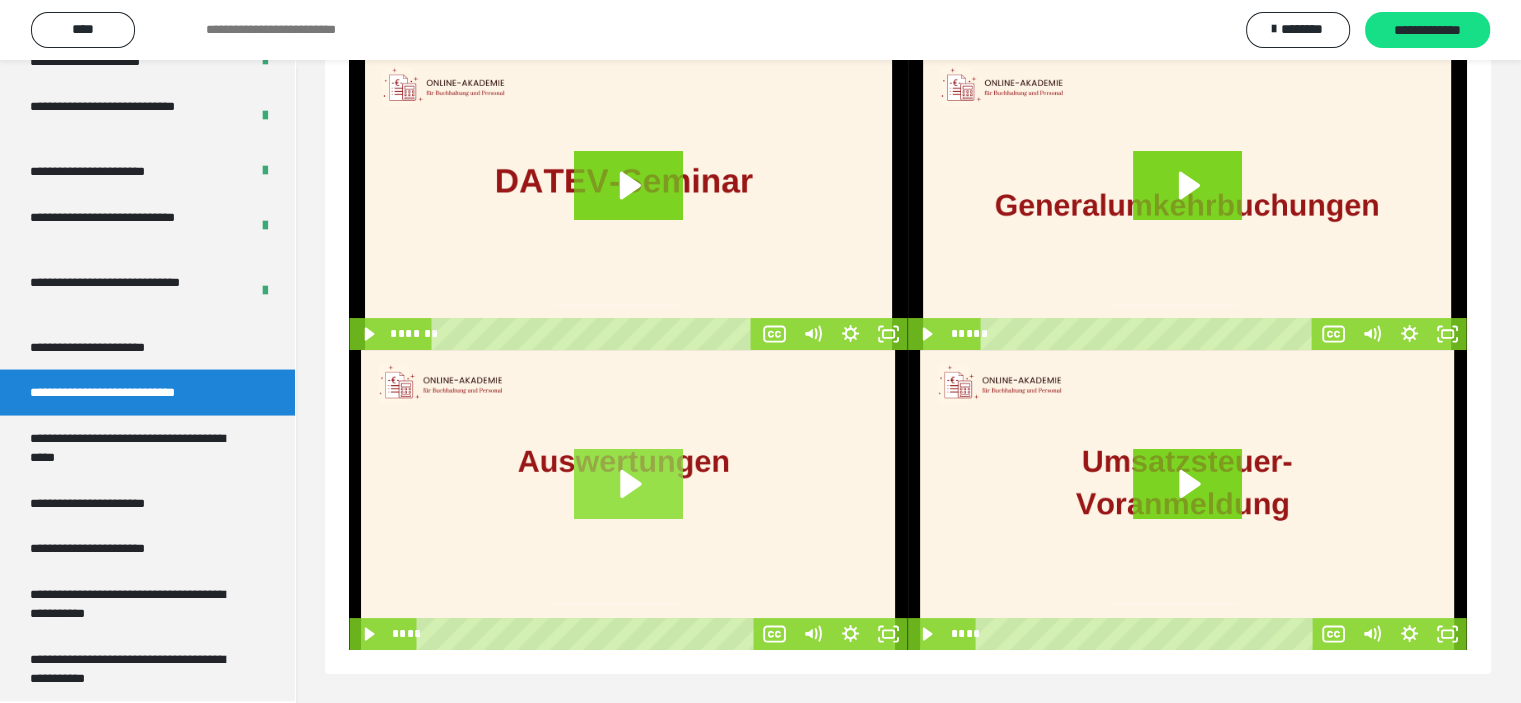 click 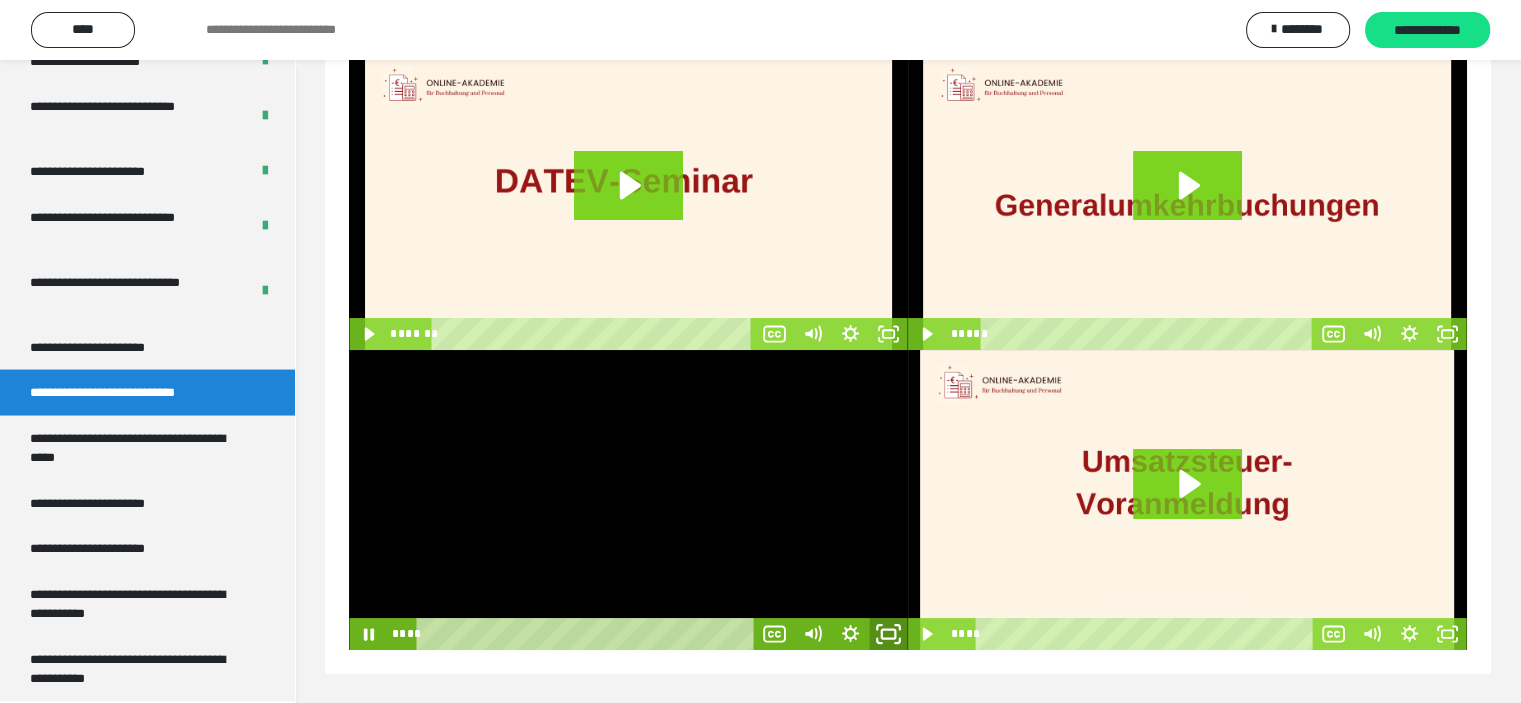click 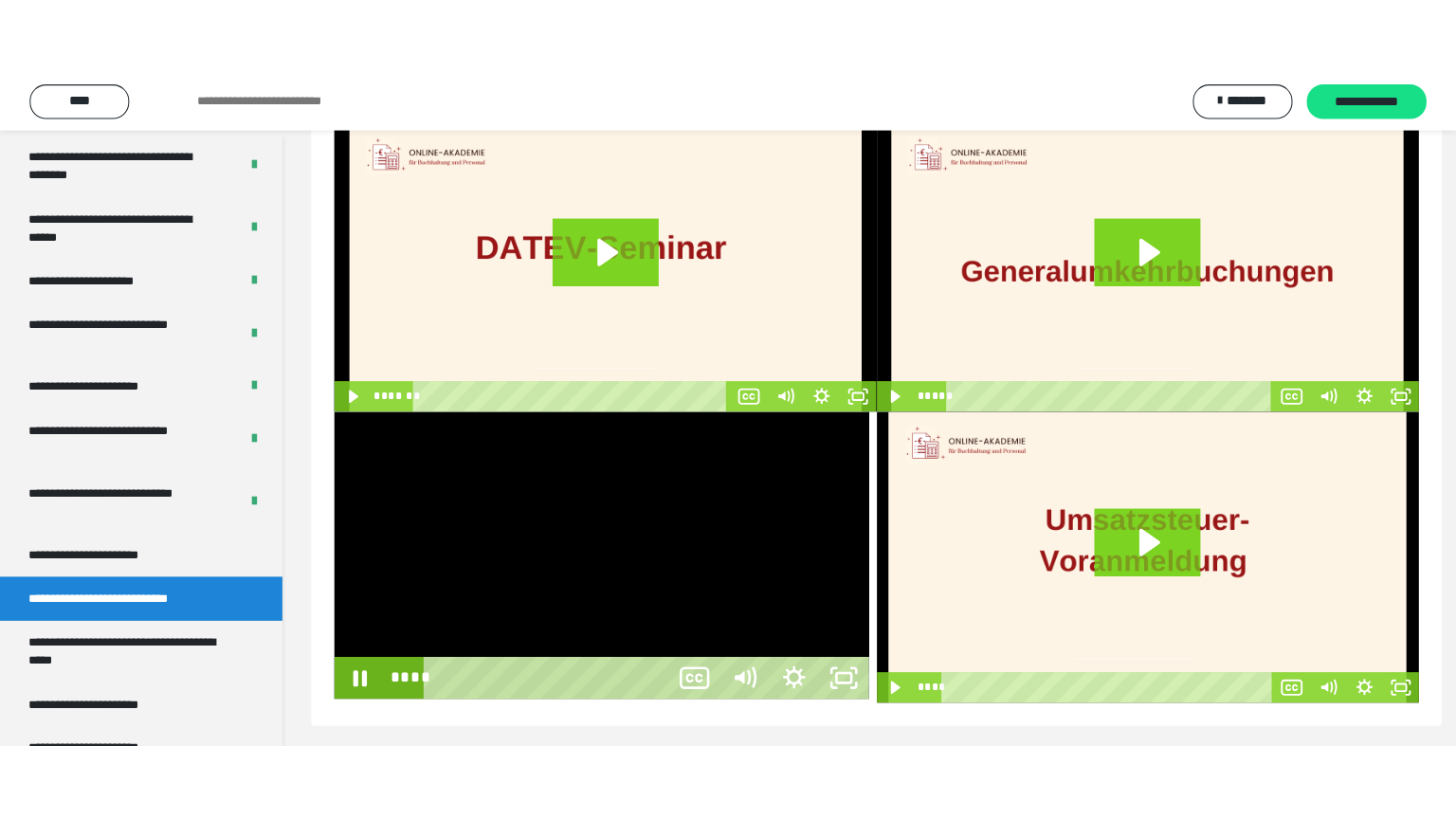 scroll, scrollTop: 57, scrollLeft: 0, axis: vertical 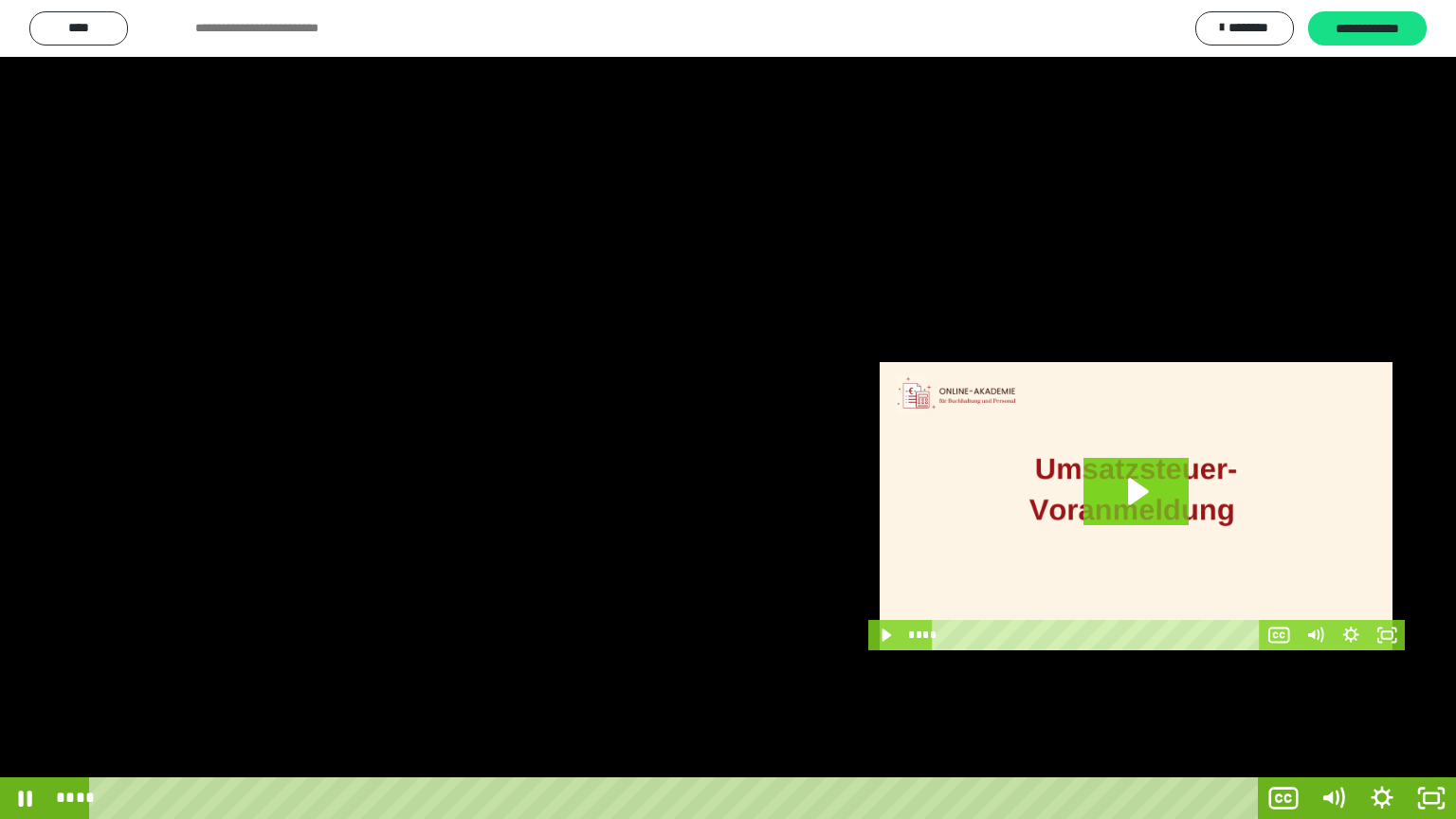 click at bounding box center [728, 410] 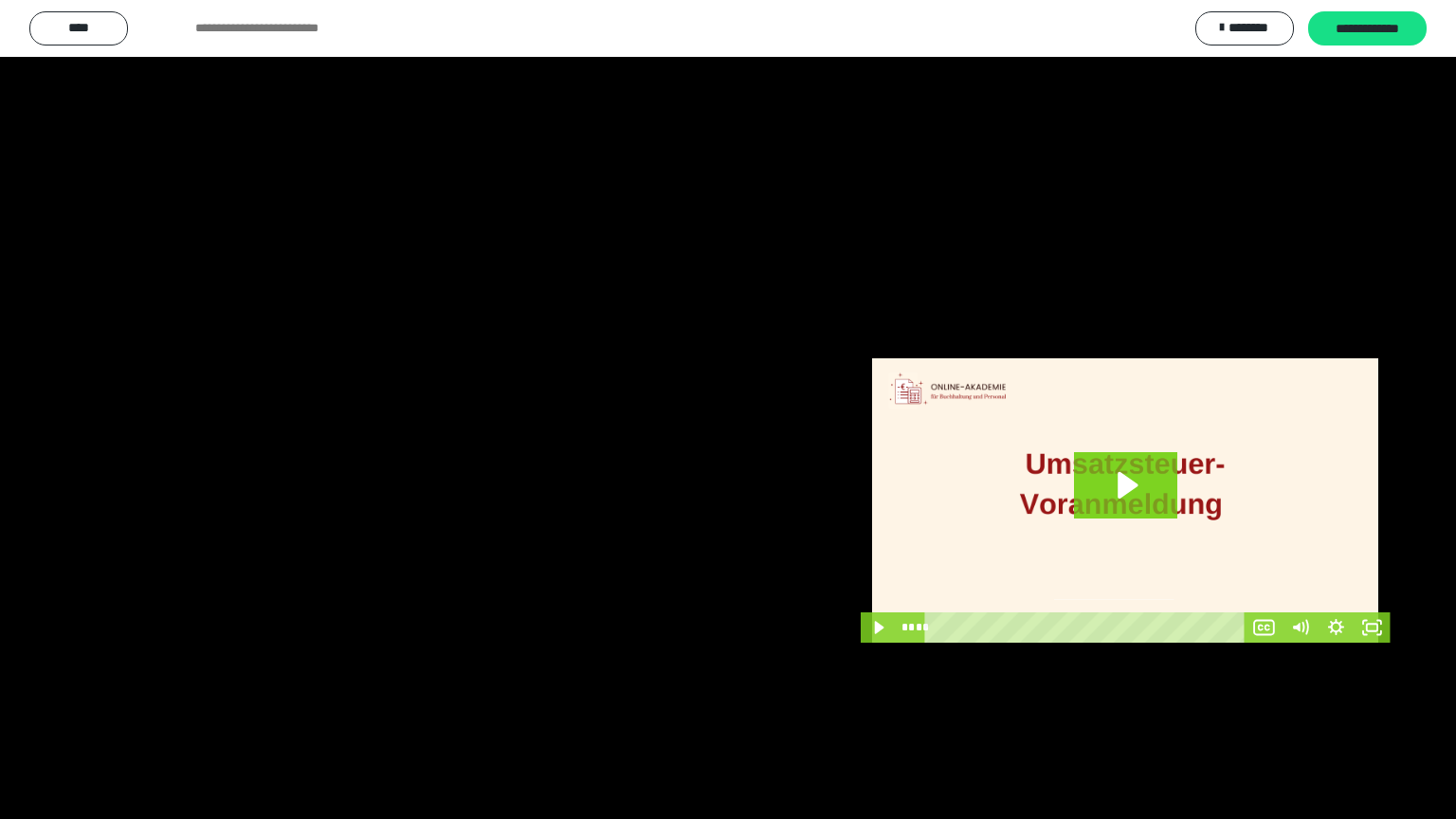 scroll, scrollTop: 3634, scrollLeft: 0, axis: vertical 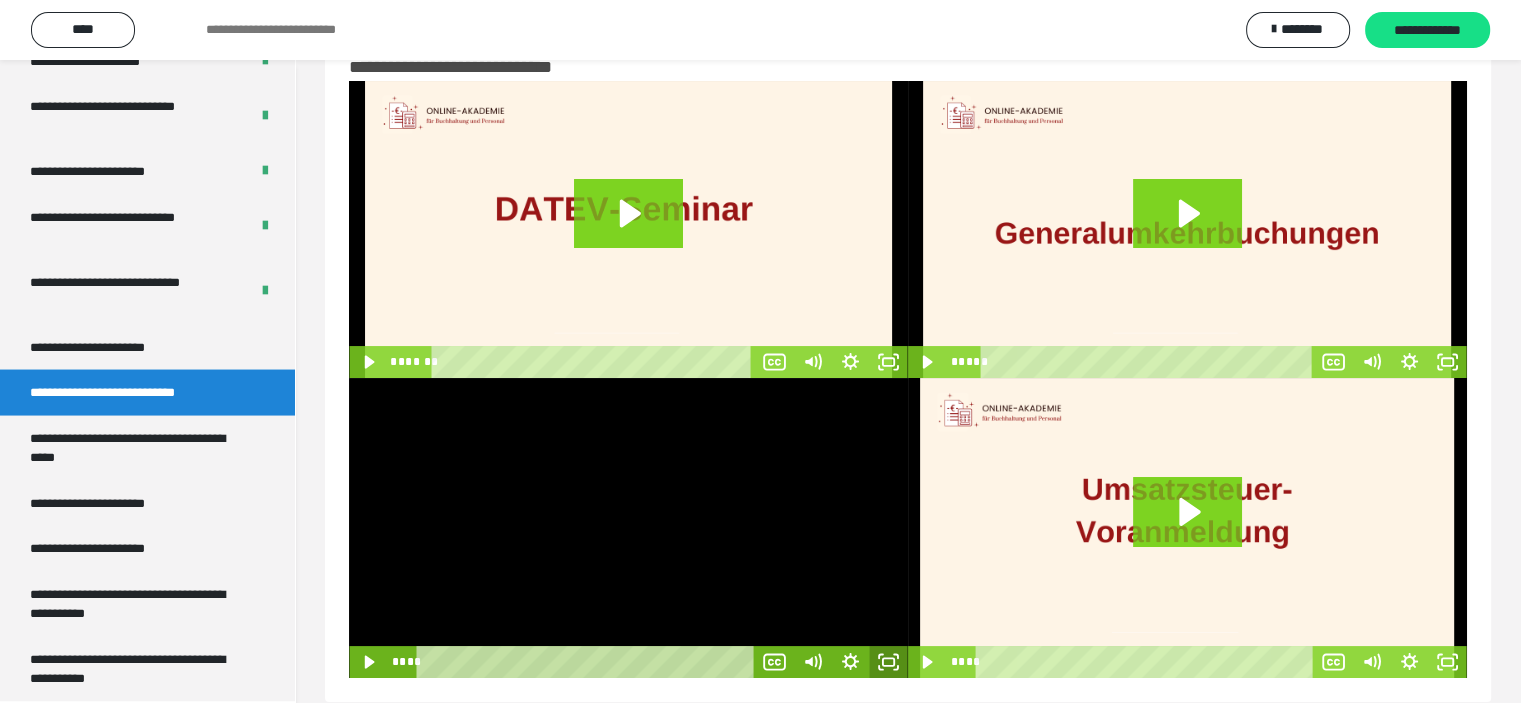 click 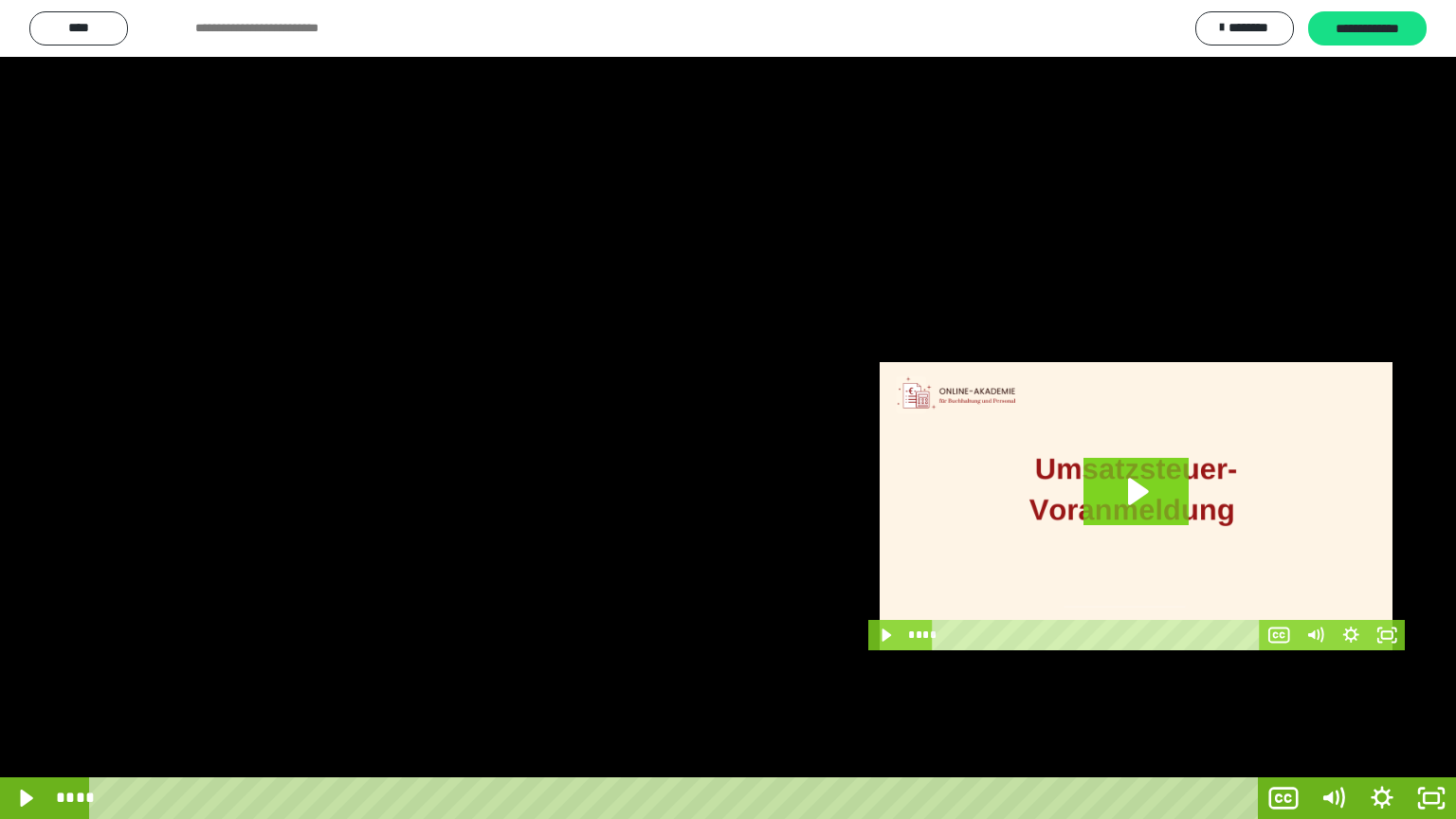 click at bounding box center (728, 410) 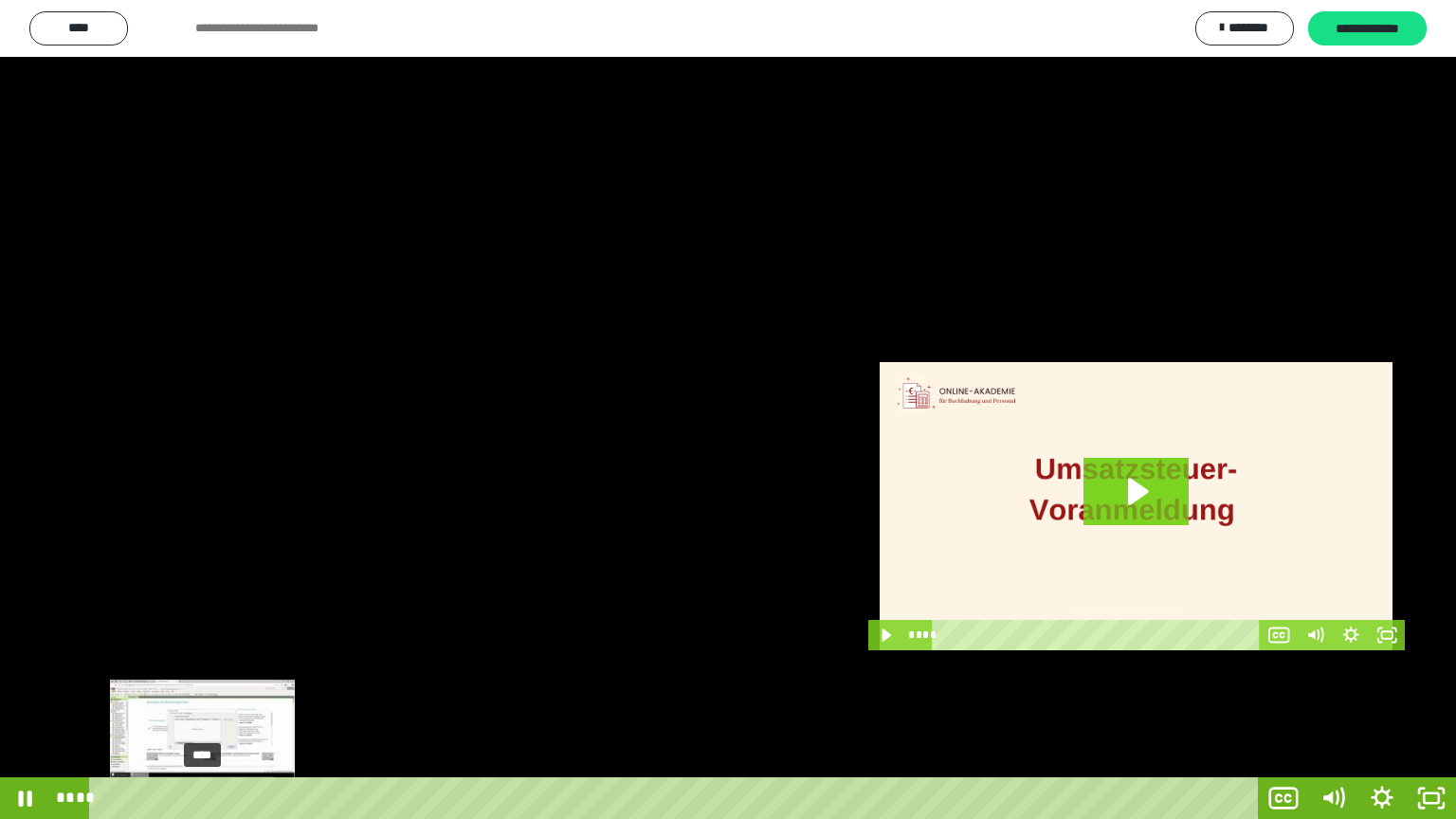 click on "****" at bounding box center [677, 798] 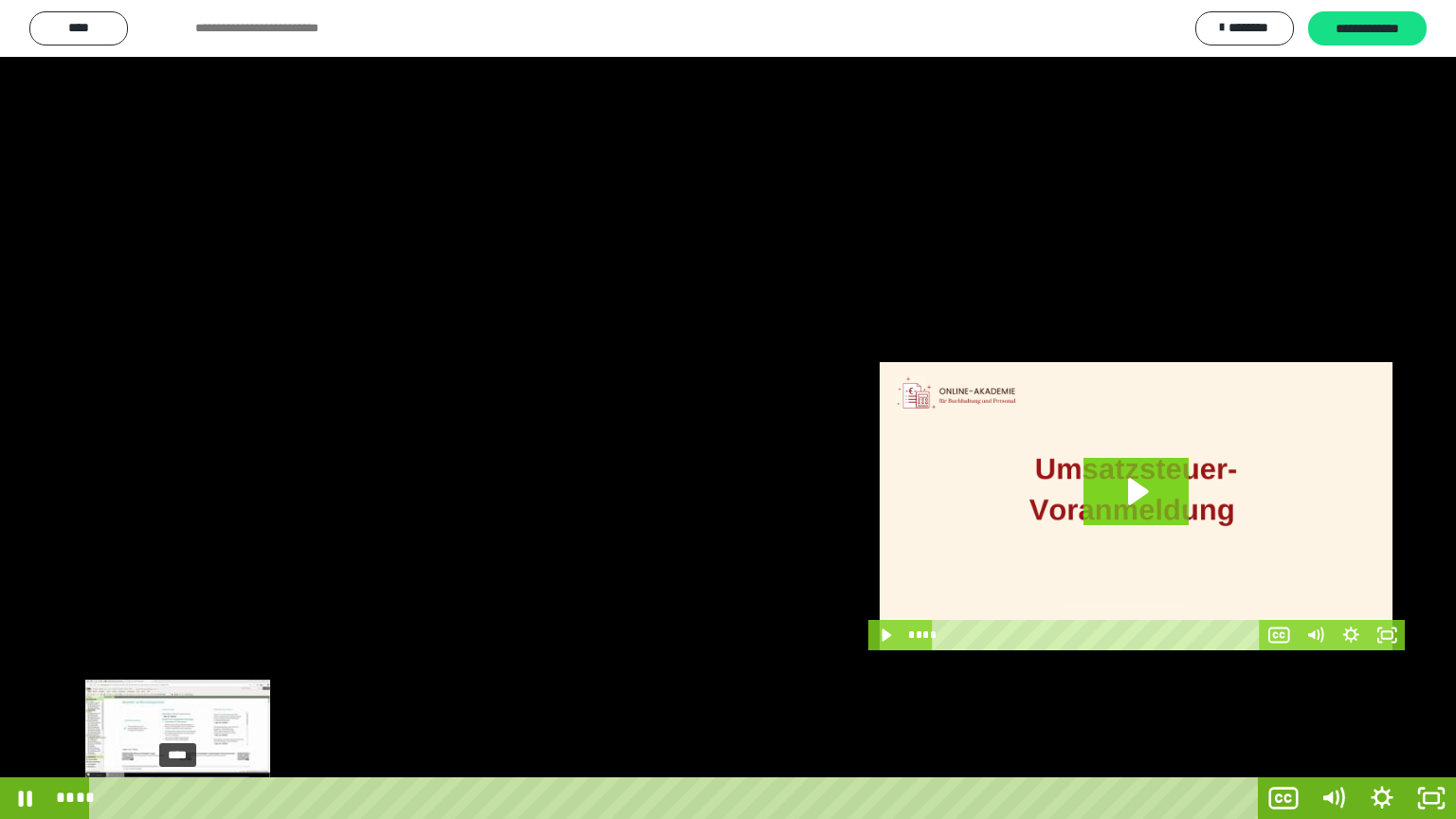 click on "****" at bounding box center (677, 798) 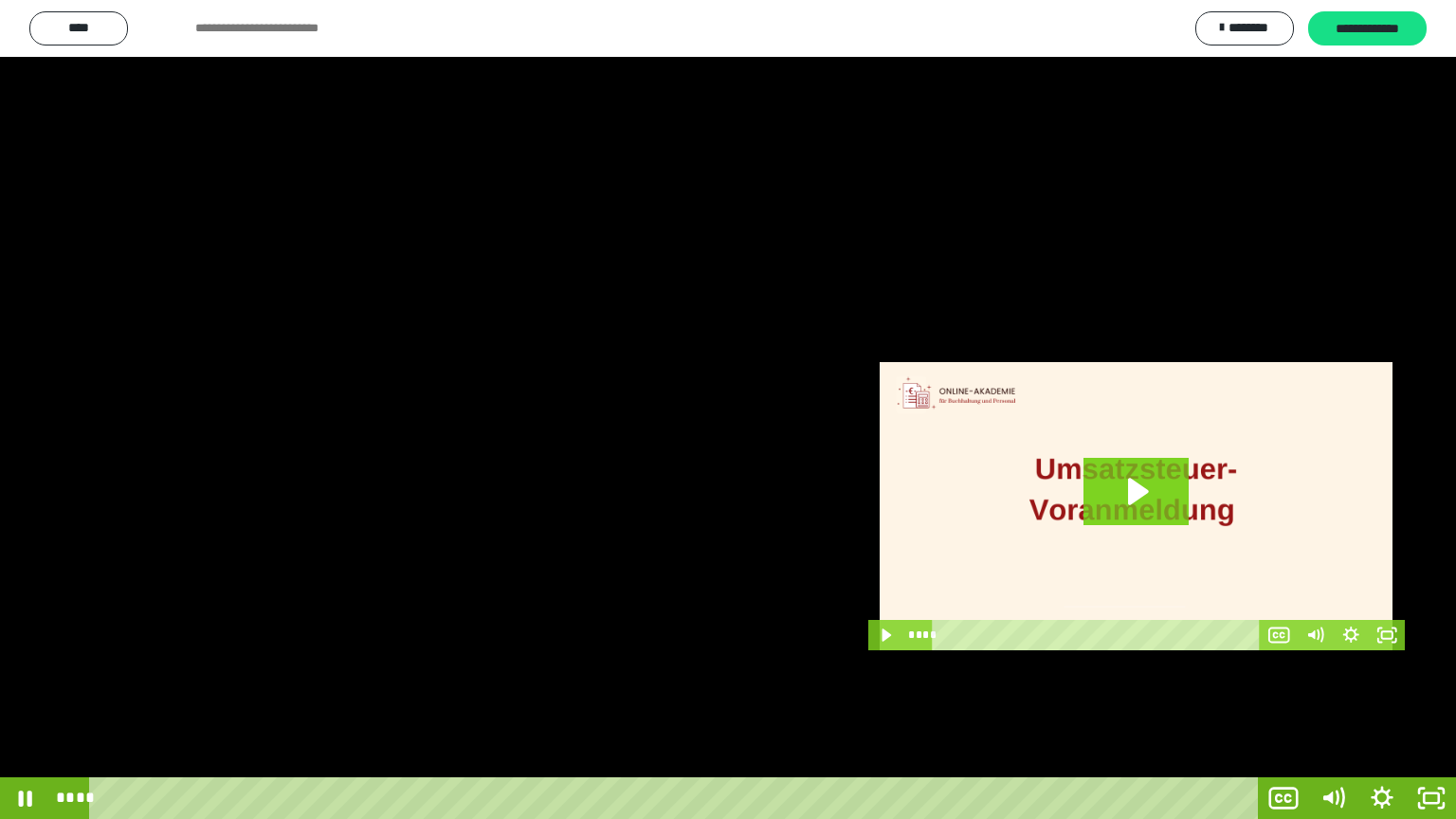 click at bounding box center [728, 410] 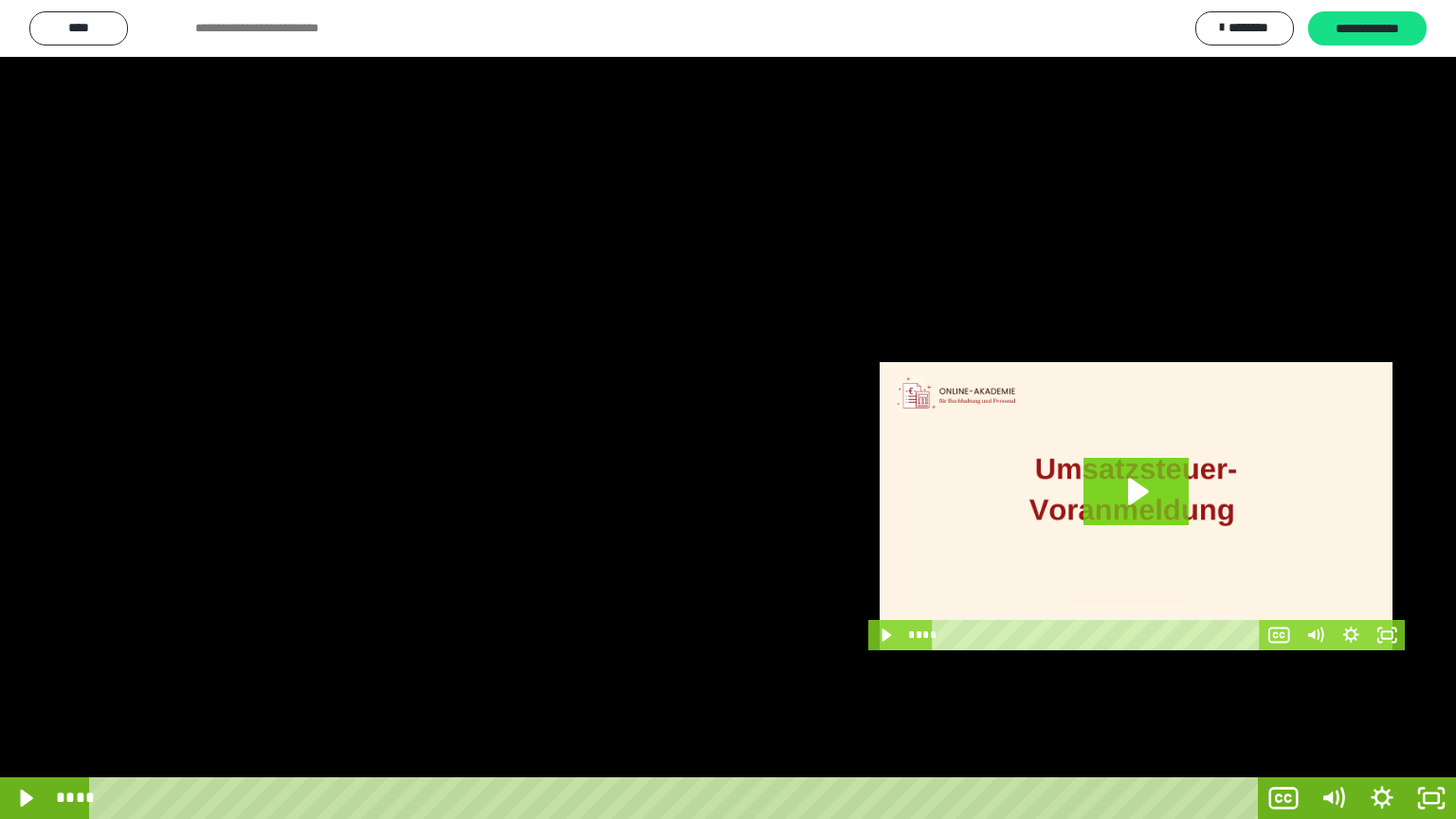 scroll, scrollTop: 3634, scrollLeft: 0, axis: vertical 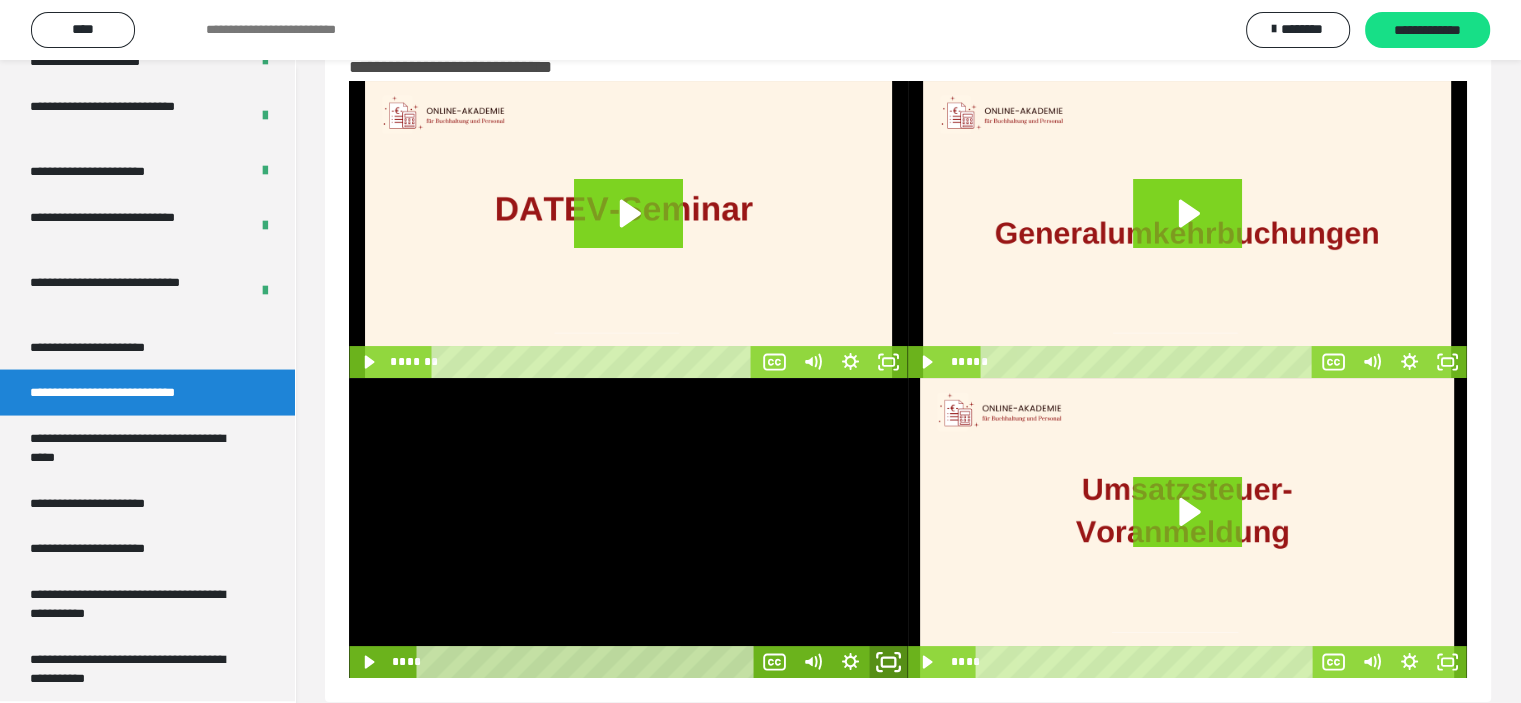 click 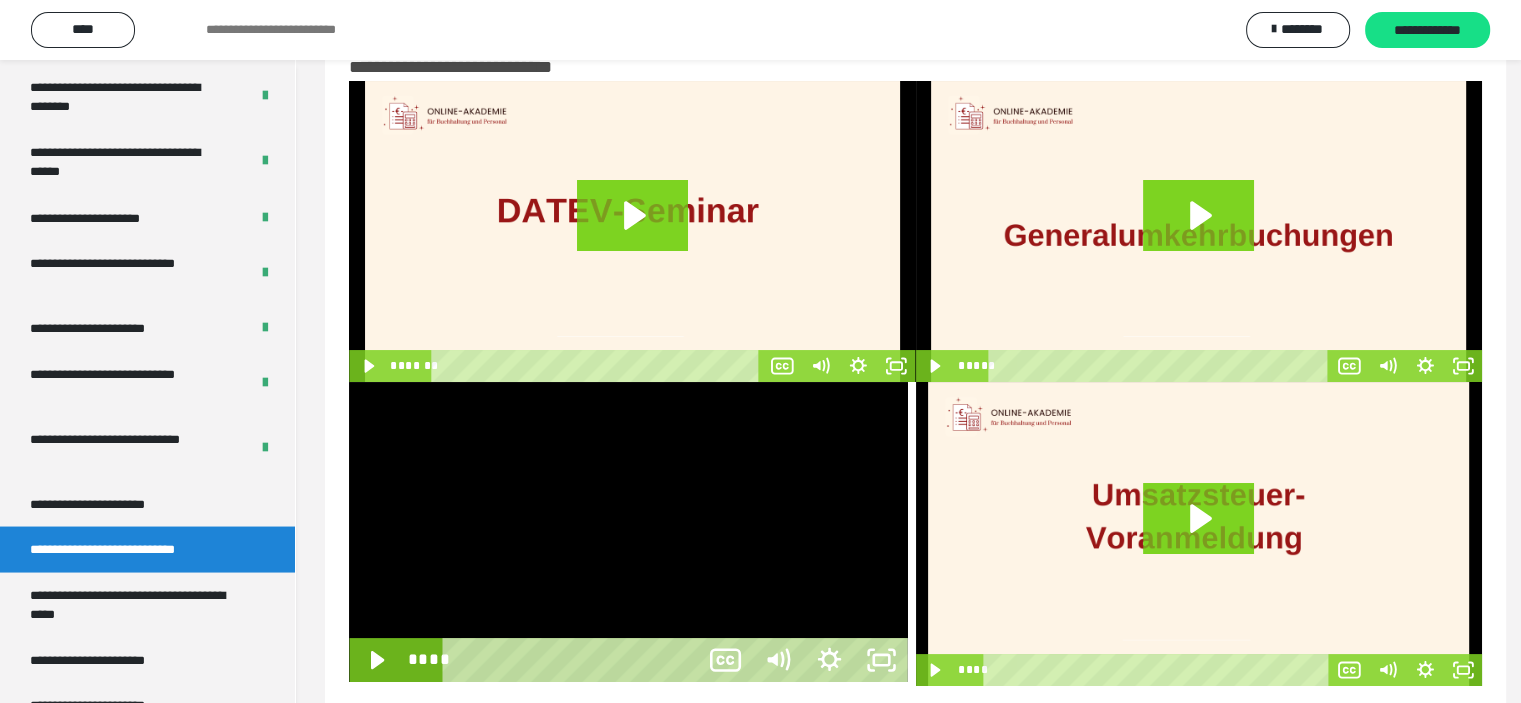 scroll, scrollTop: 3673, scrollLeft: 0, axis: vertical 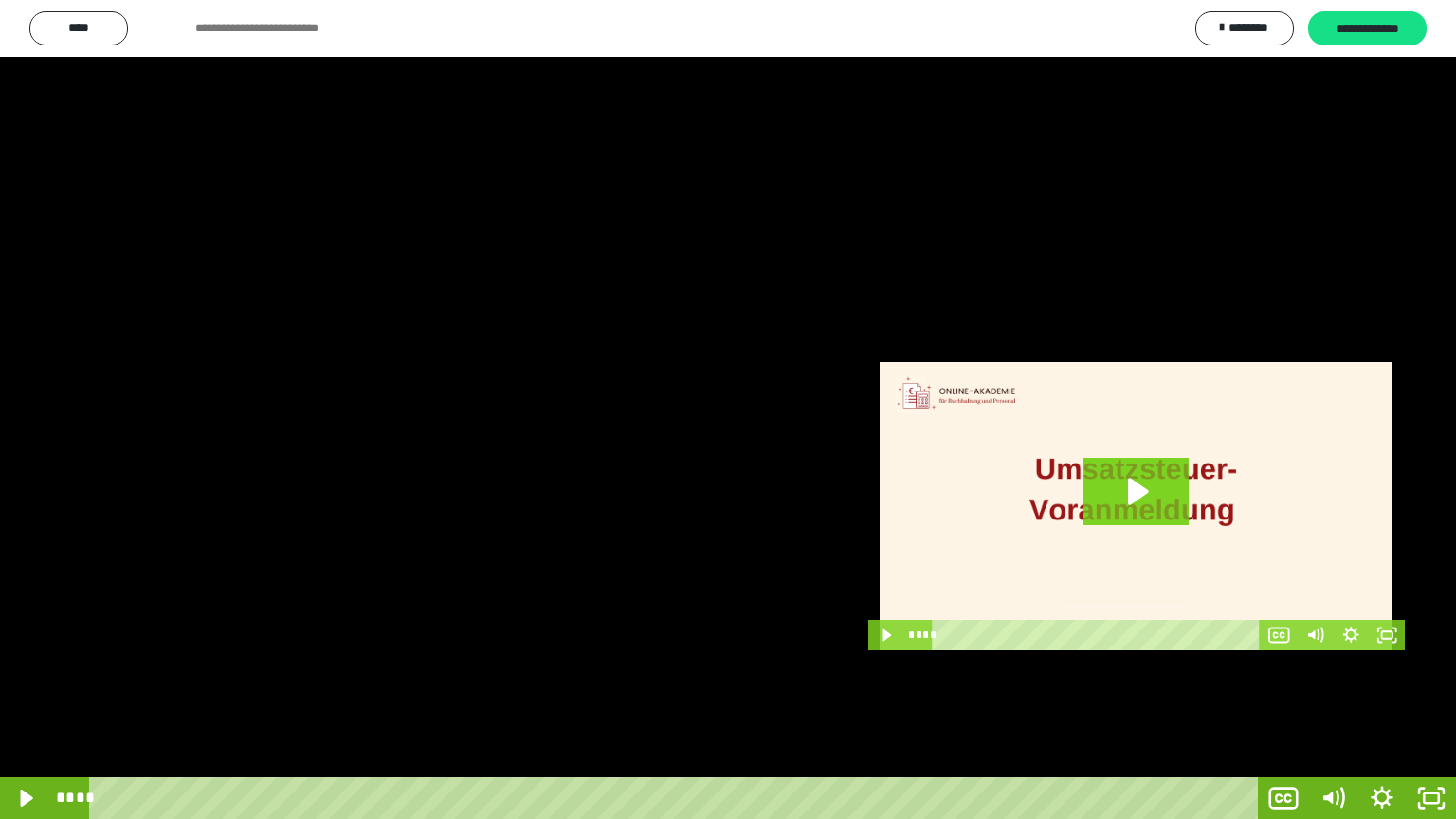click at bounding box center [728, 410] 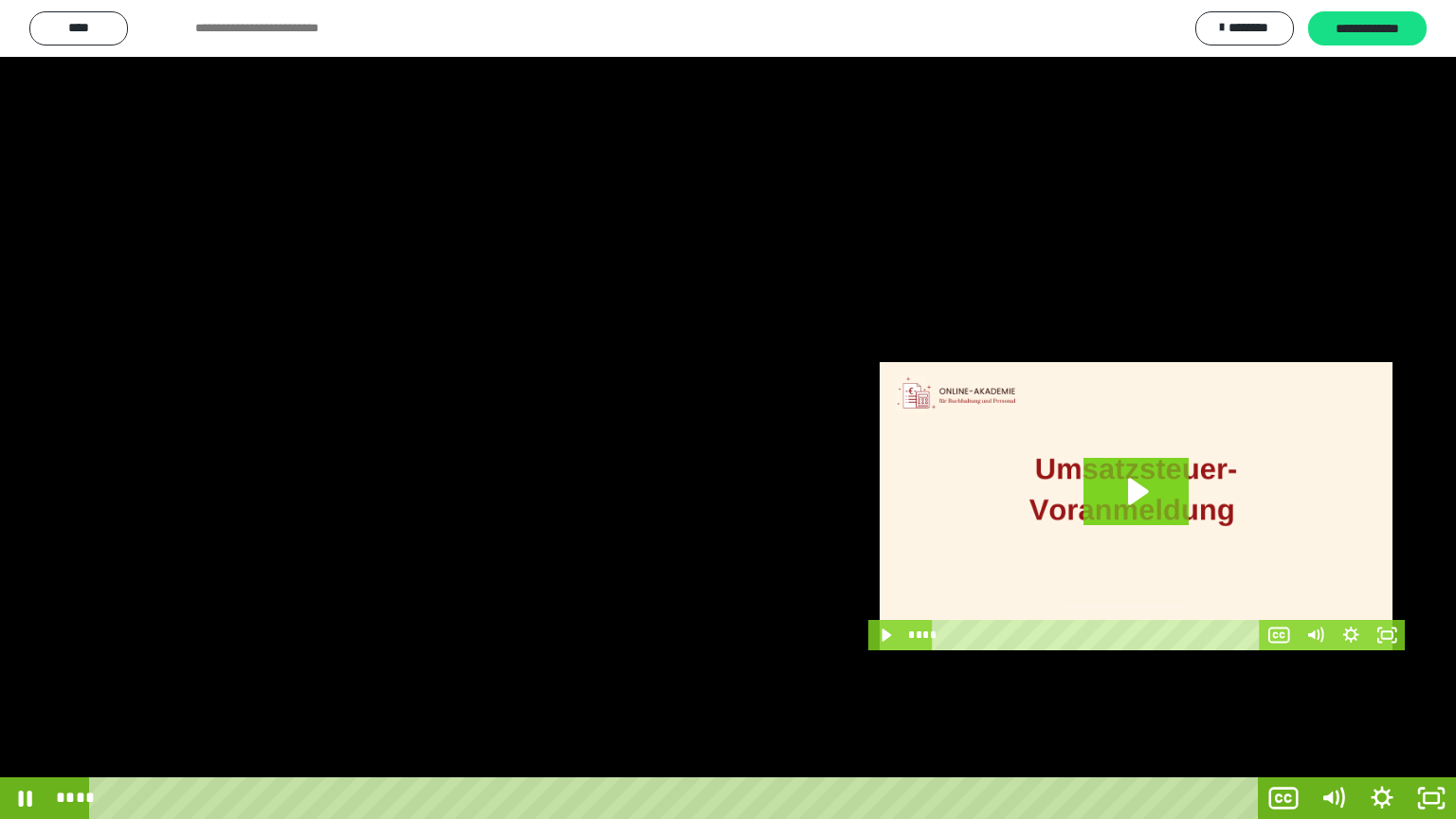 click at bounding box center [728, 410] 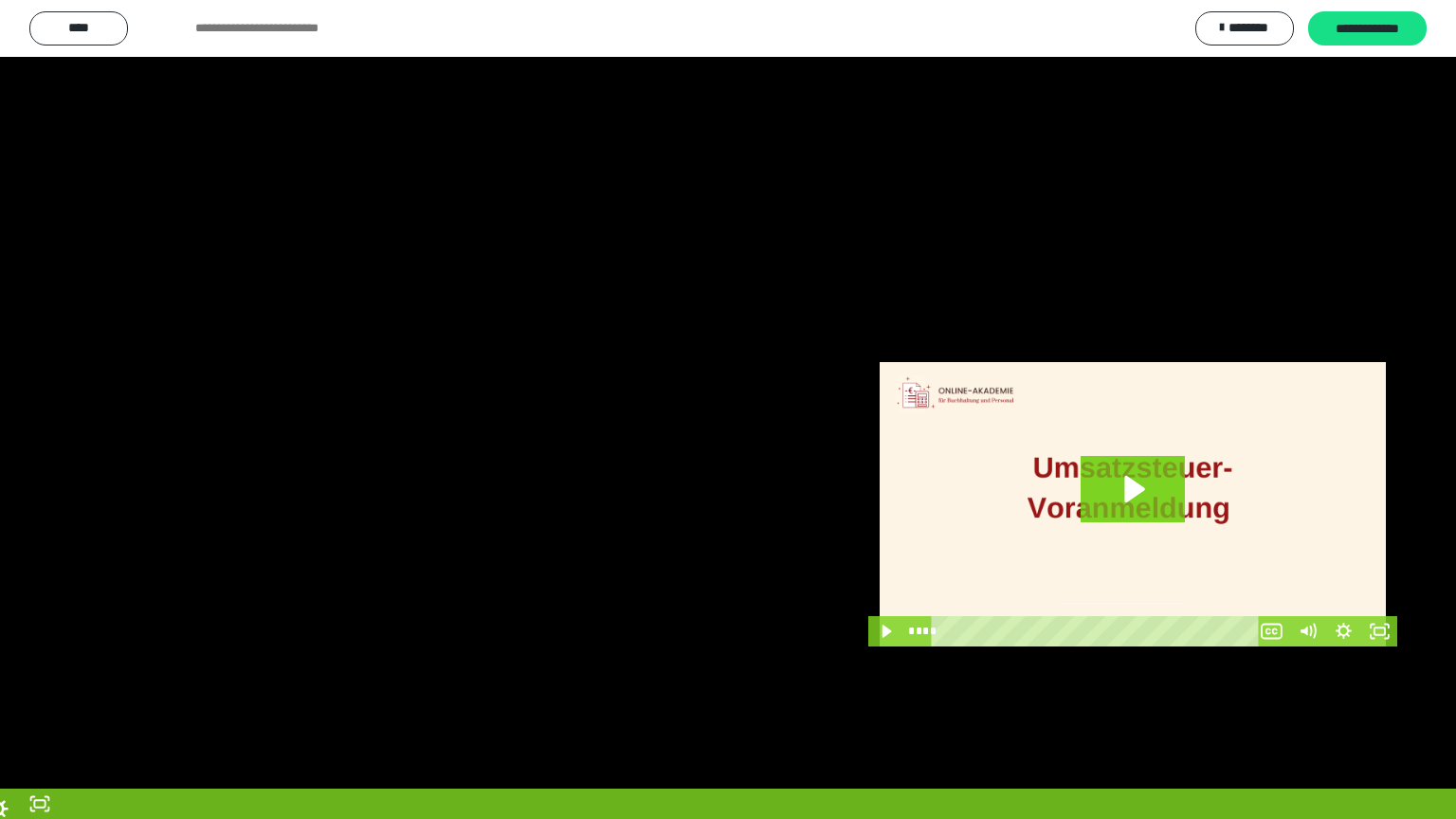 scroll, scrollTop: 3634, scrollLeft: 0, axis: vertical 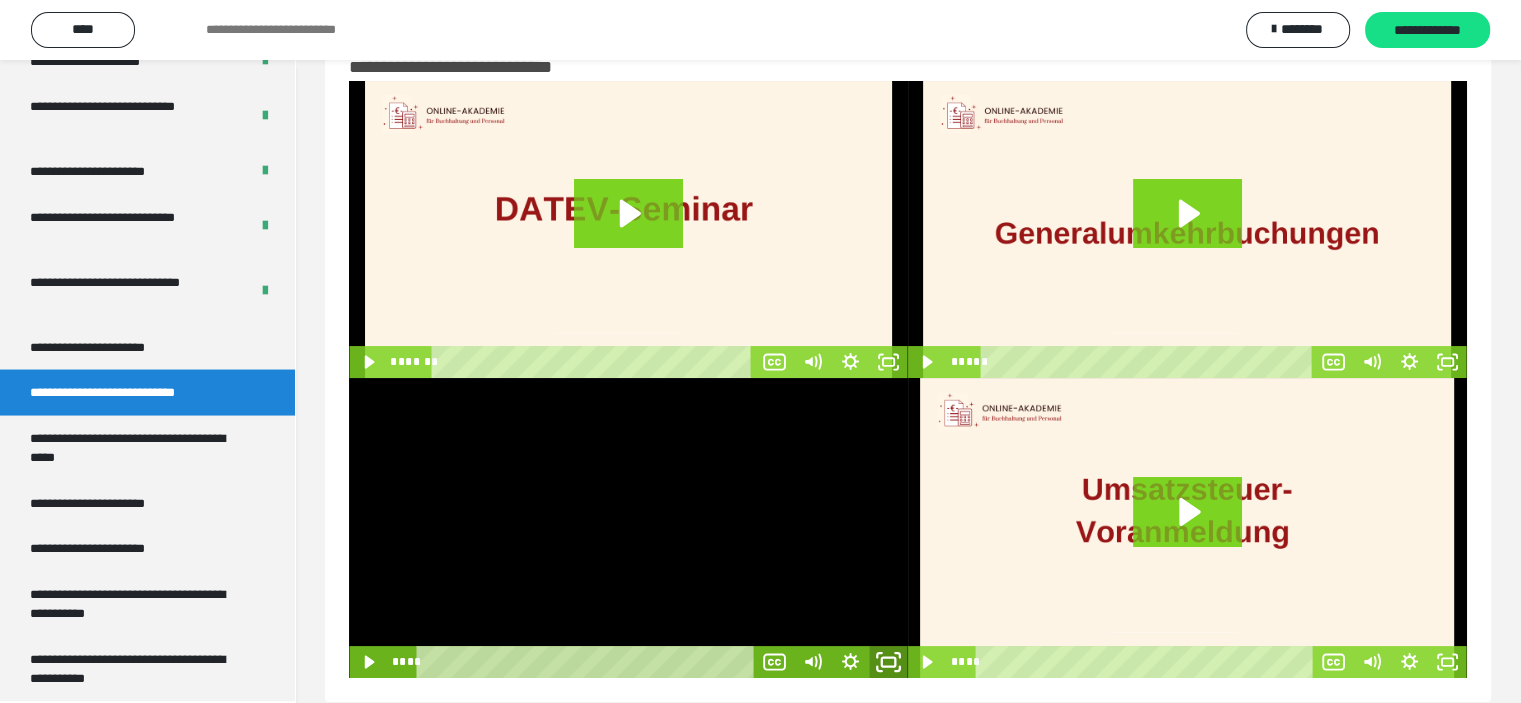 click 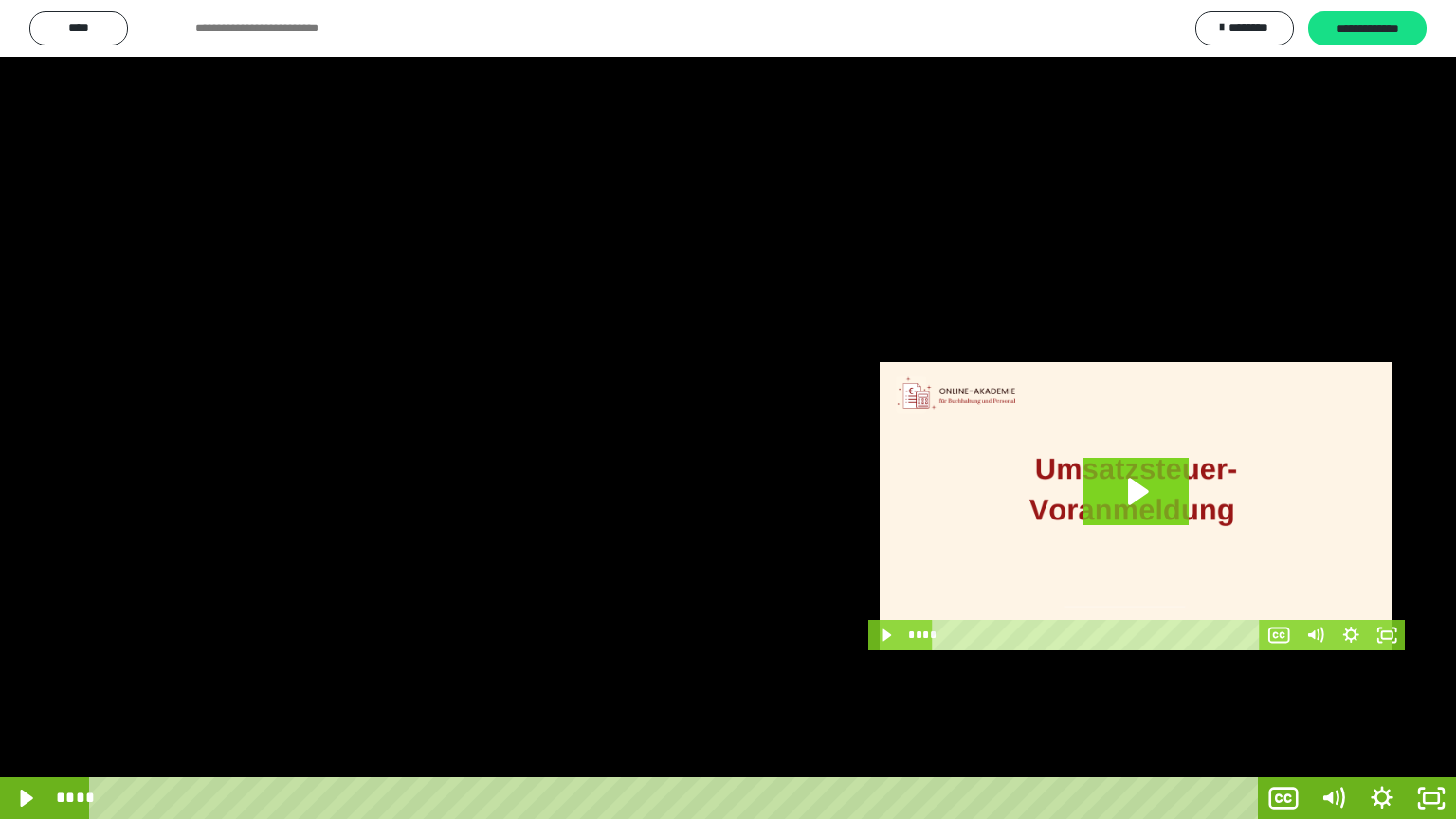 click at bounding box center (728, 410) 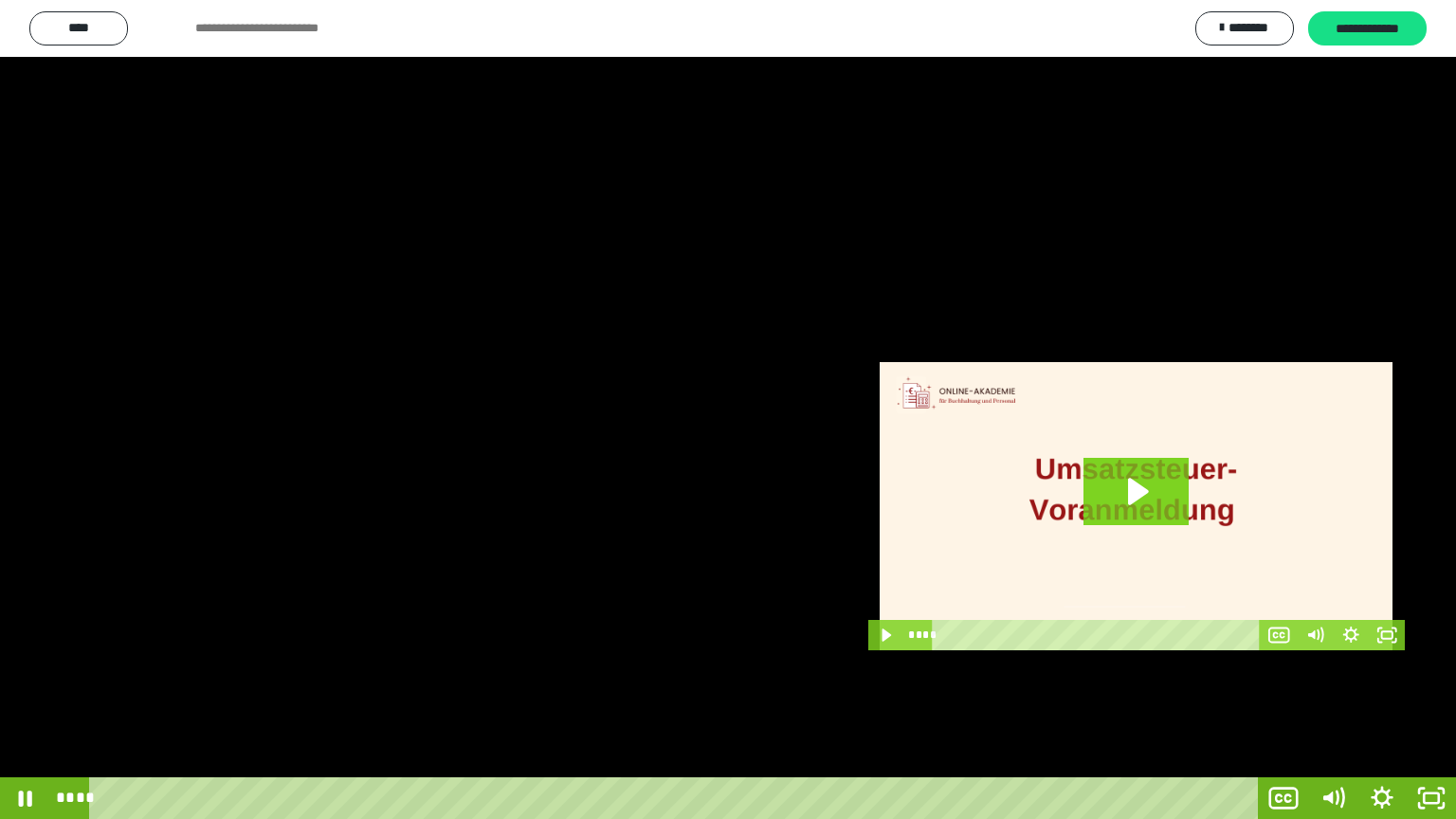 click at bounding box center (728, 410) 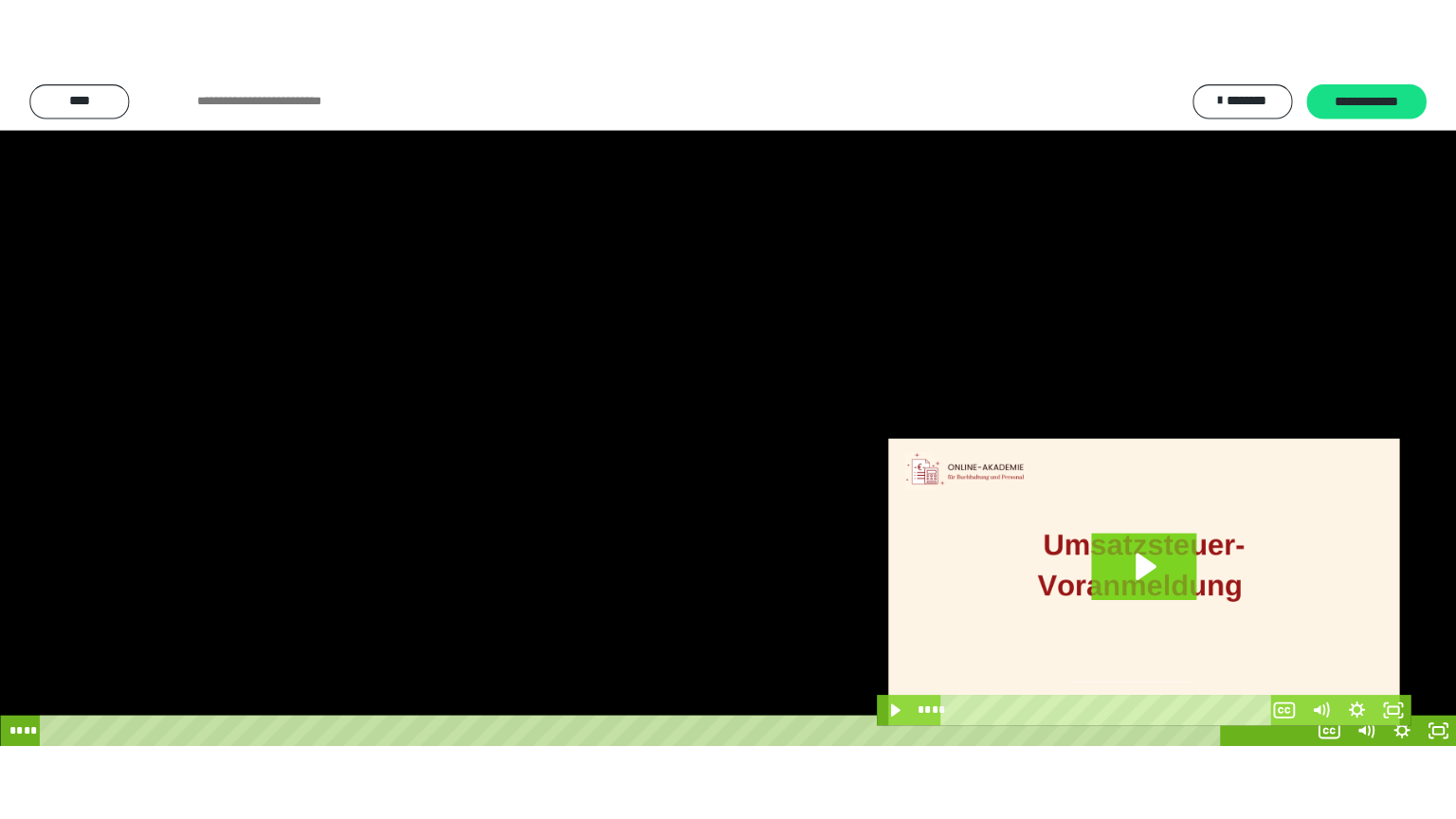 scroll, scrollTop: 3634, scrollLeft: 0, axis: vertical 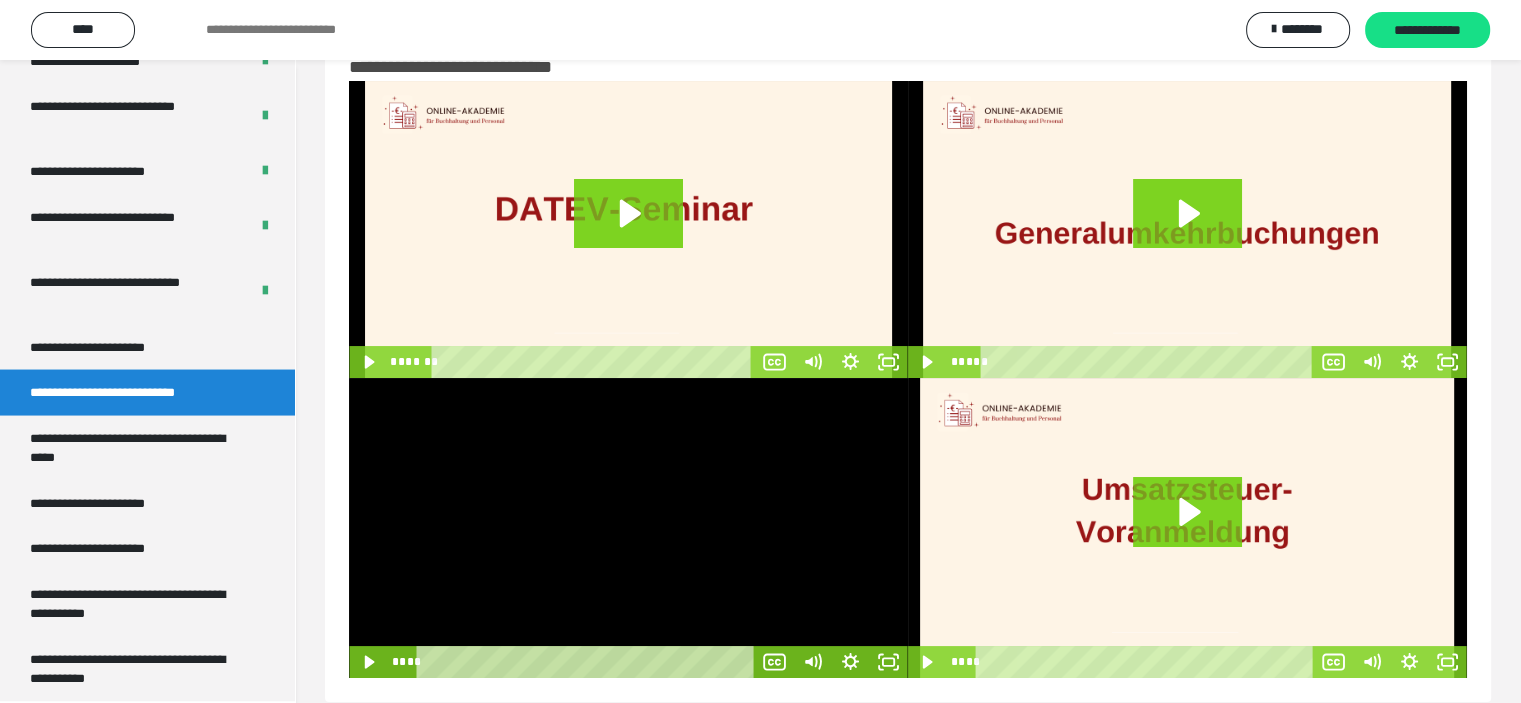 click at bounding box center [628, 528] 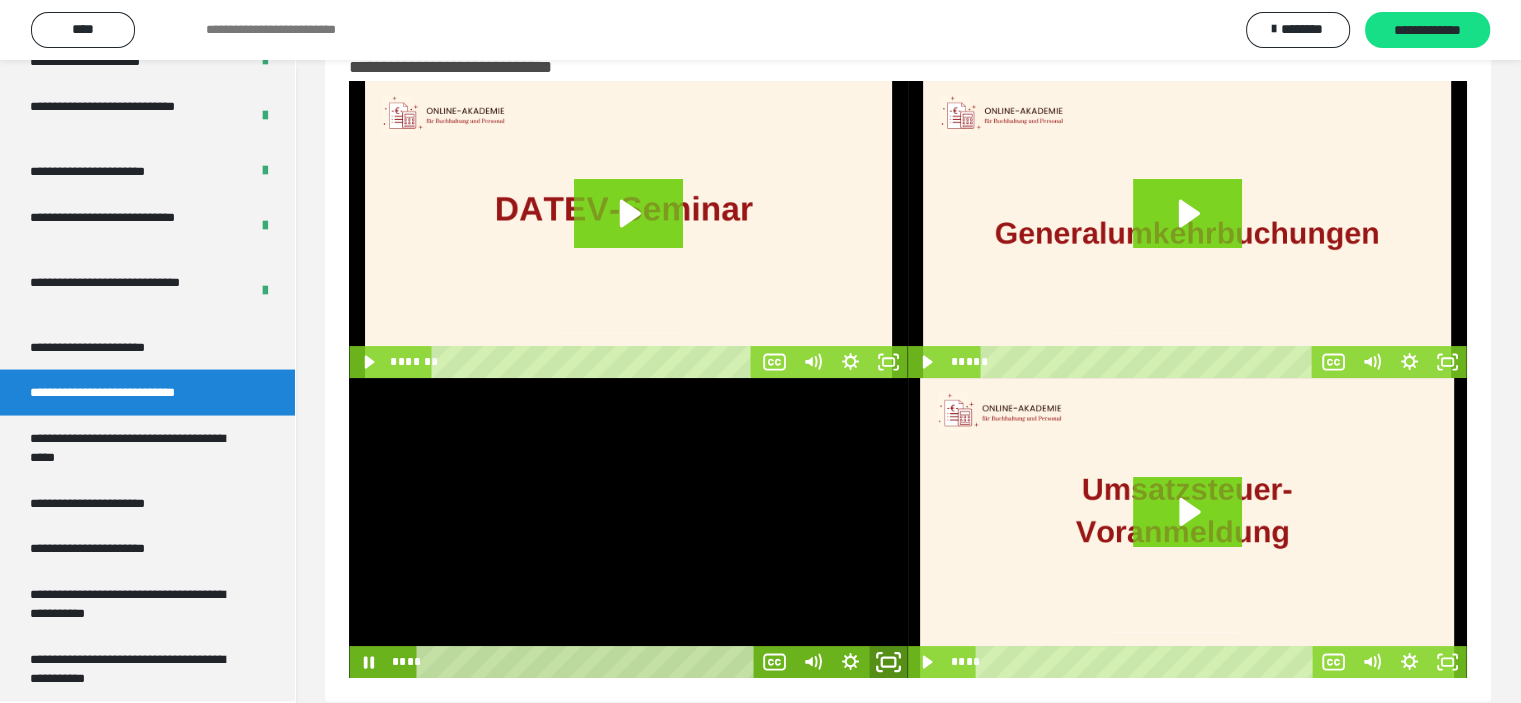 click 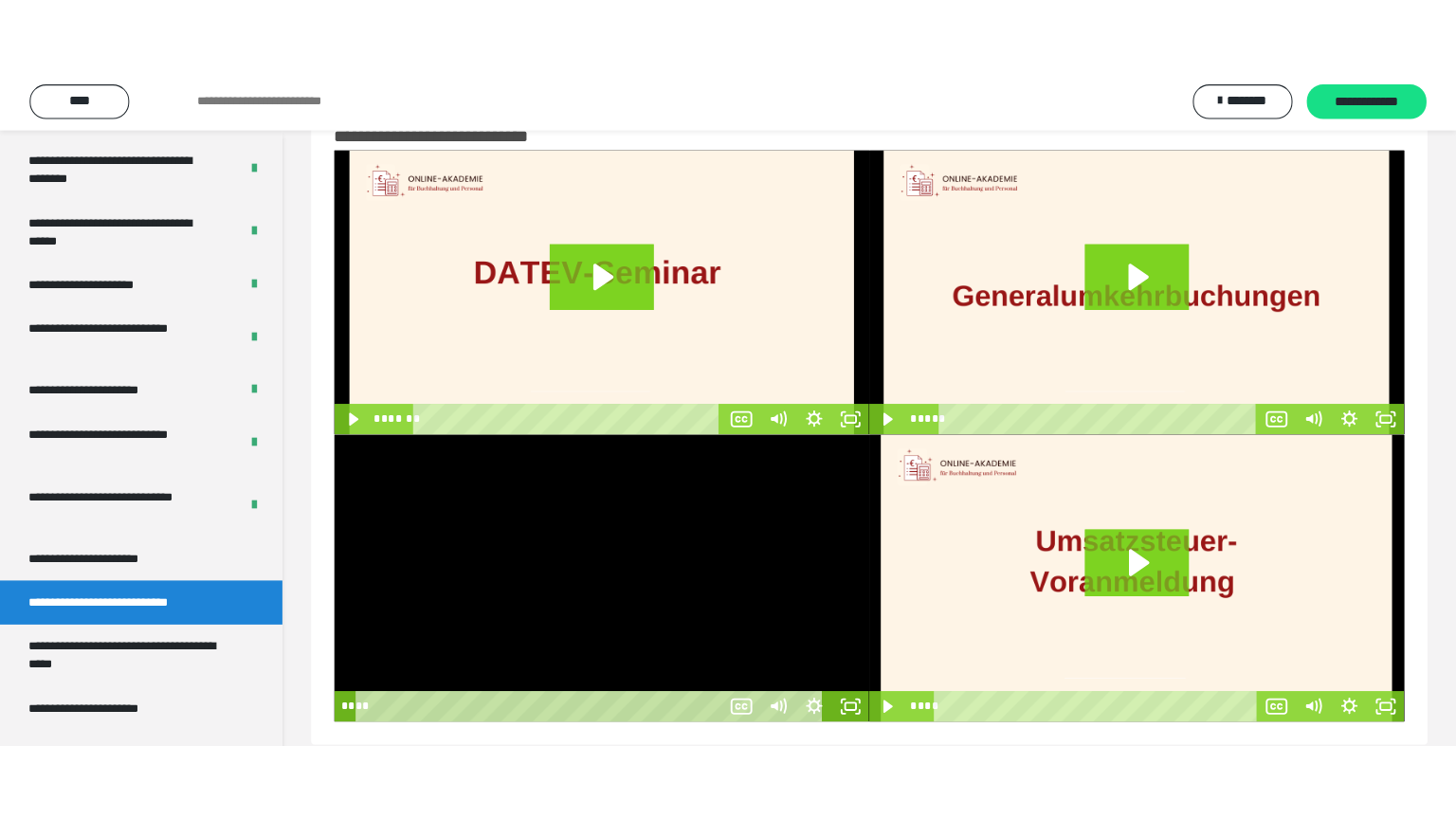 scroll, scrollTop: 3634, scrollLeft: 0, axis: vertical 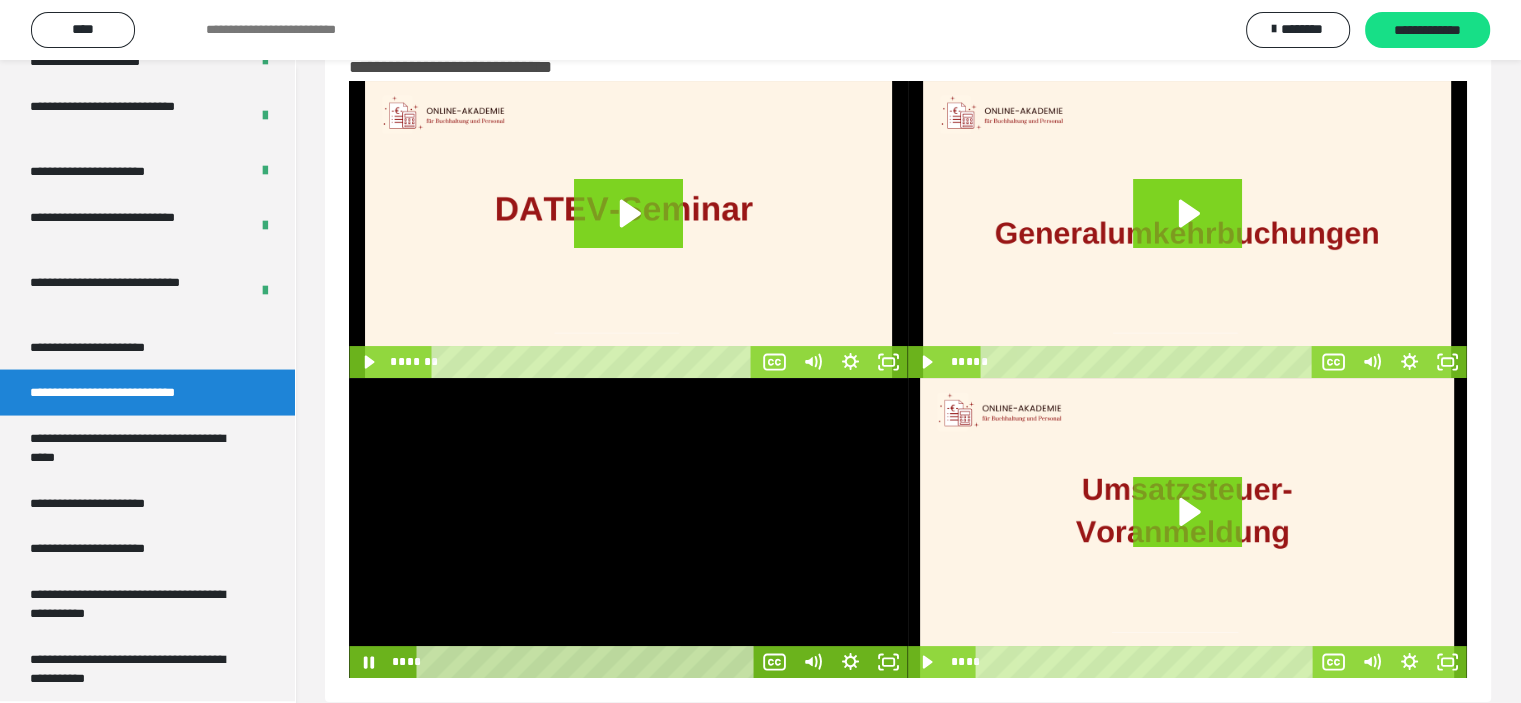 click at bounding box center (628, 528) 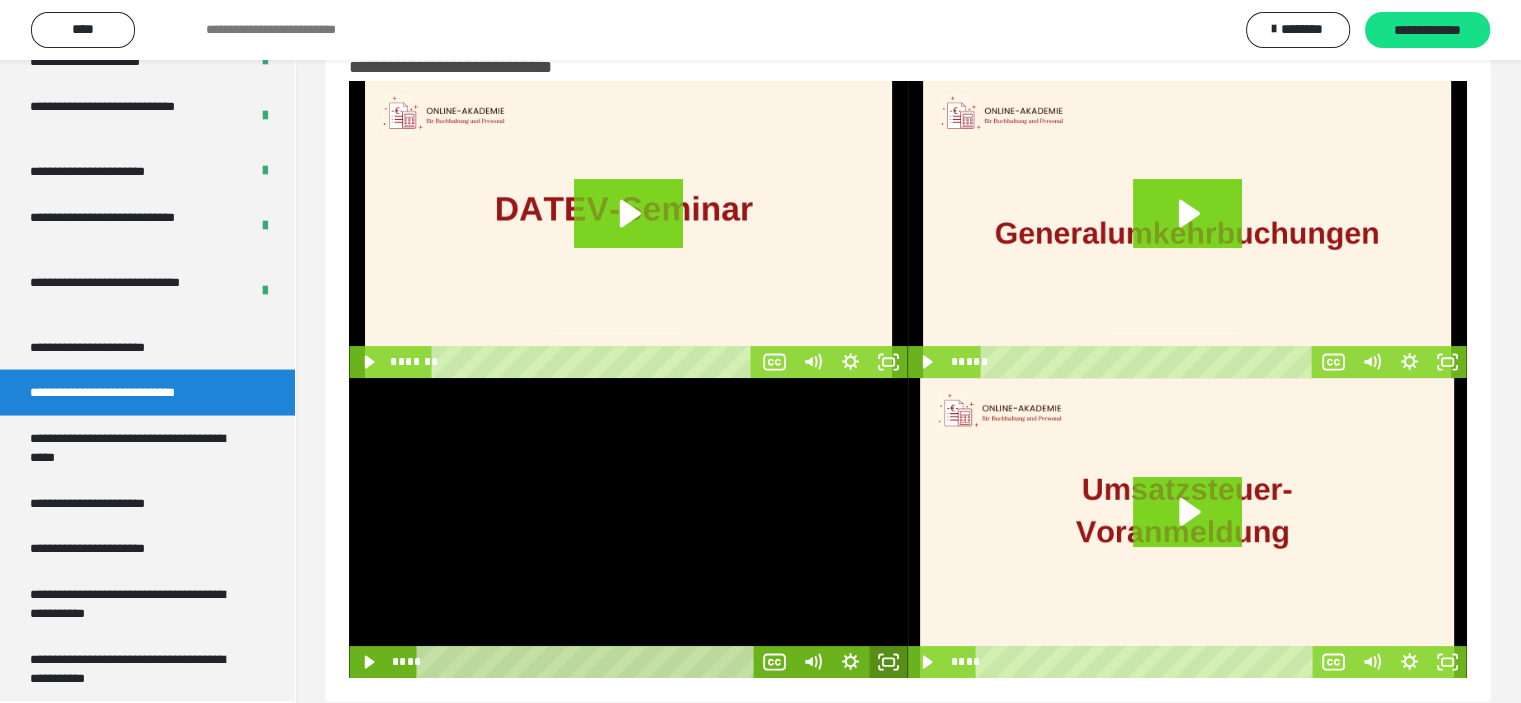 click 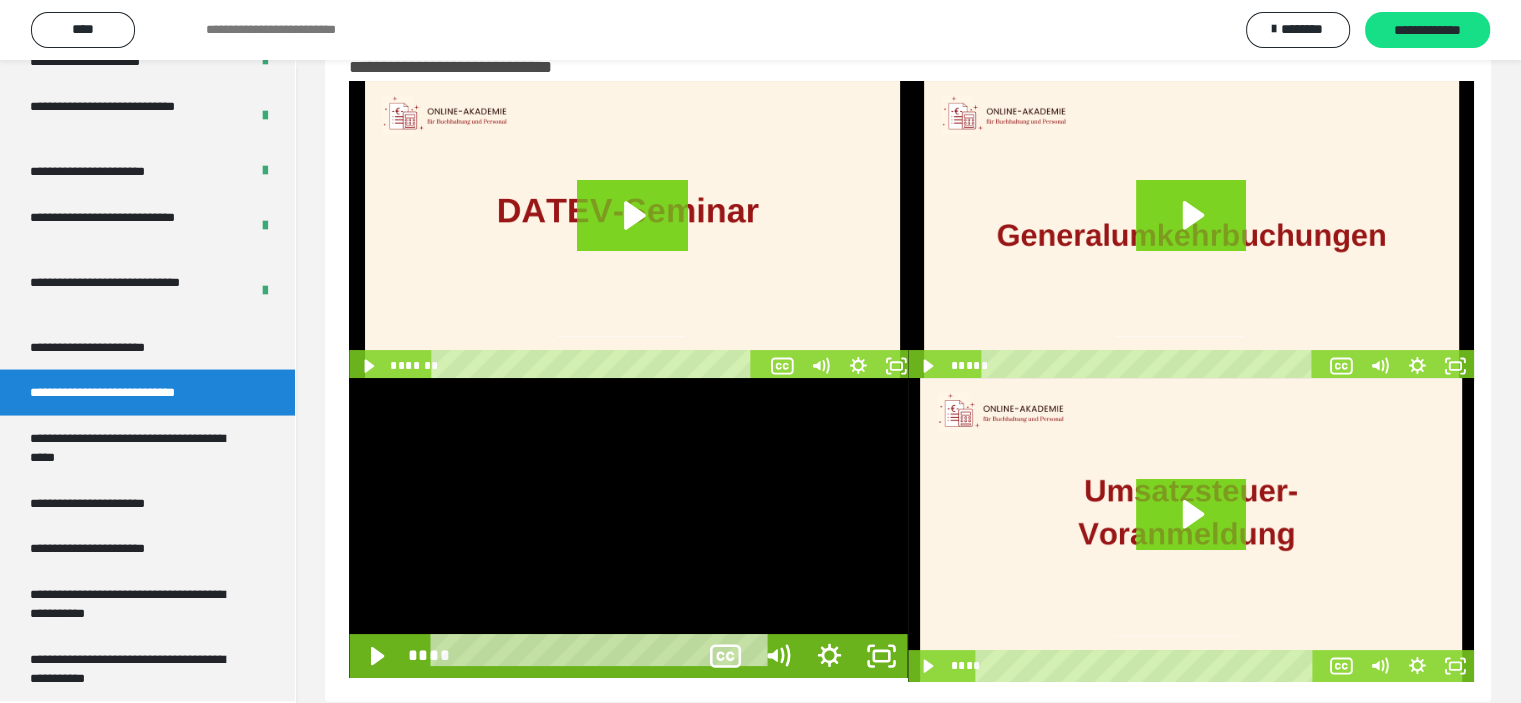 scroll, scrollTop: 3673, scrollLeft: 0, axis: vertical 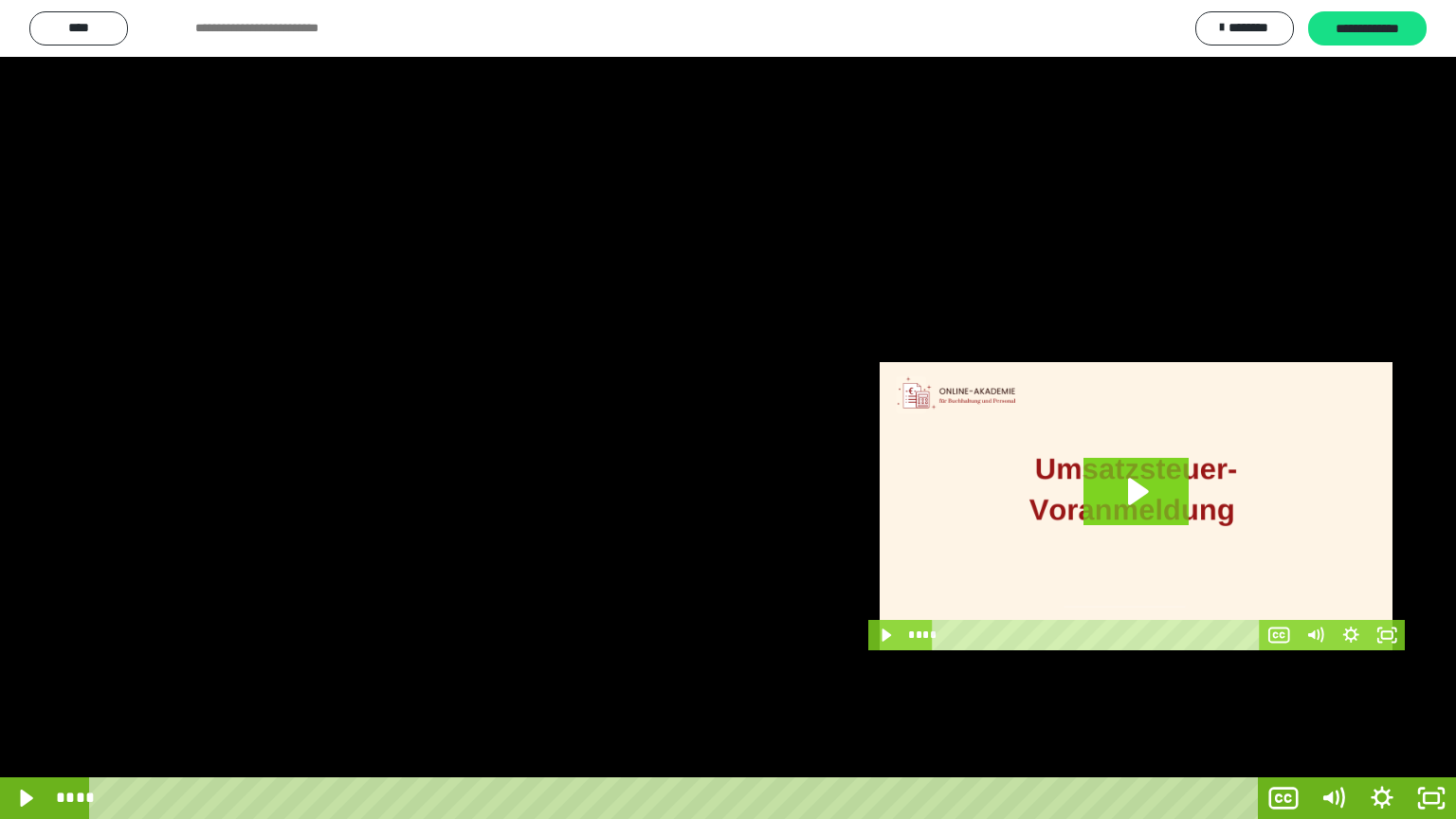 click at bounding box center (728, 410) 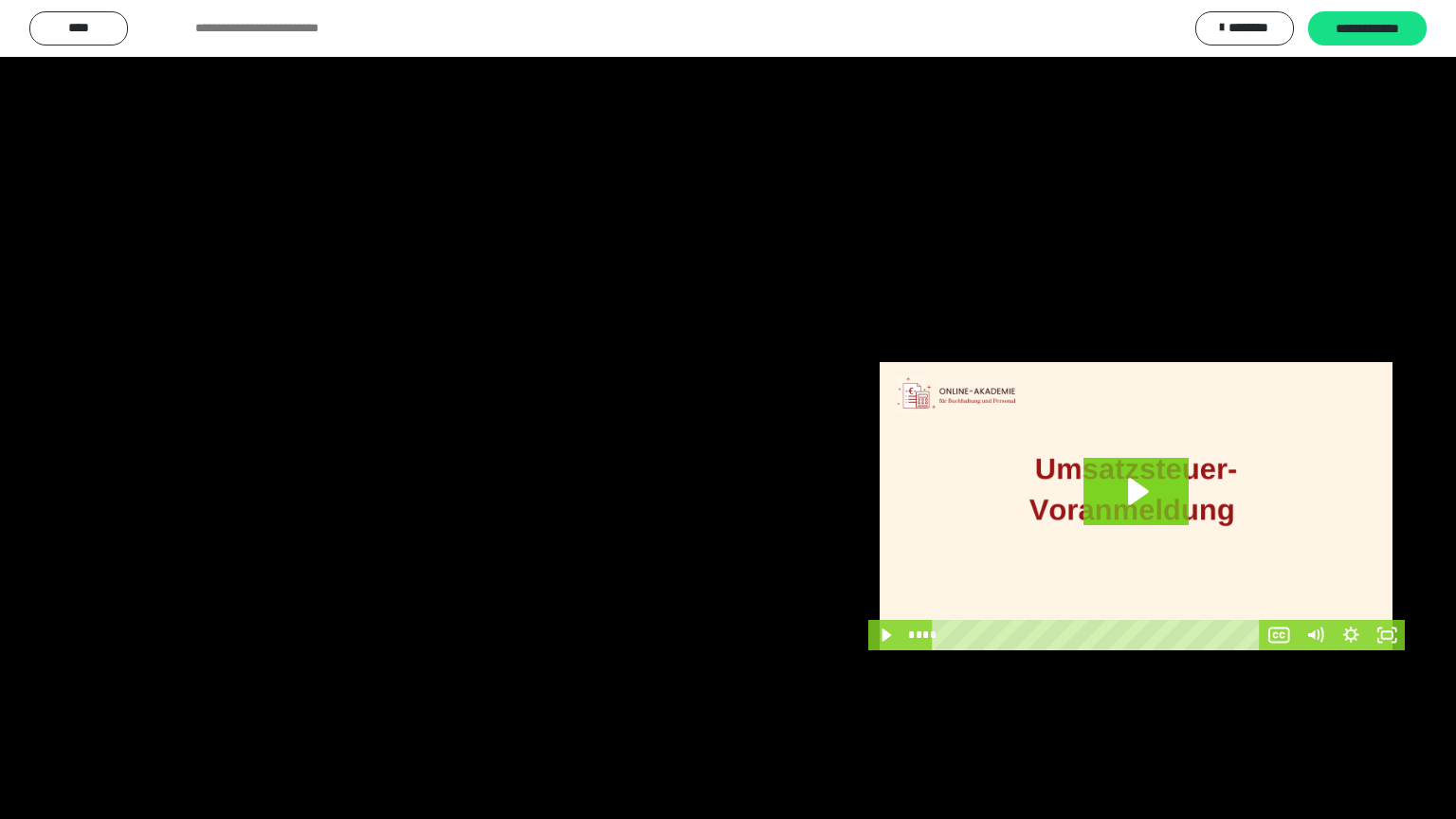 scroll, scrollTop: 3634, scrollLeft: 0, axis: vertical 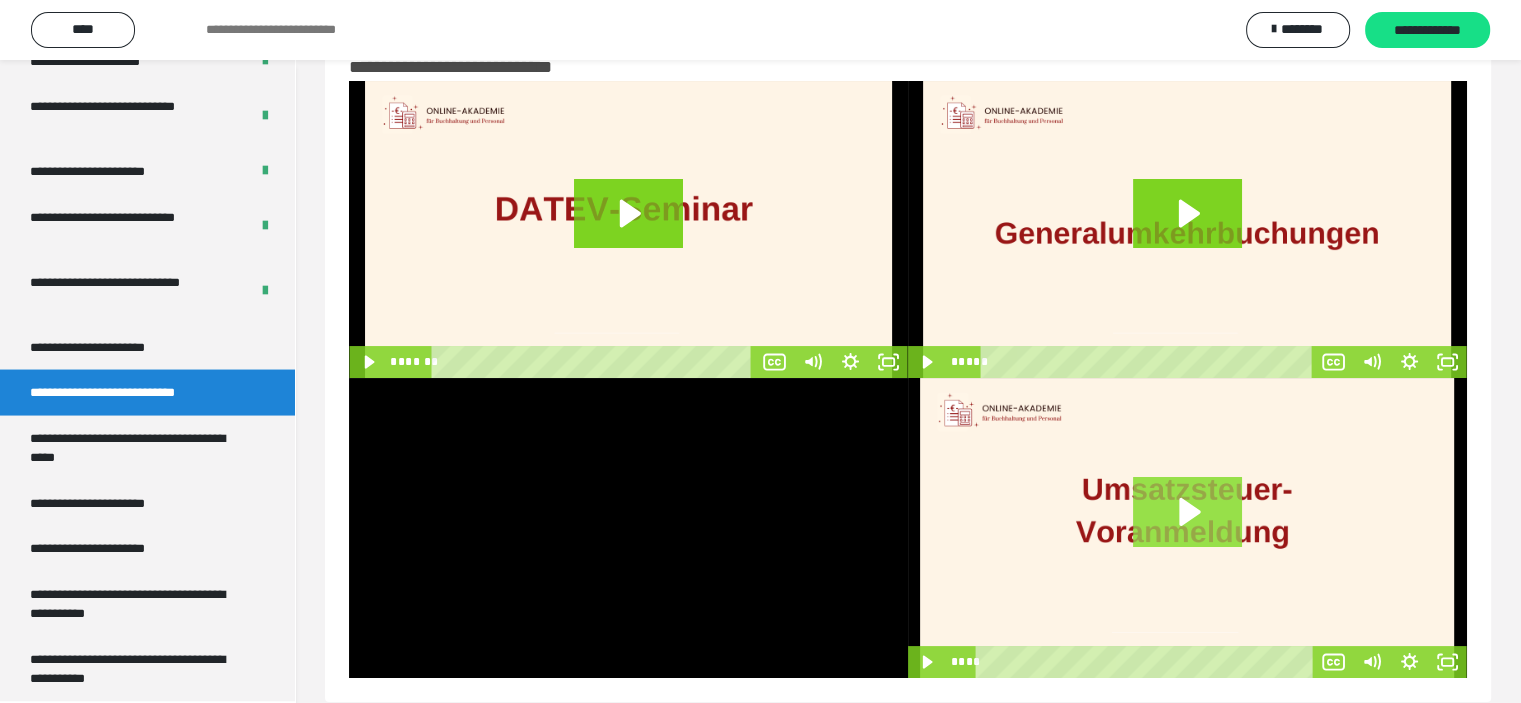 click 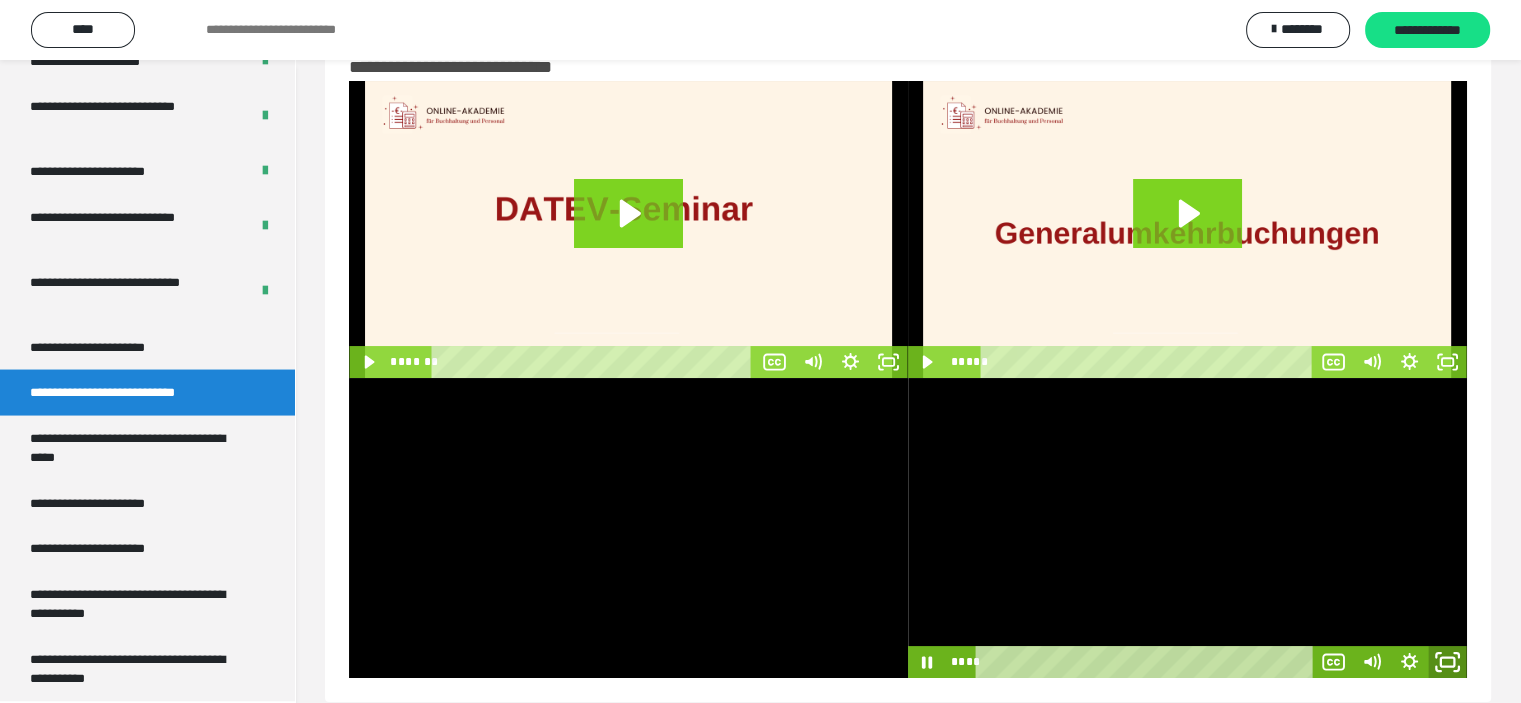 click 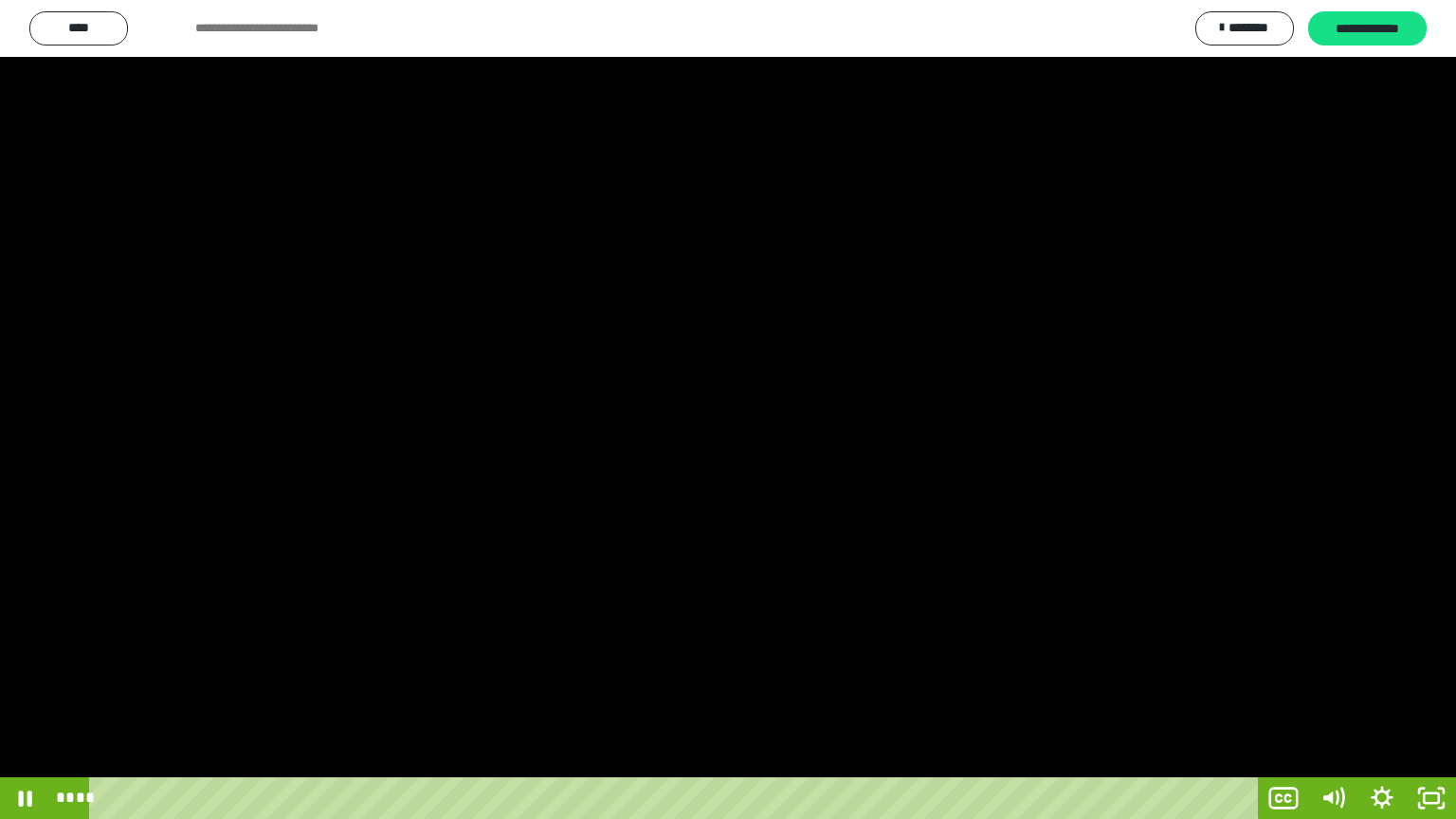 click at bounding box center (728, 410) 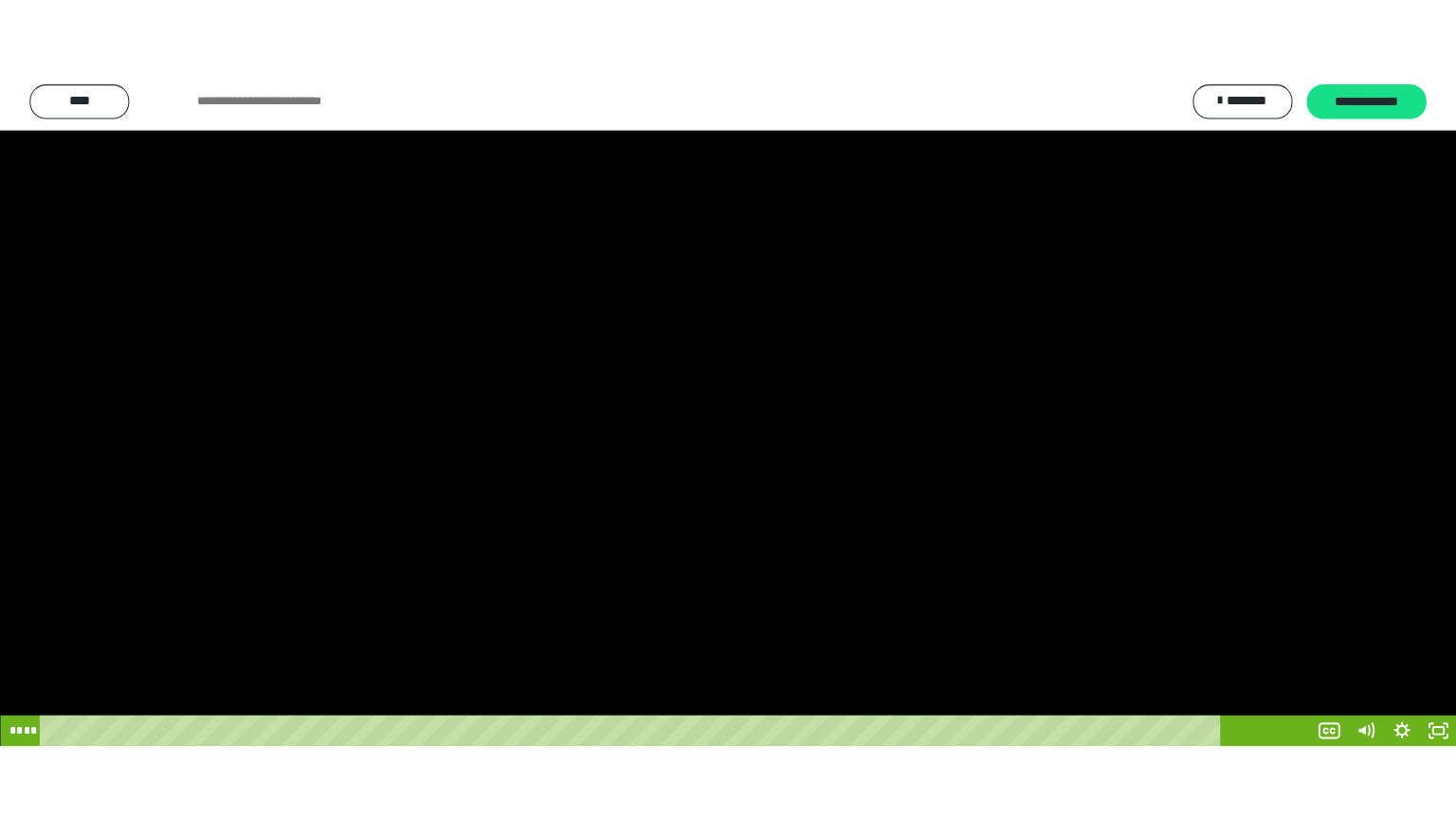 scroll, scrollTop: 3634, scrollLeft: 0, axis: vertical 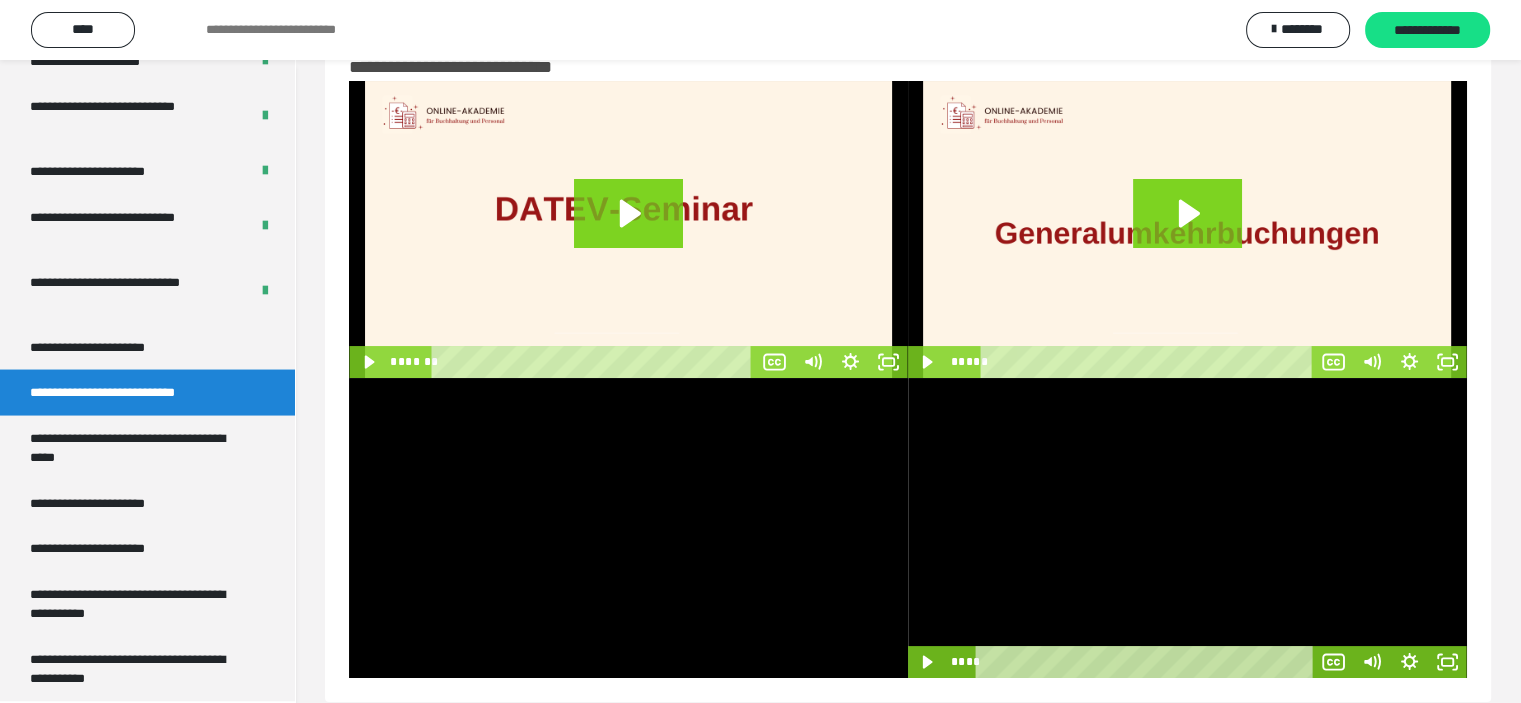 click at bounding box center [1187, 528] 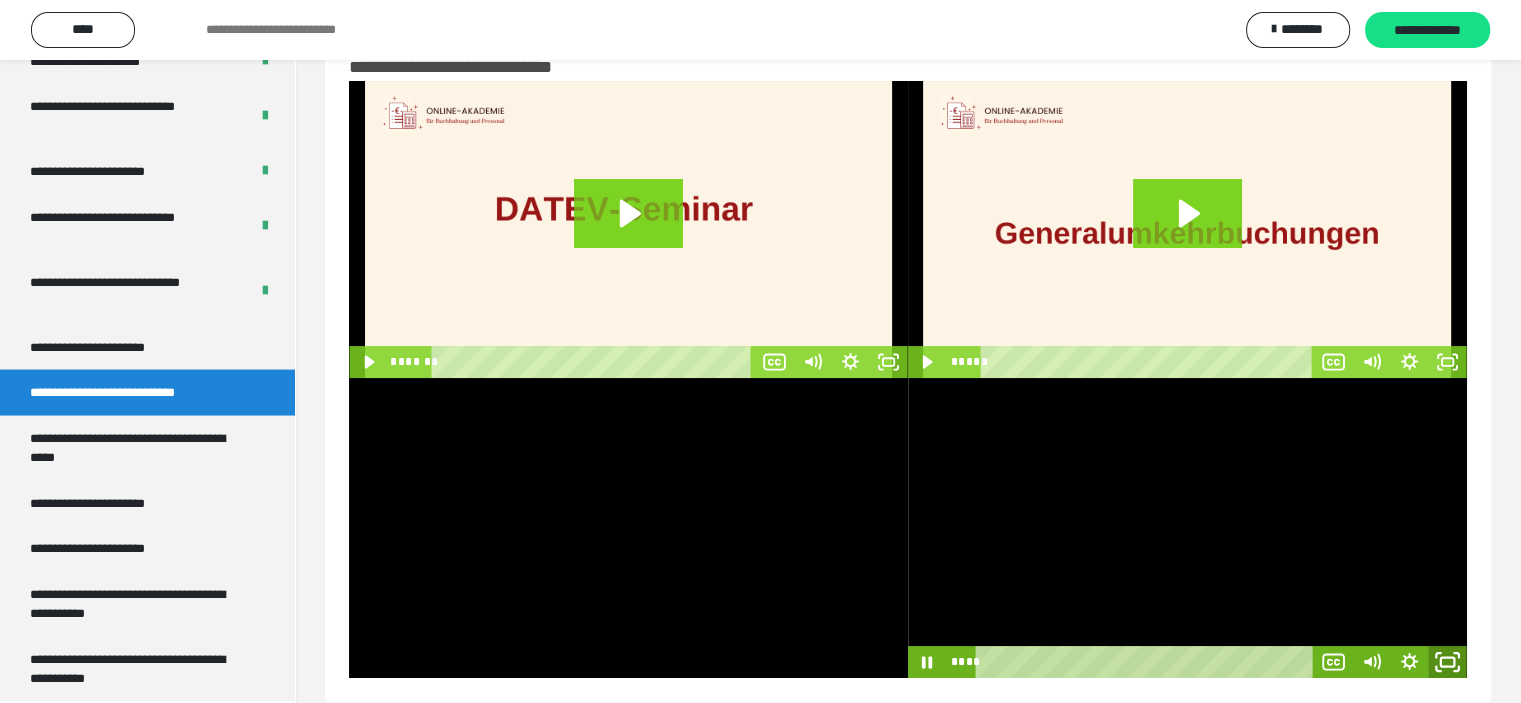 click 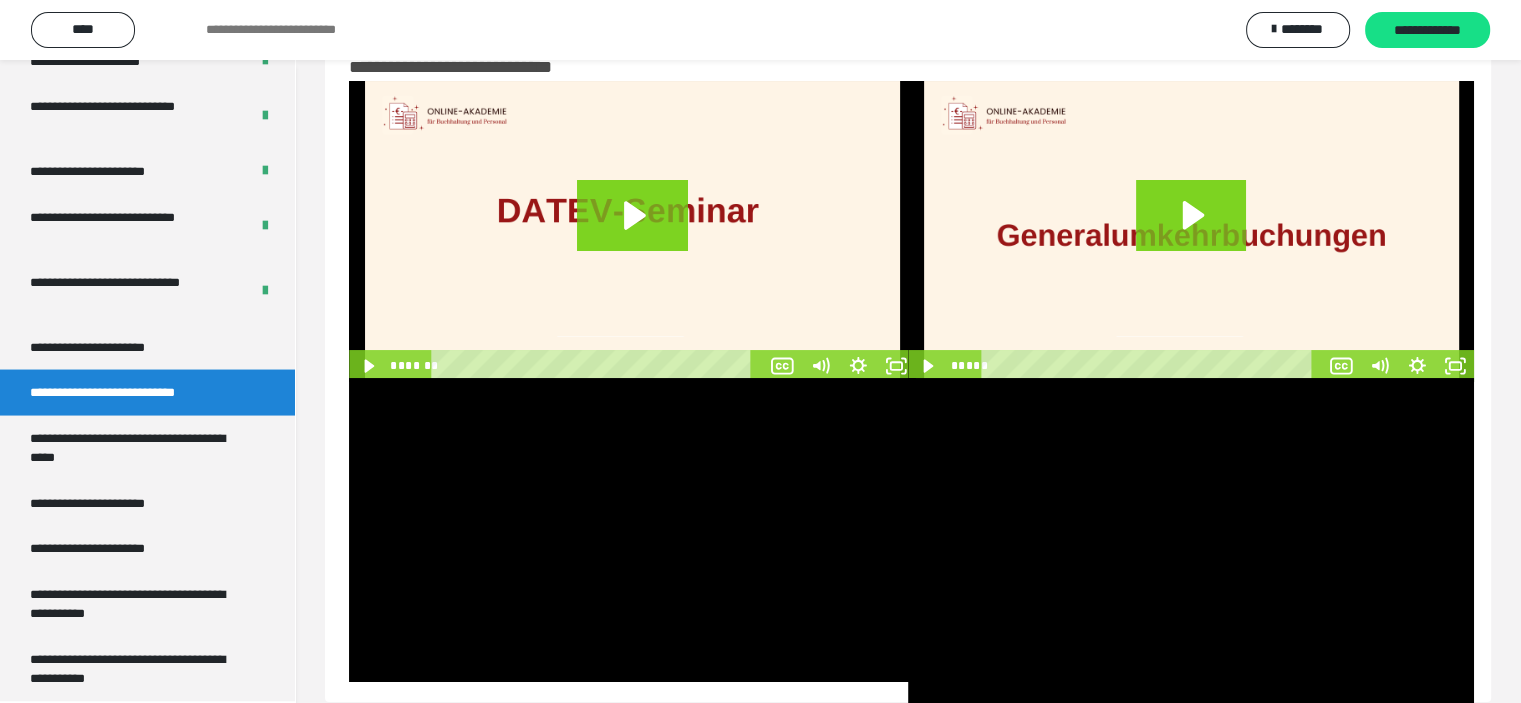 scroll, scrollTop: 3673, scrollLeft: 0, axis: vertical 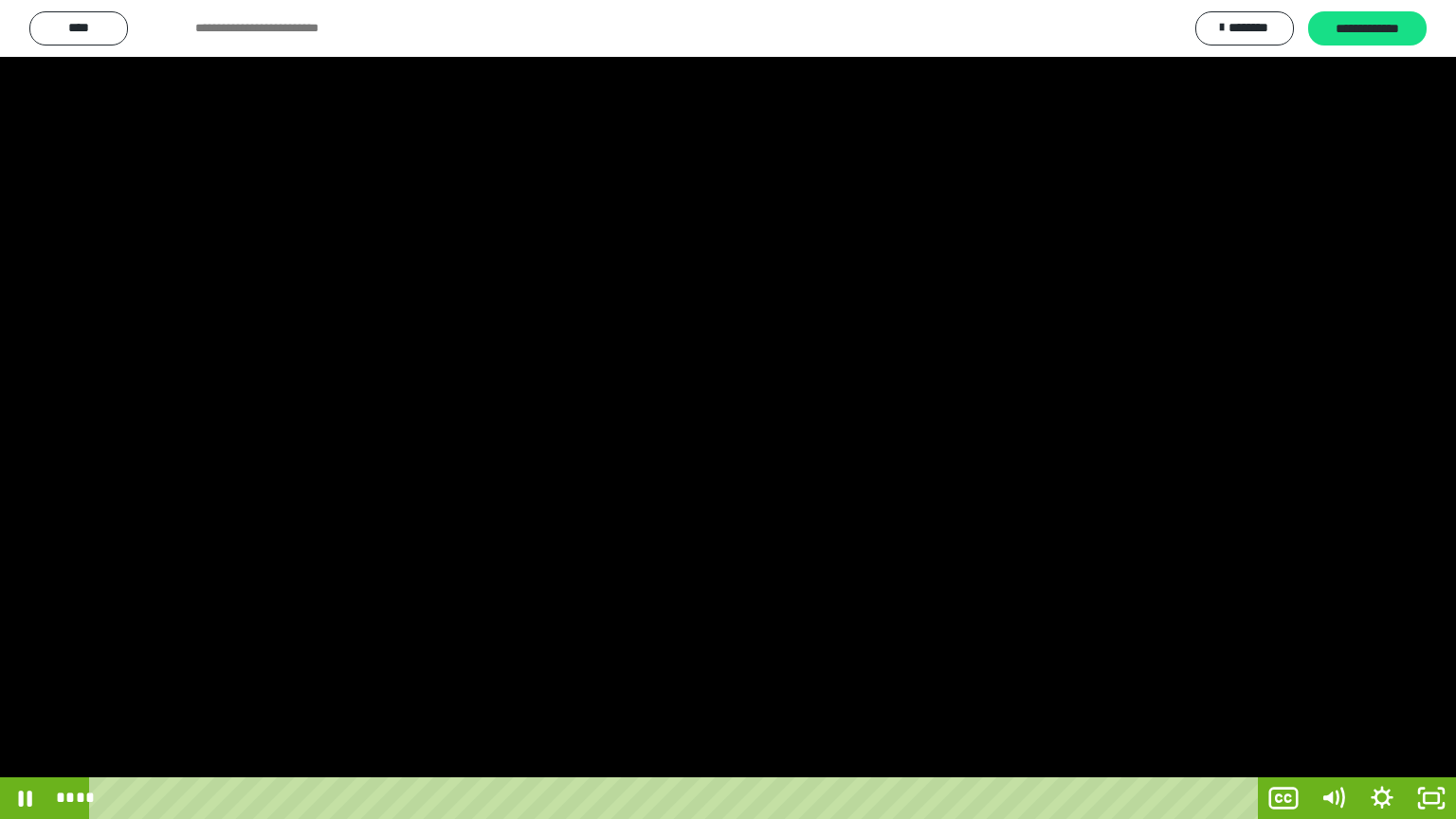 click at bounding box center (728, 410) 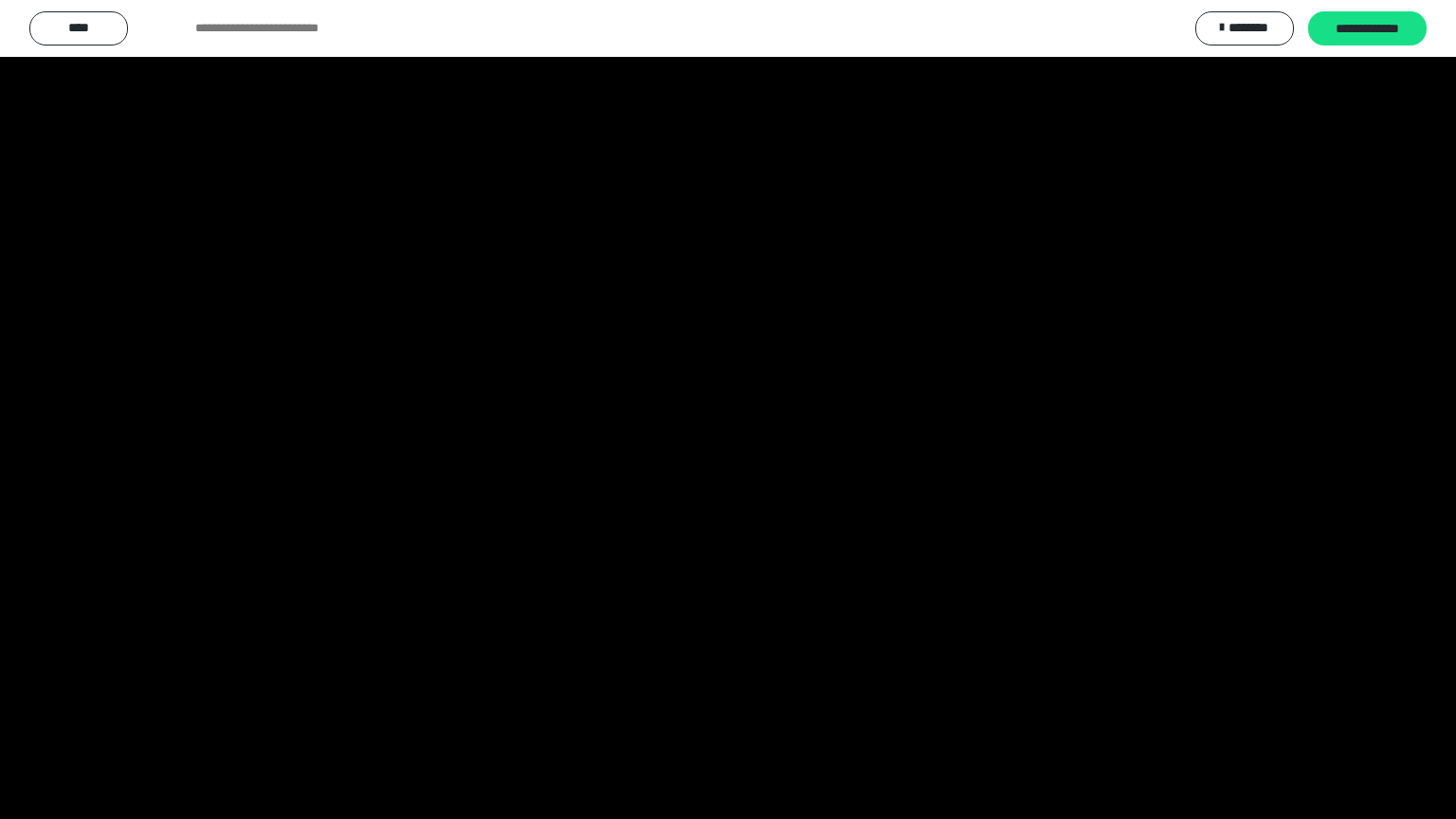 scroll, scrollTop: 3634, scrollLeft: 0, axis: vertical 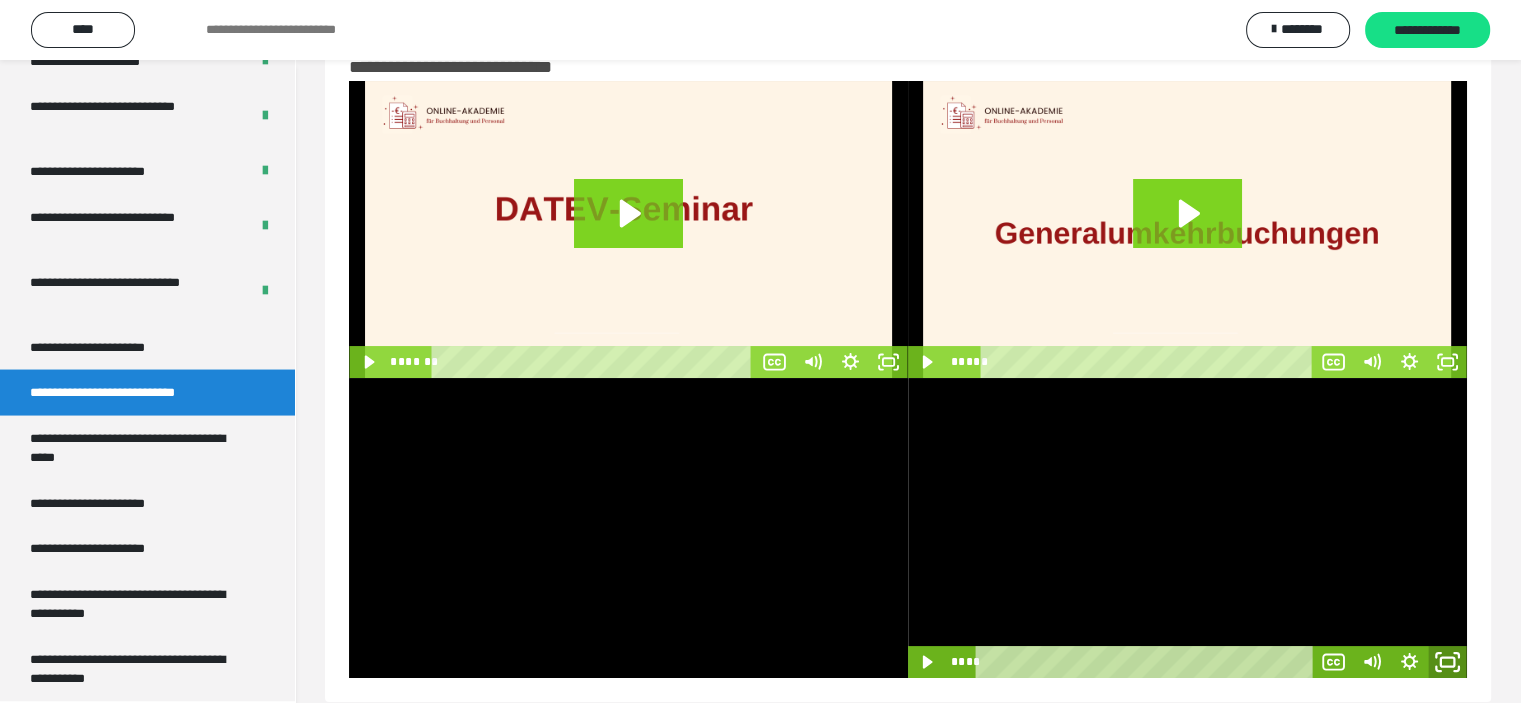 click 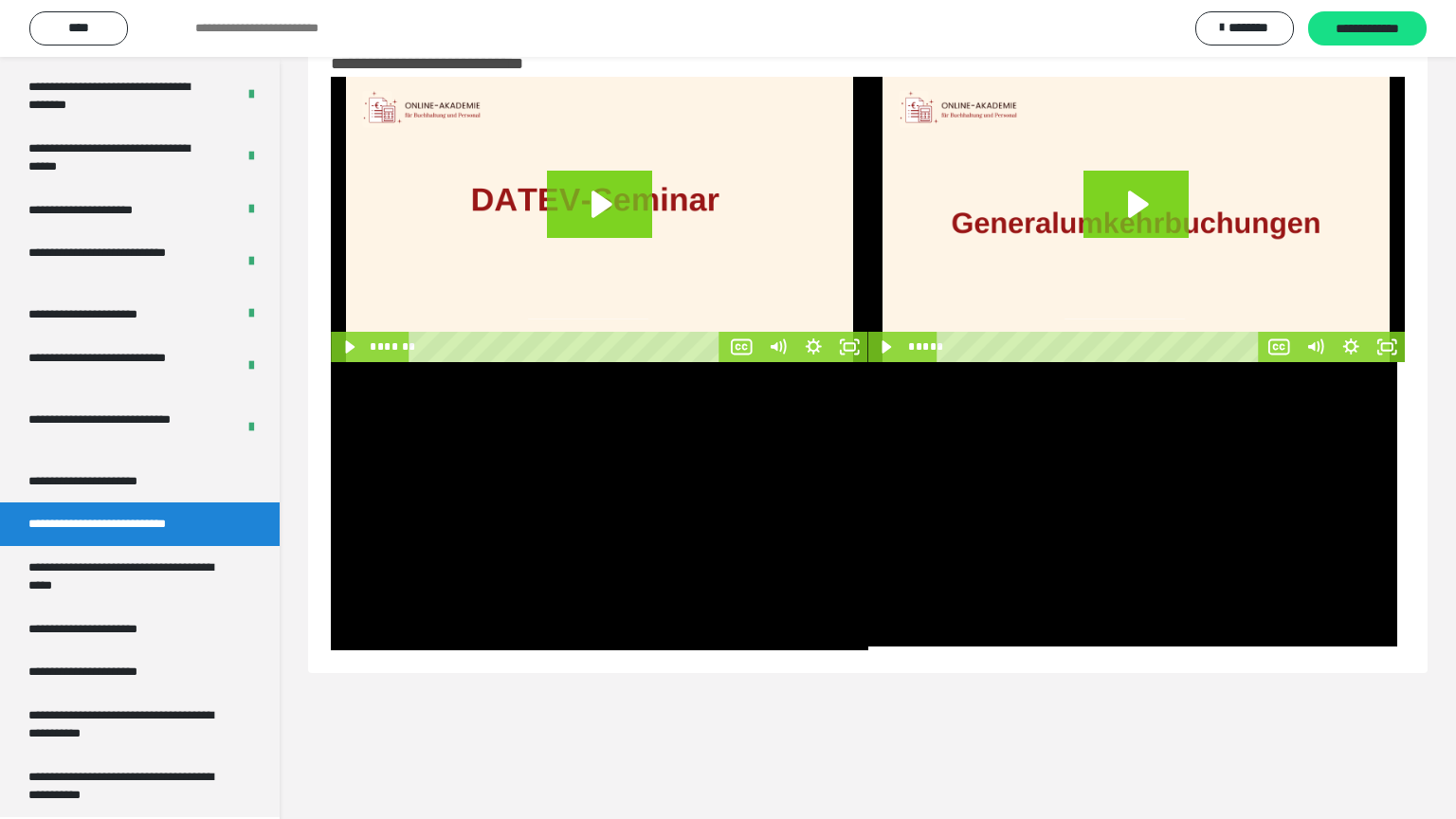 scroll, scrollTop: 3634, scrollLeft: 0, axis: vertical 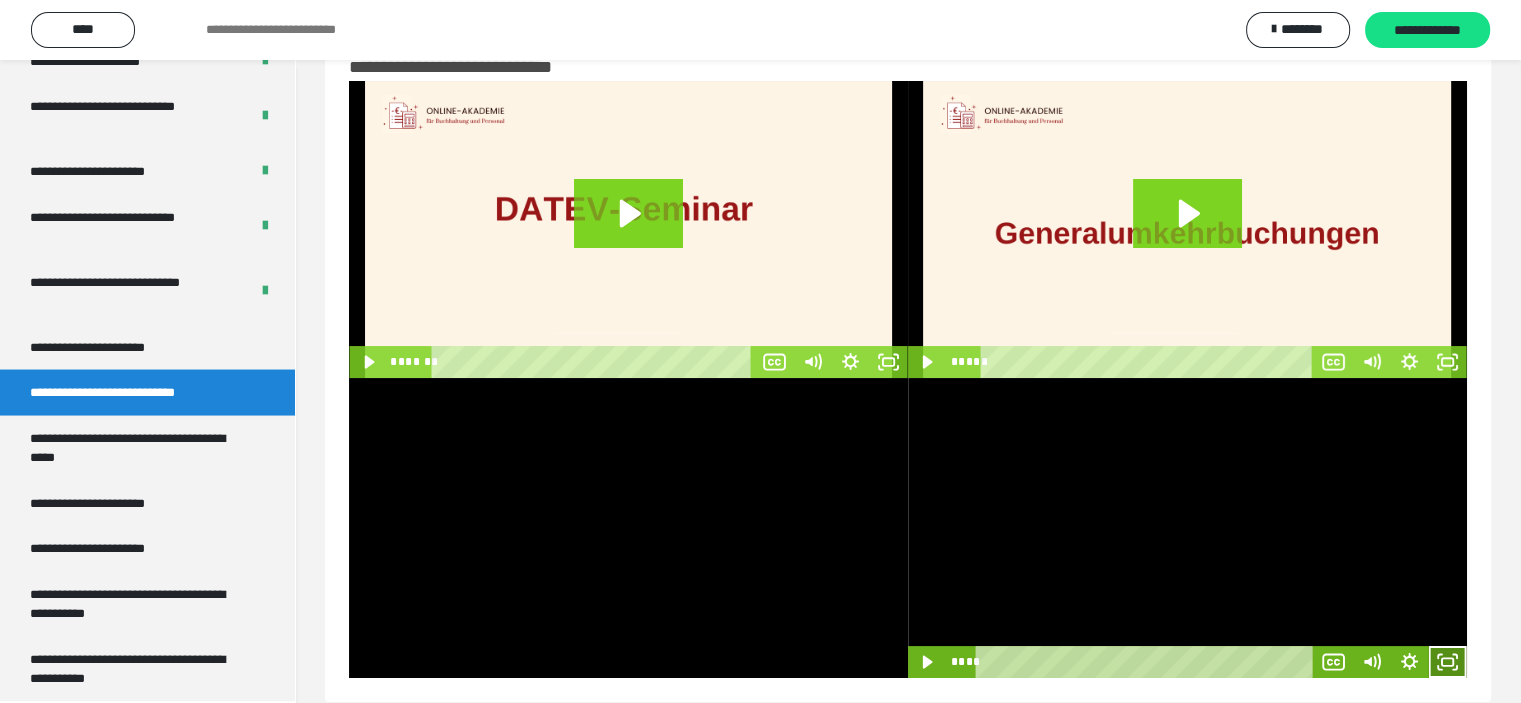 click 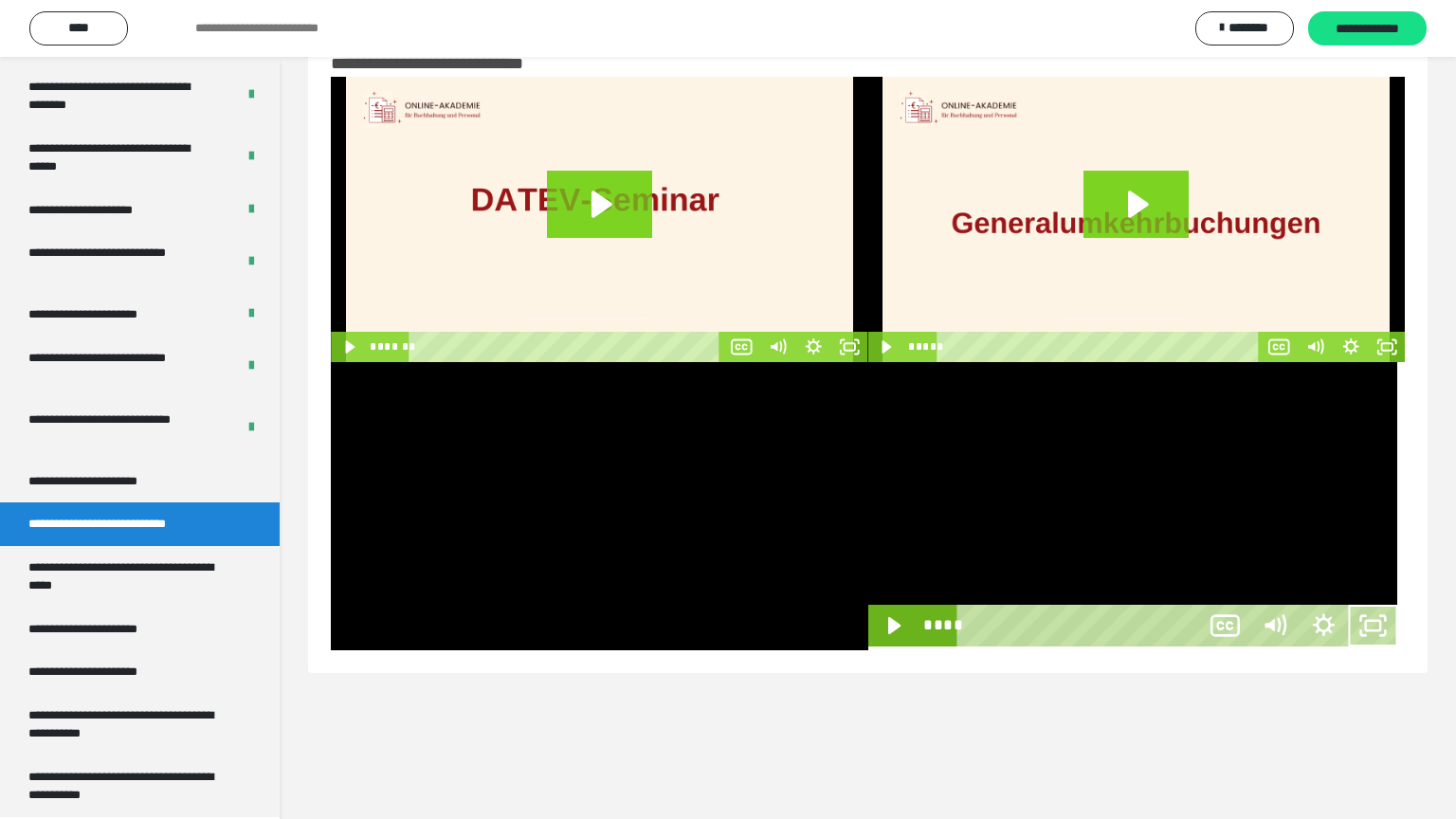 scroll, scrollTop: 3634, scrollLeft: 0, axis: vertical 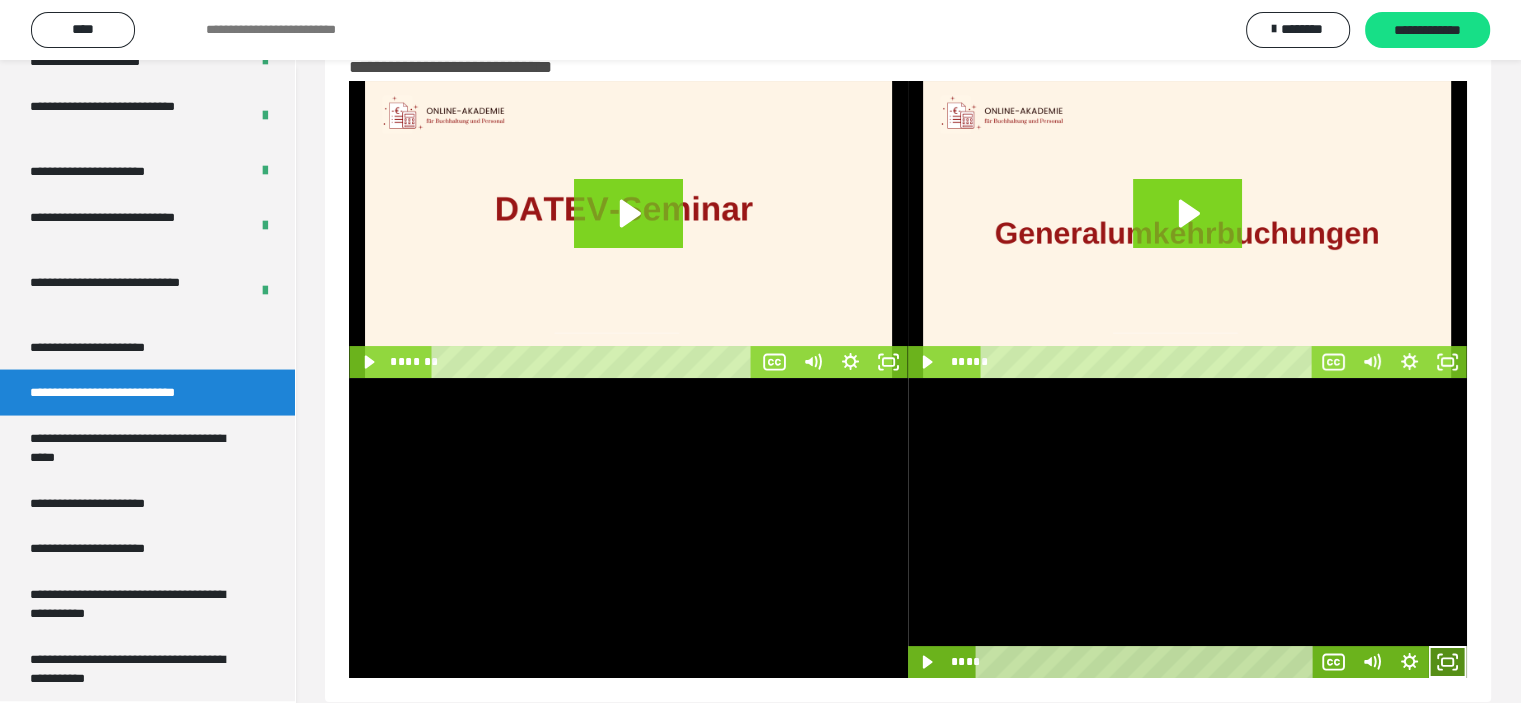 click 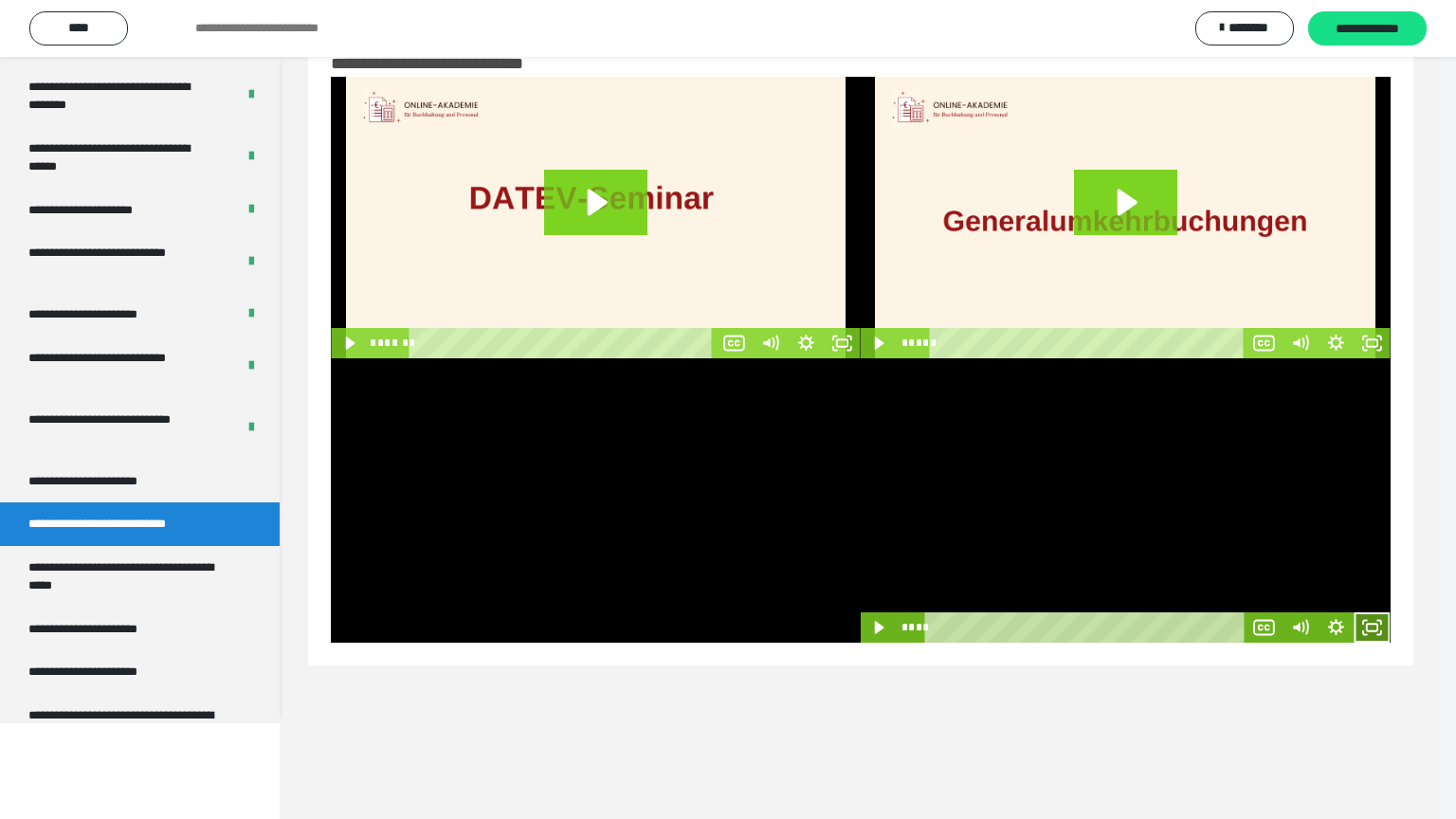 scroll, scrollTop: 3634, scrollLeft: 0, axis: vertical 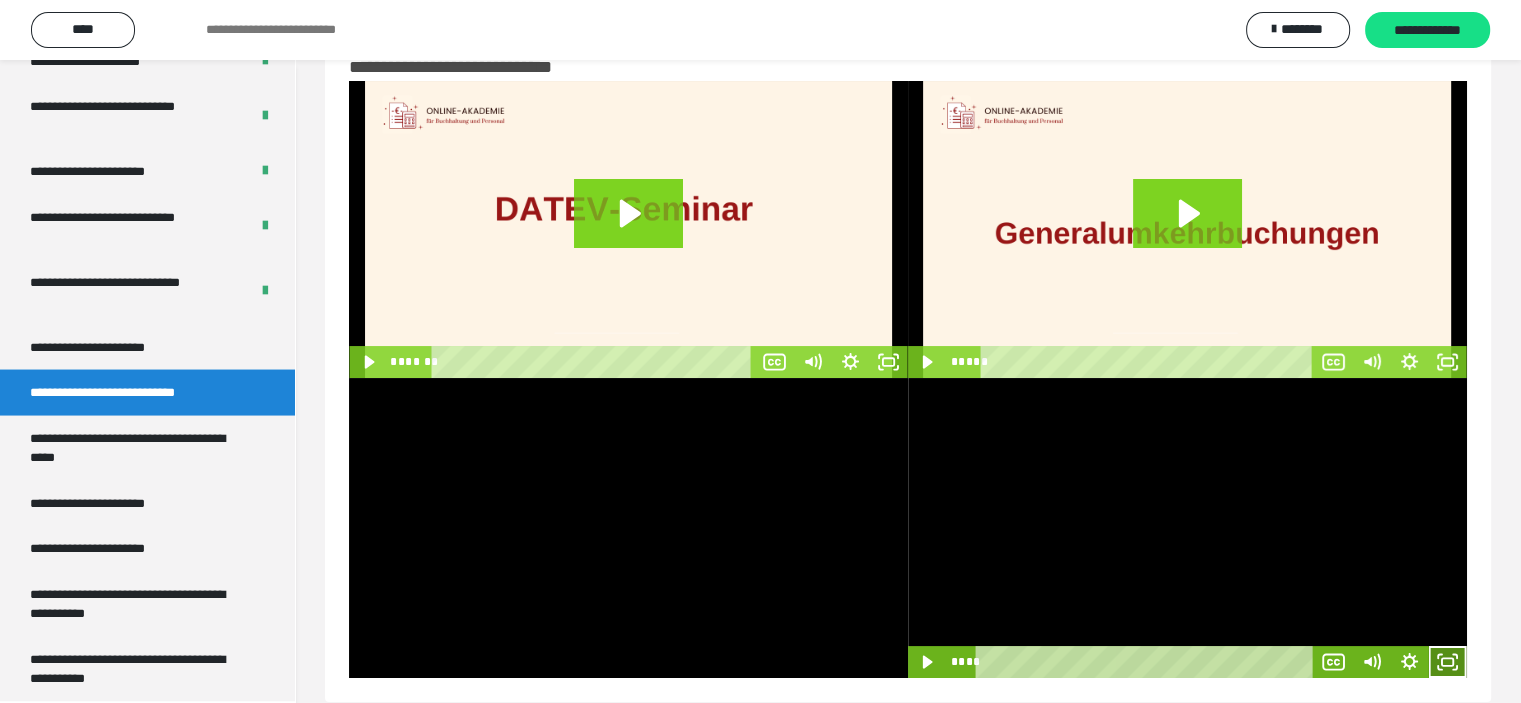 click 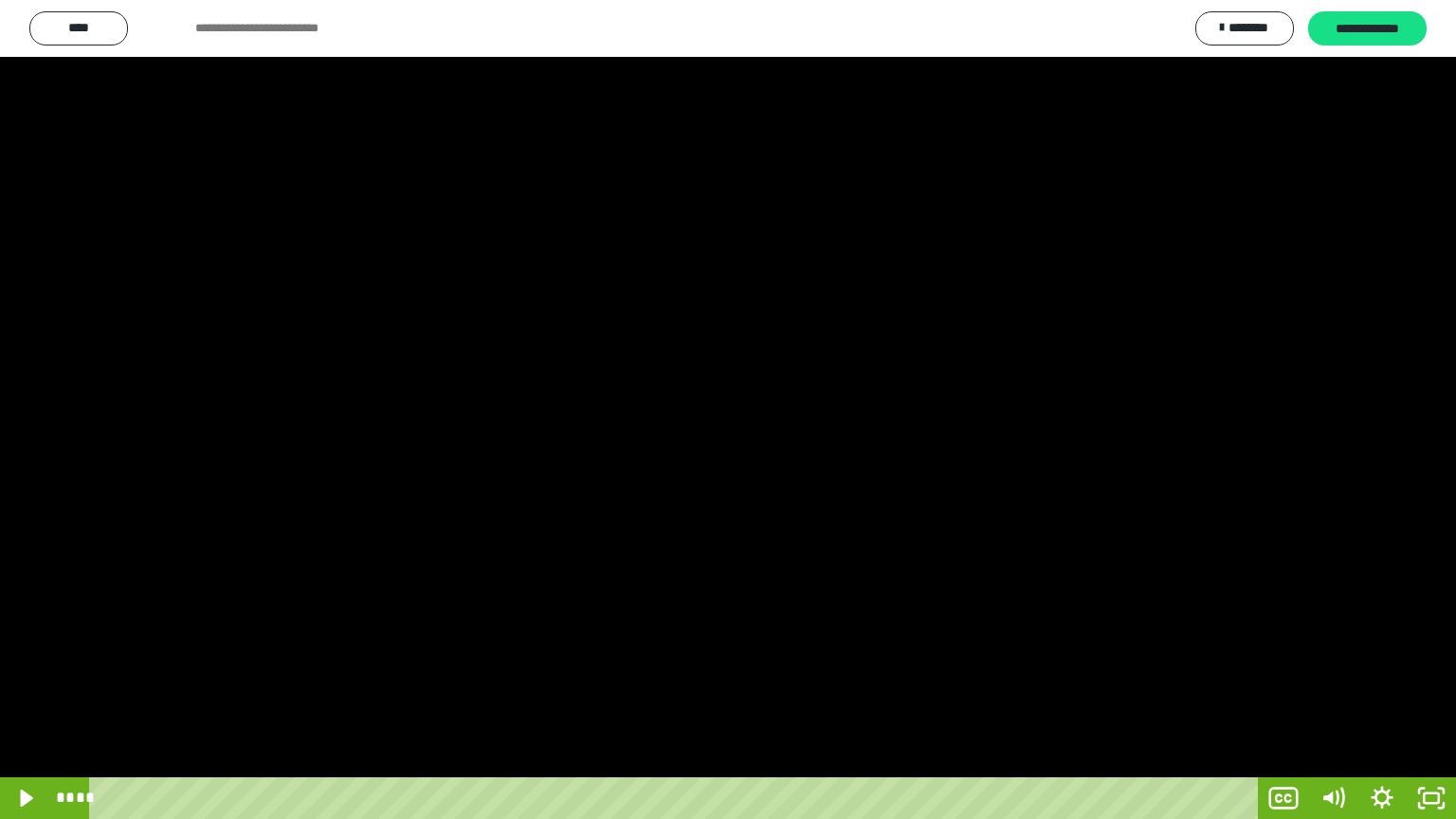 click at bounding box center (728, 410) 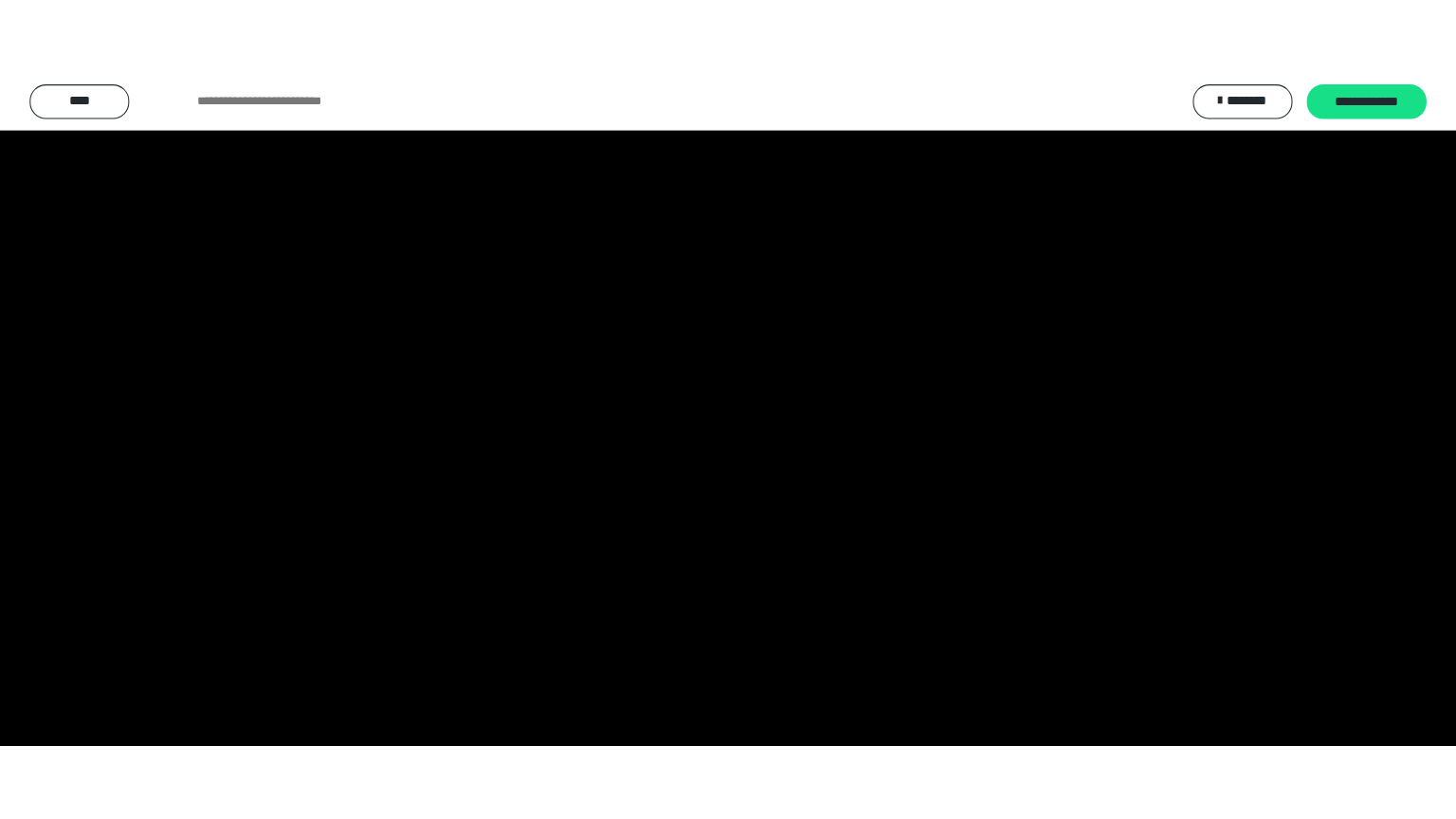 scroll, scrollTop: 3634, scrollLeft: 0, axis: vertical 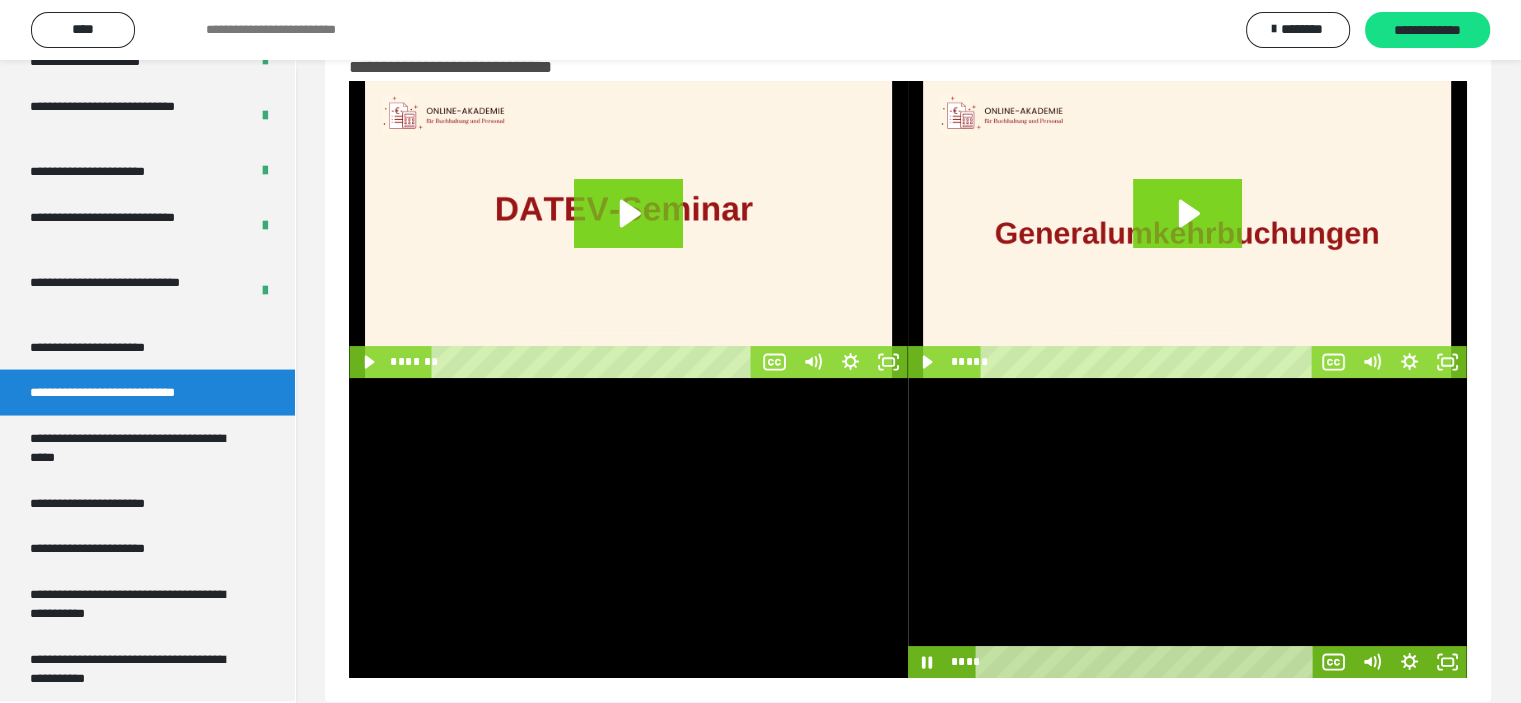 click at bounding box center [1187, 528] 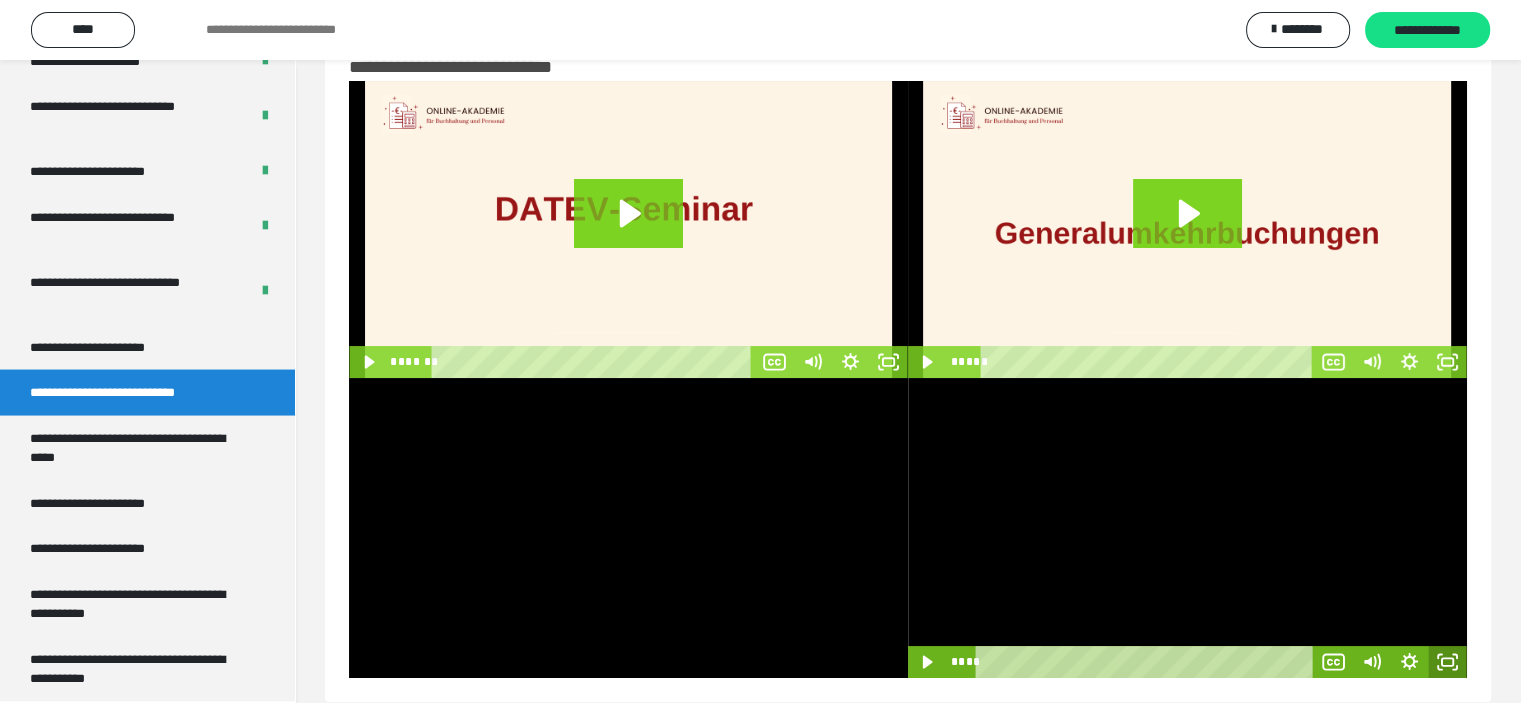 click 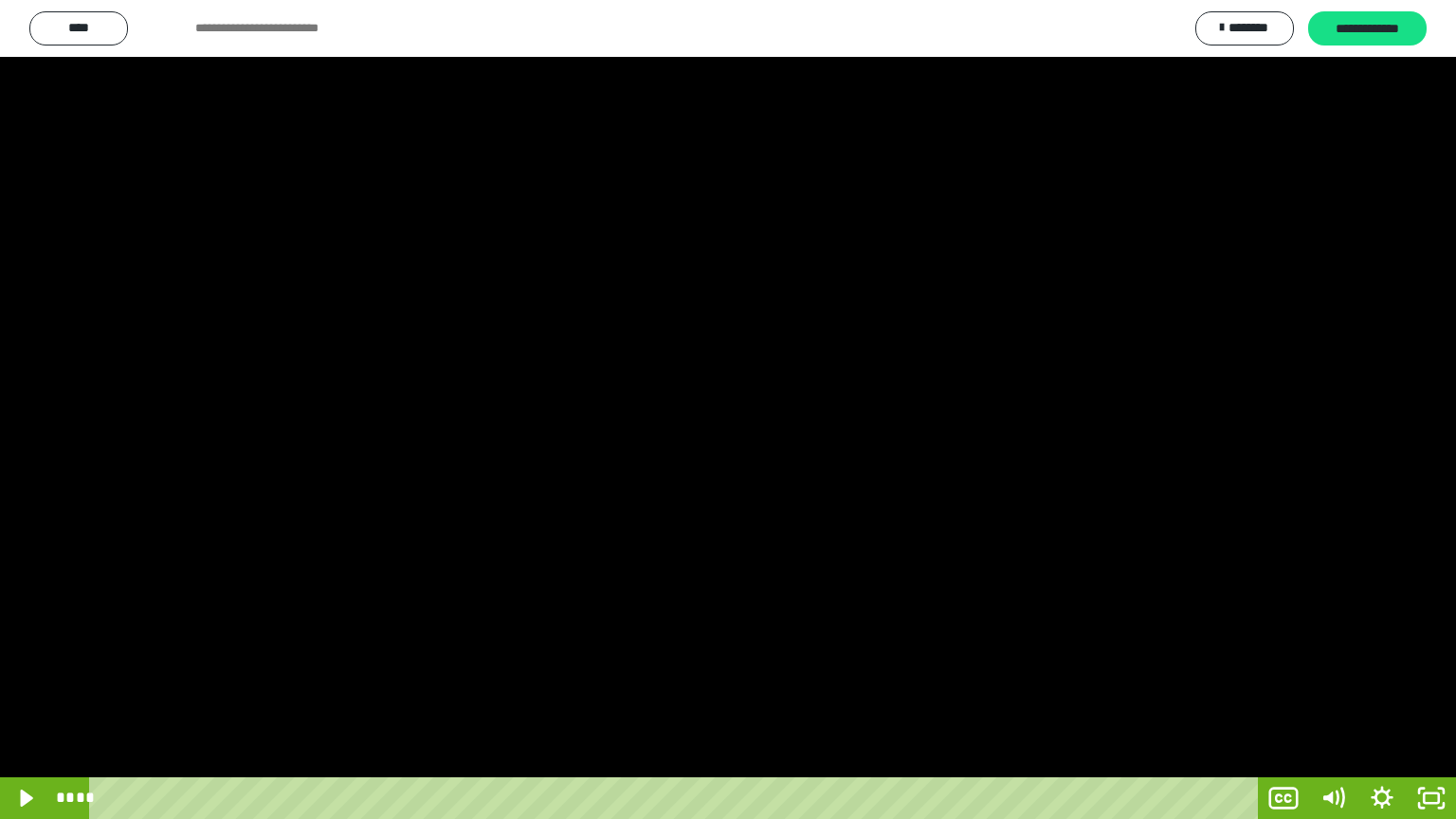 click at bounding box center [728, 410] 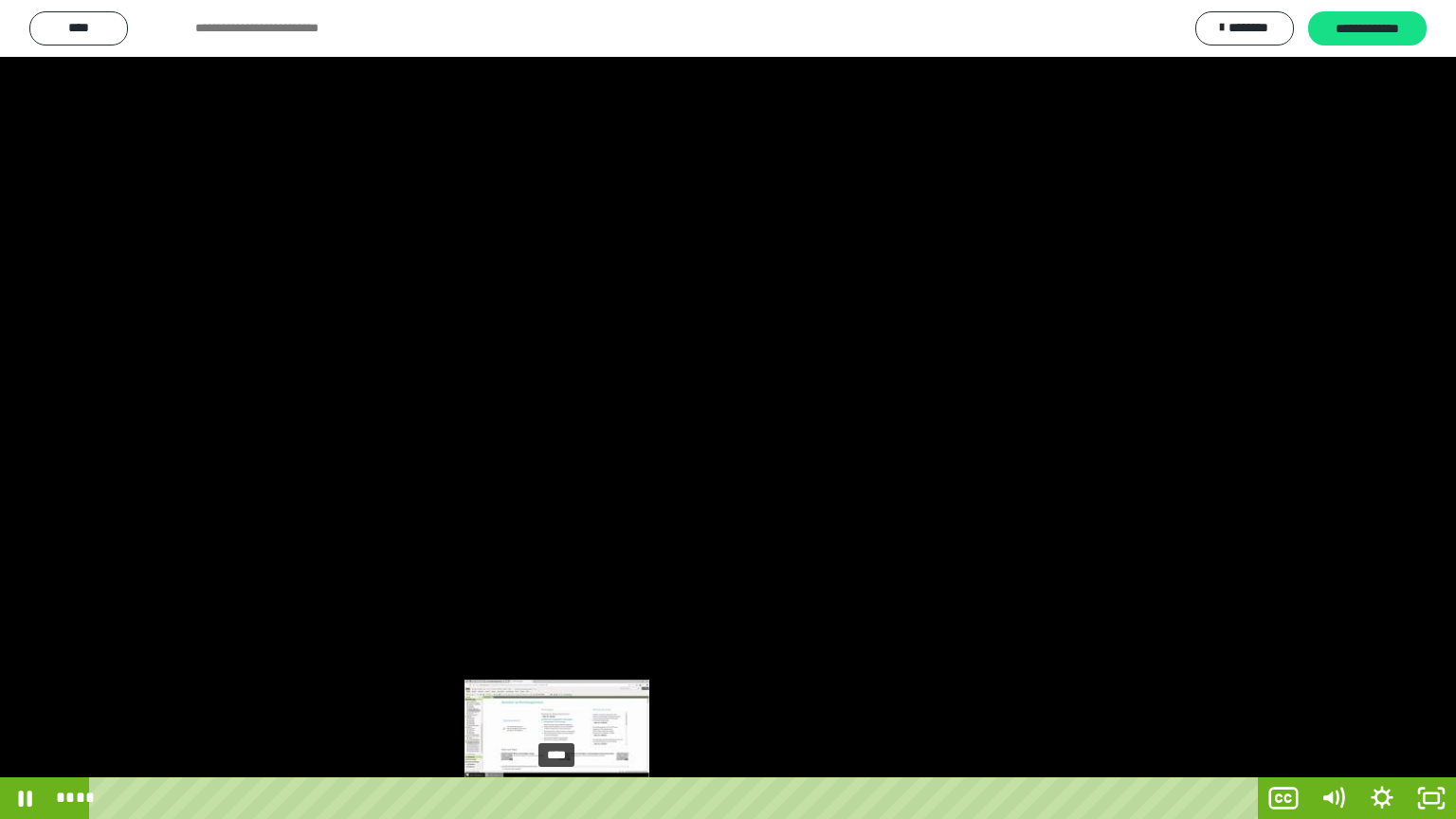 click on "****" at bounding box center (677, 798) 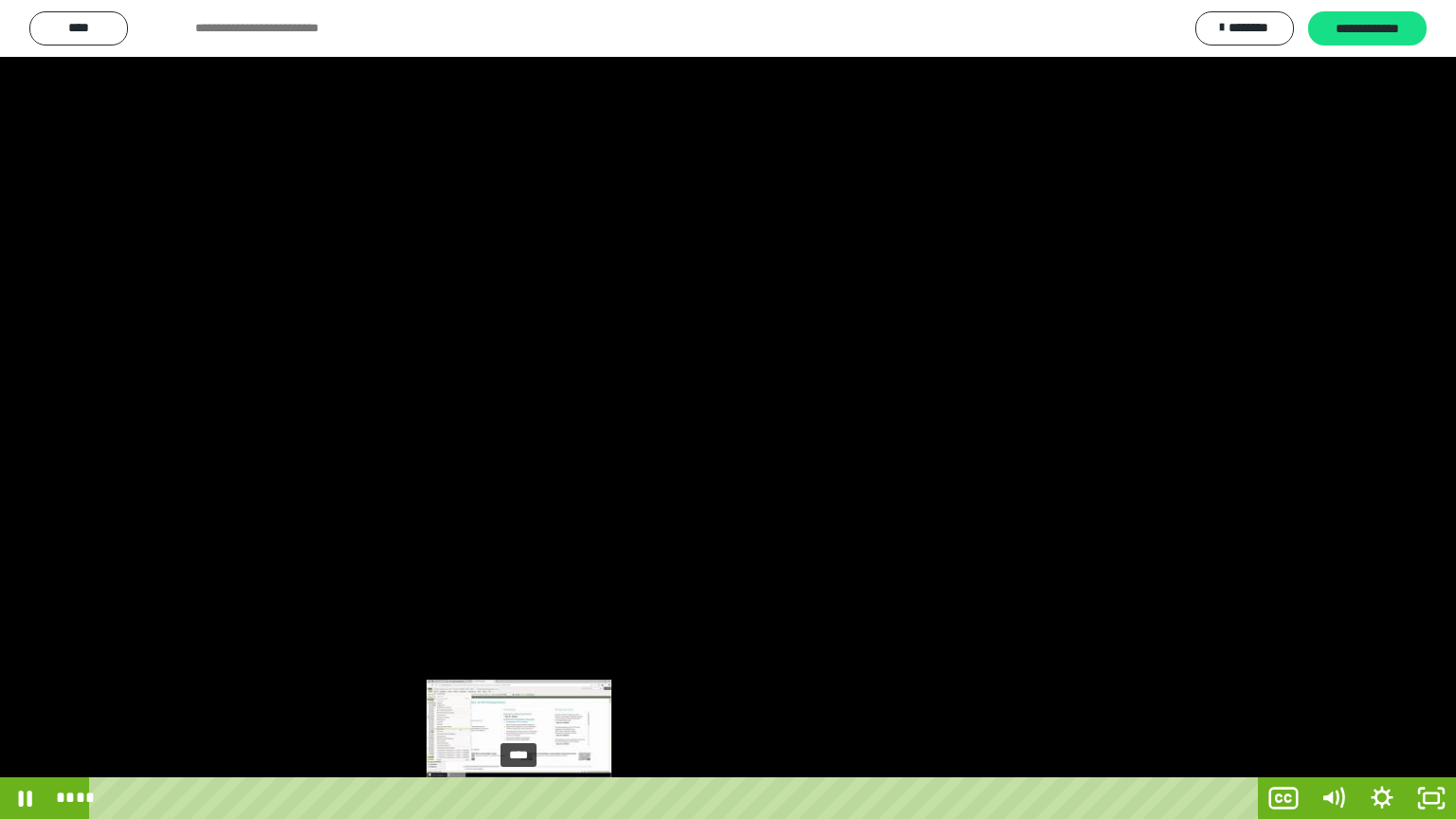 click on "****" at bounding box center (677, 798) 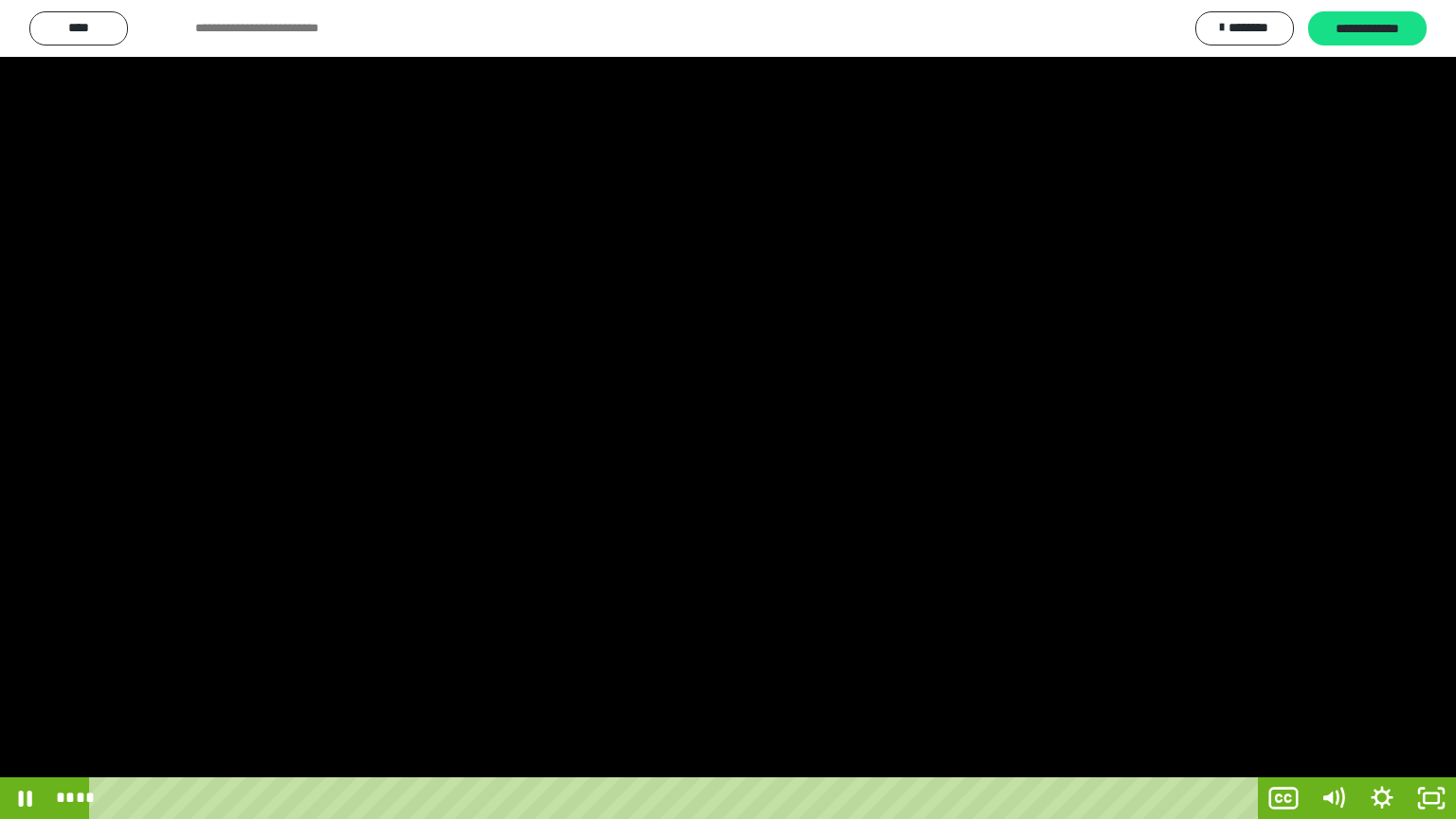 click at bounding box center (728, 410) 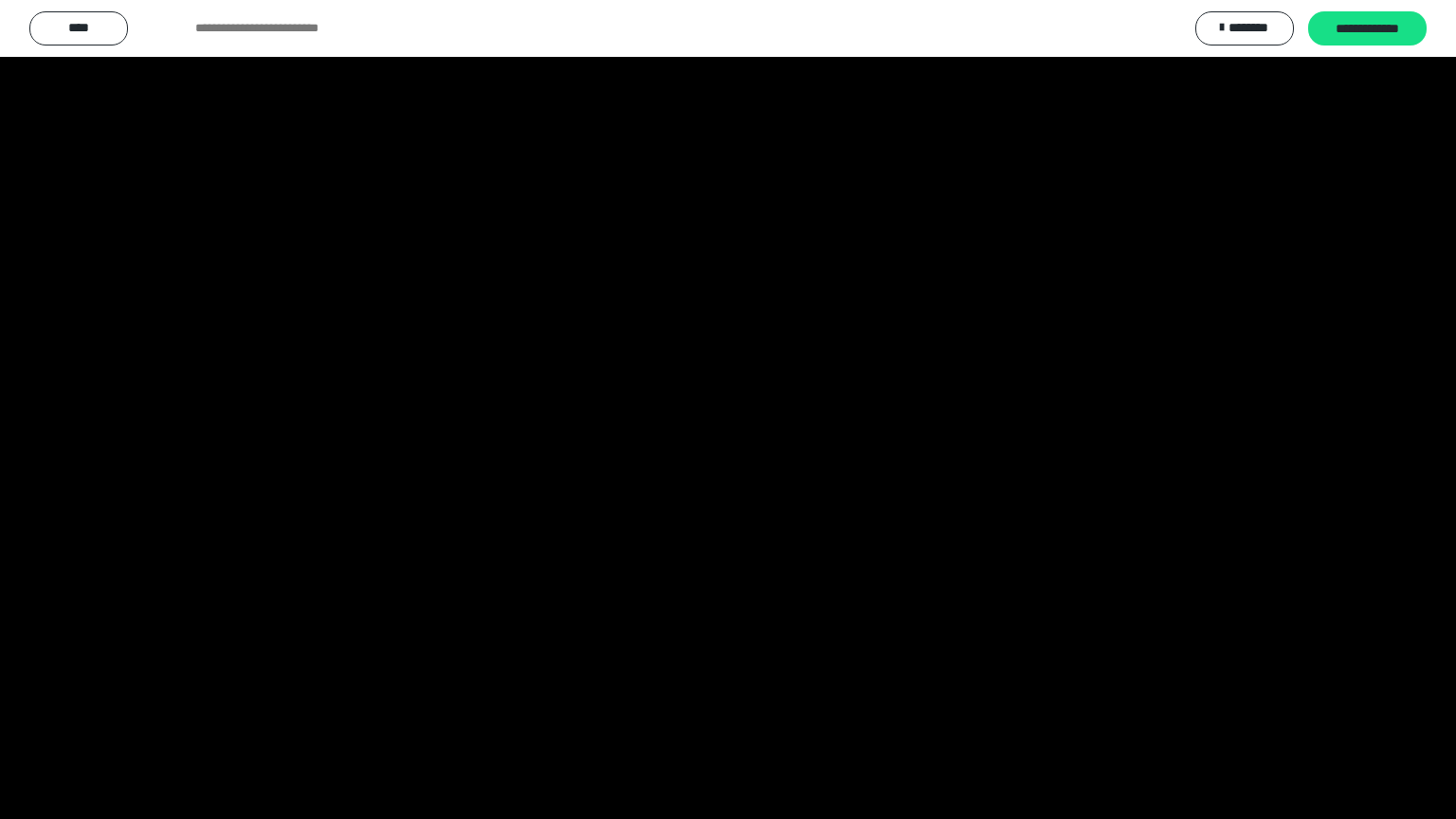 scroll, scrollTop: 3634, scrollLeft: 0, axis: vertical 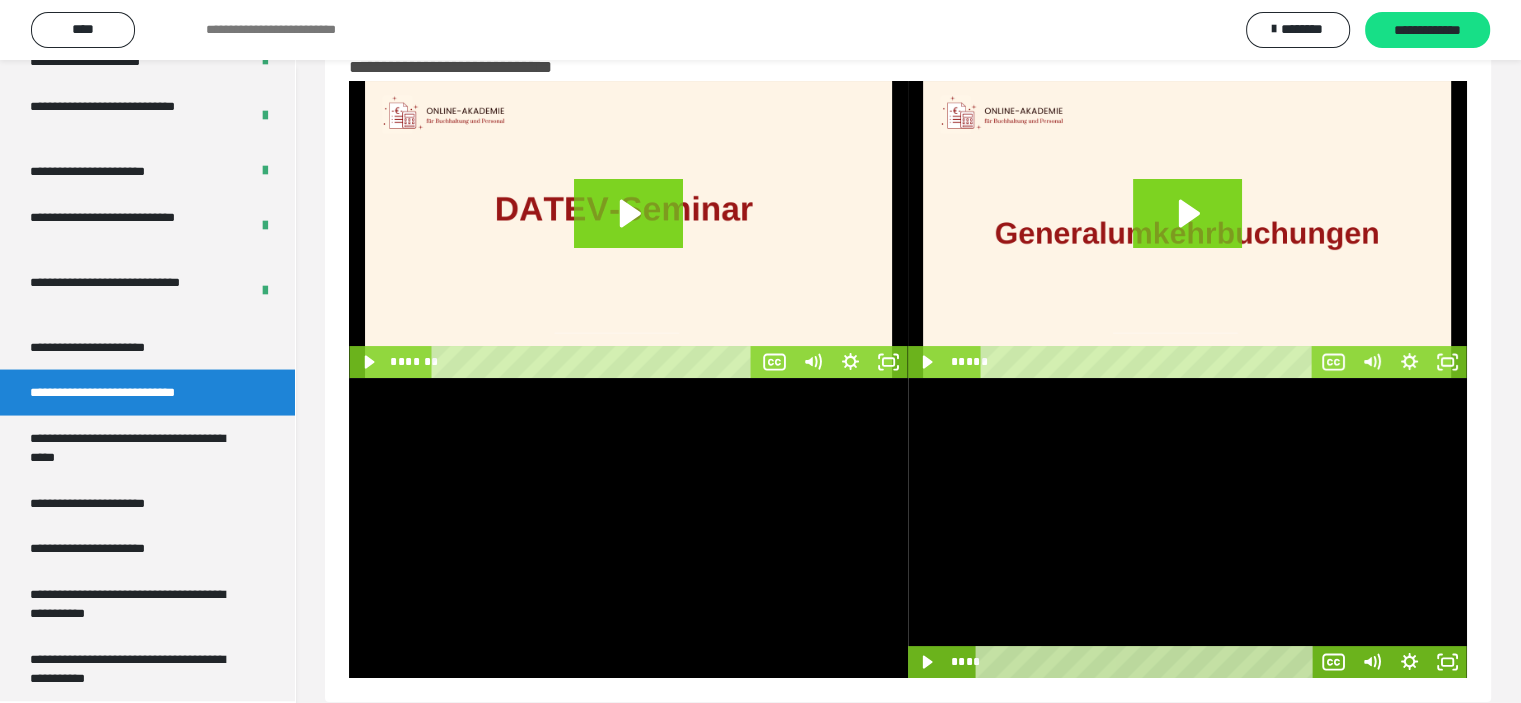 click at bounding box center (1187, 528) 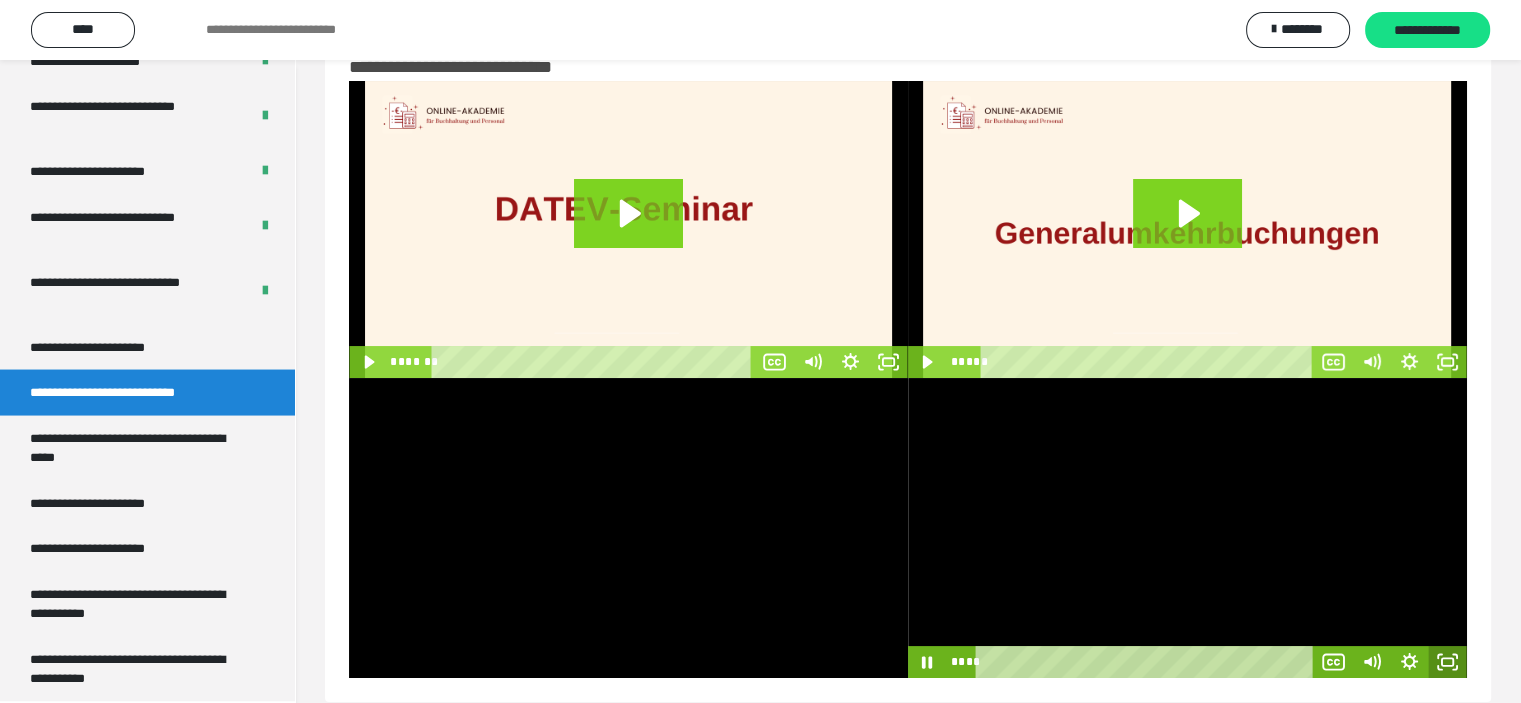 click 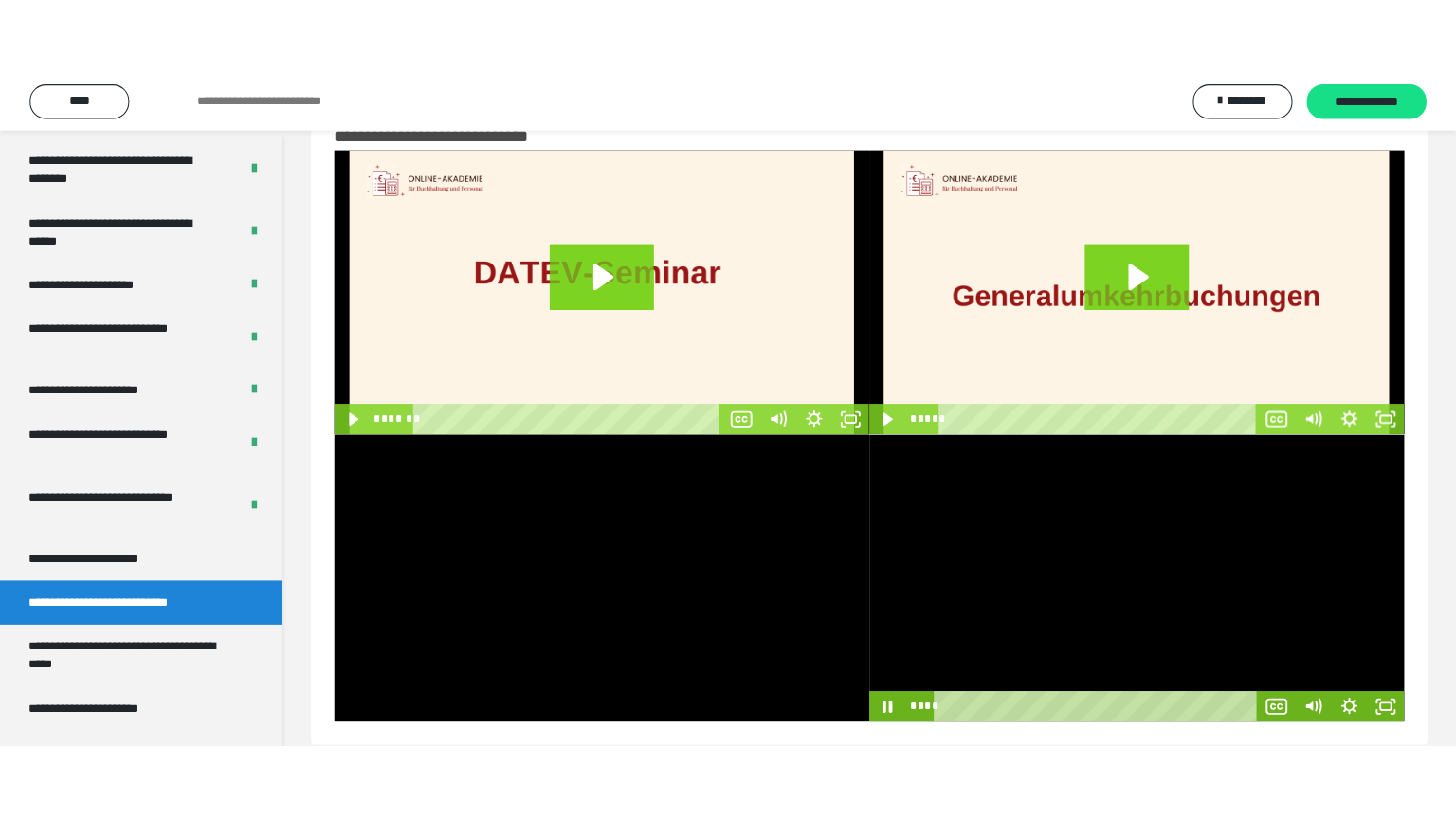scroll, scrollTop: 3634, scrollLeft: 0, axis: vertical 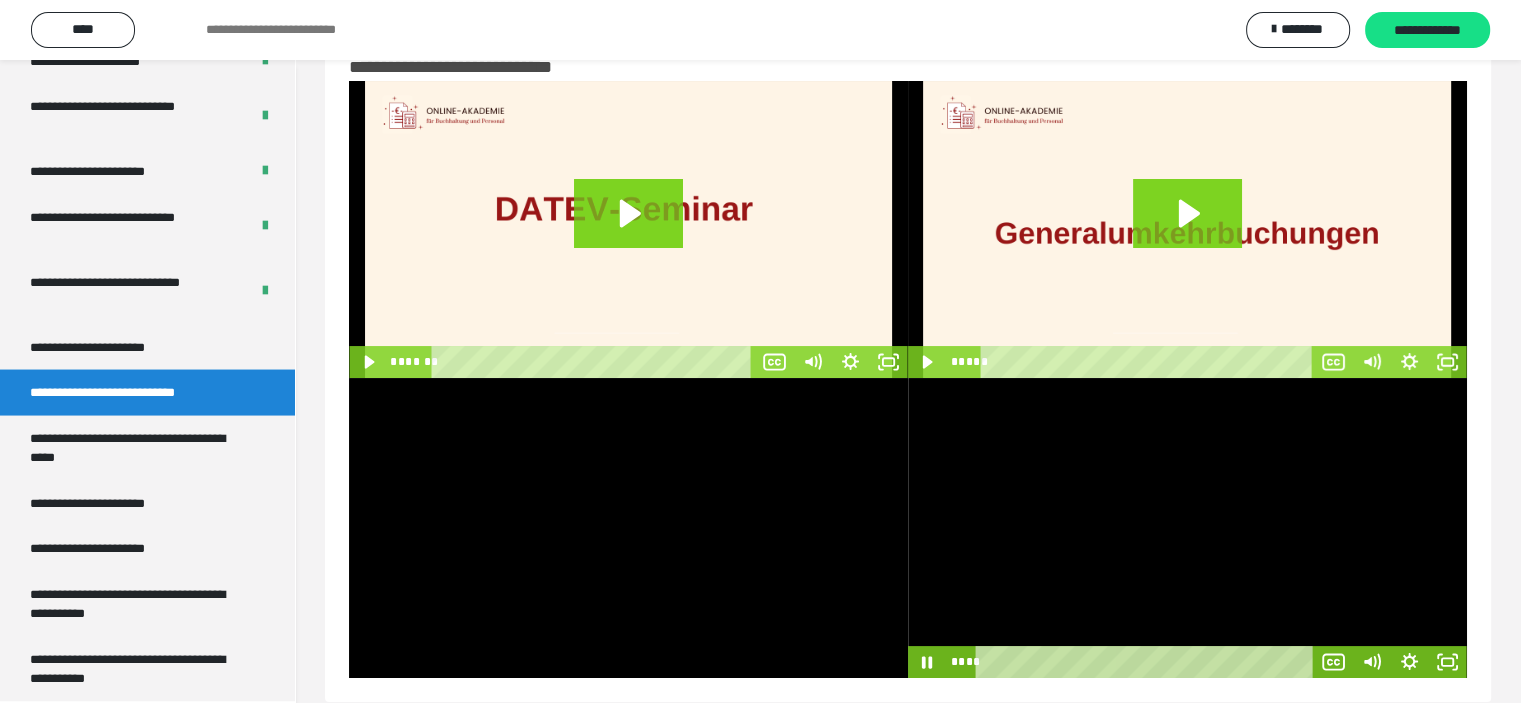 click at bounding box center (1187, 528) 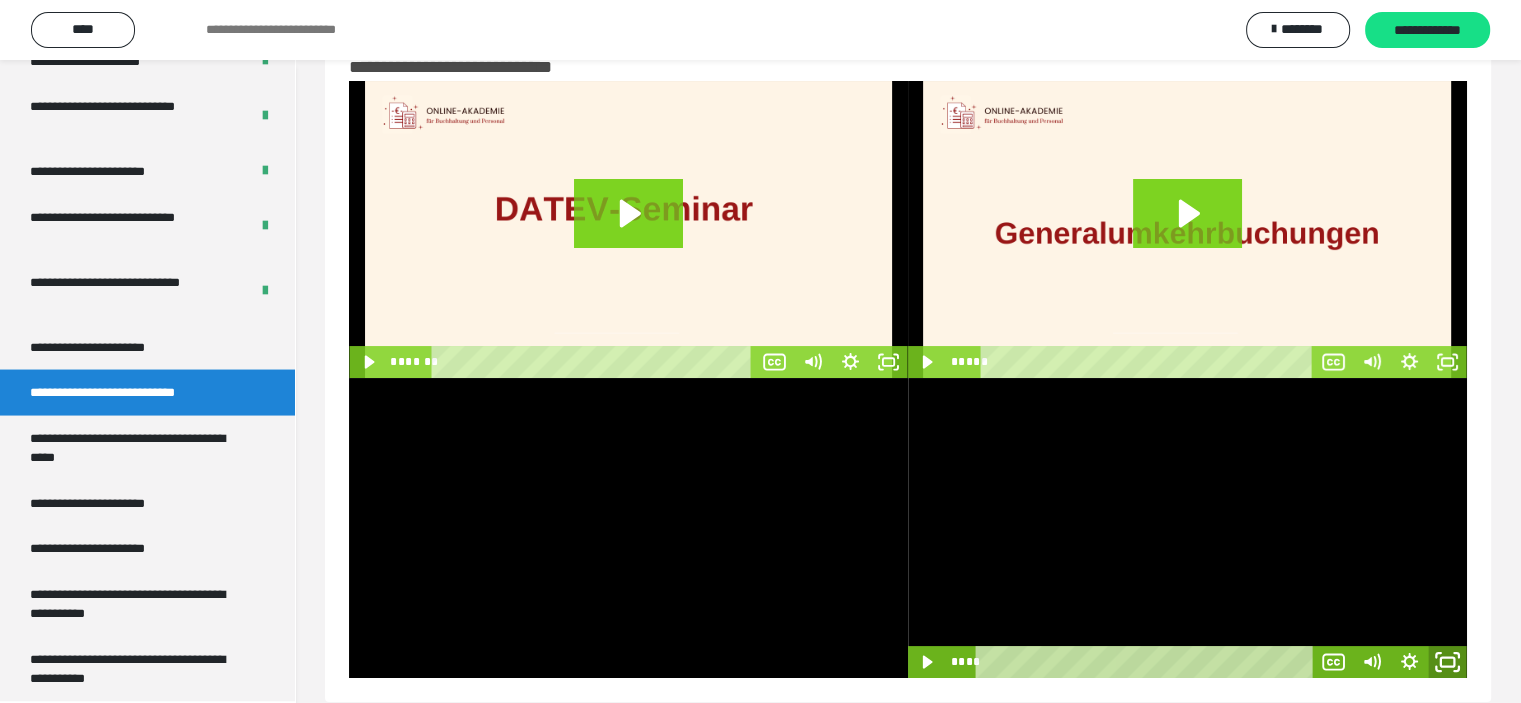 click 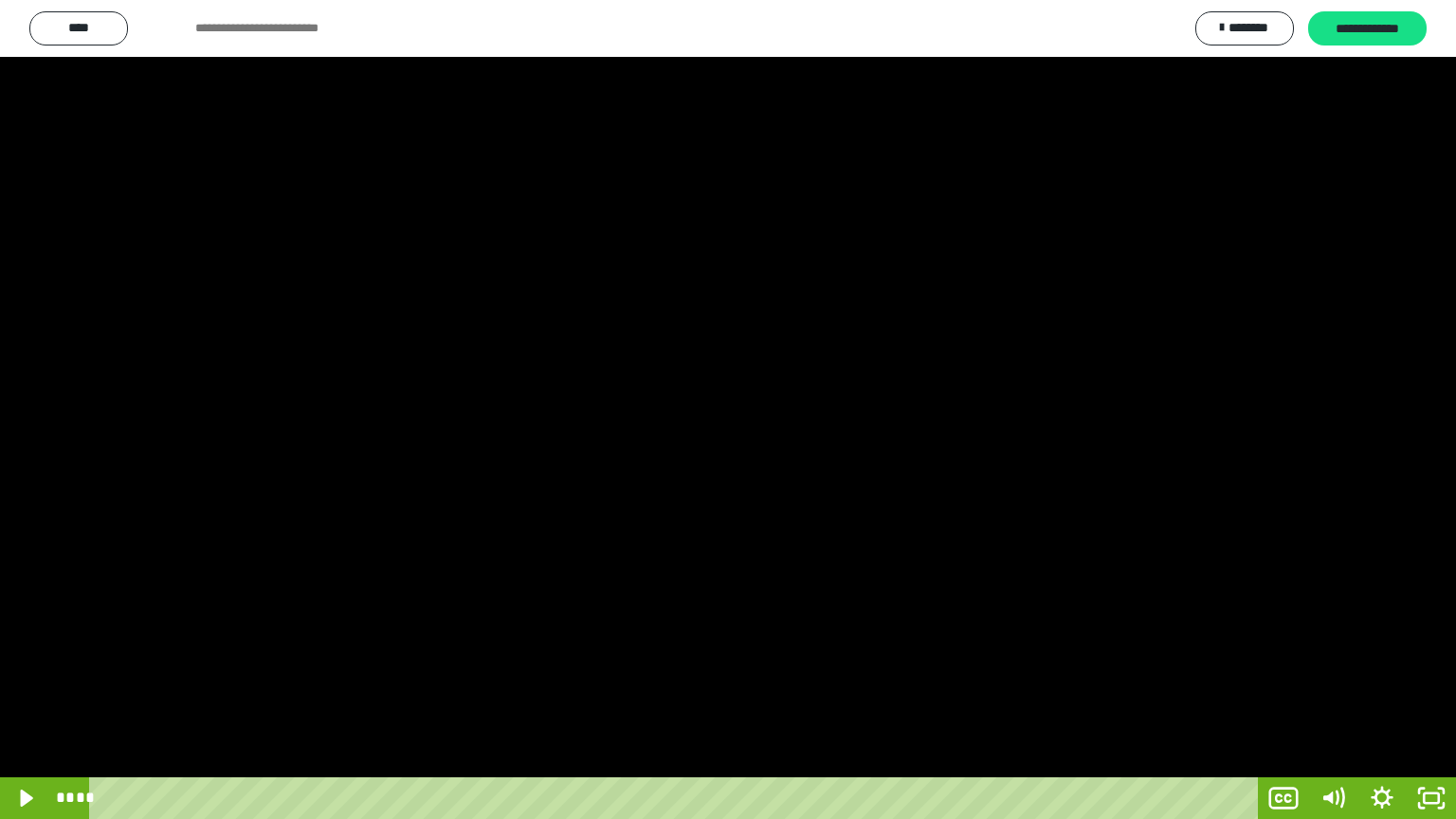 click at bounding box center (728, 410) 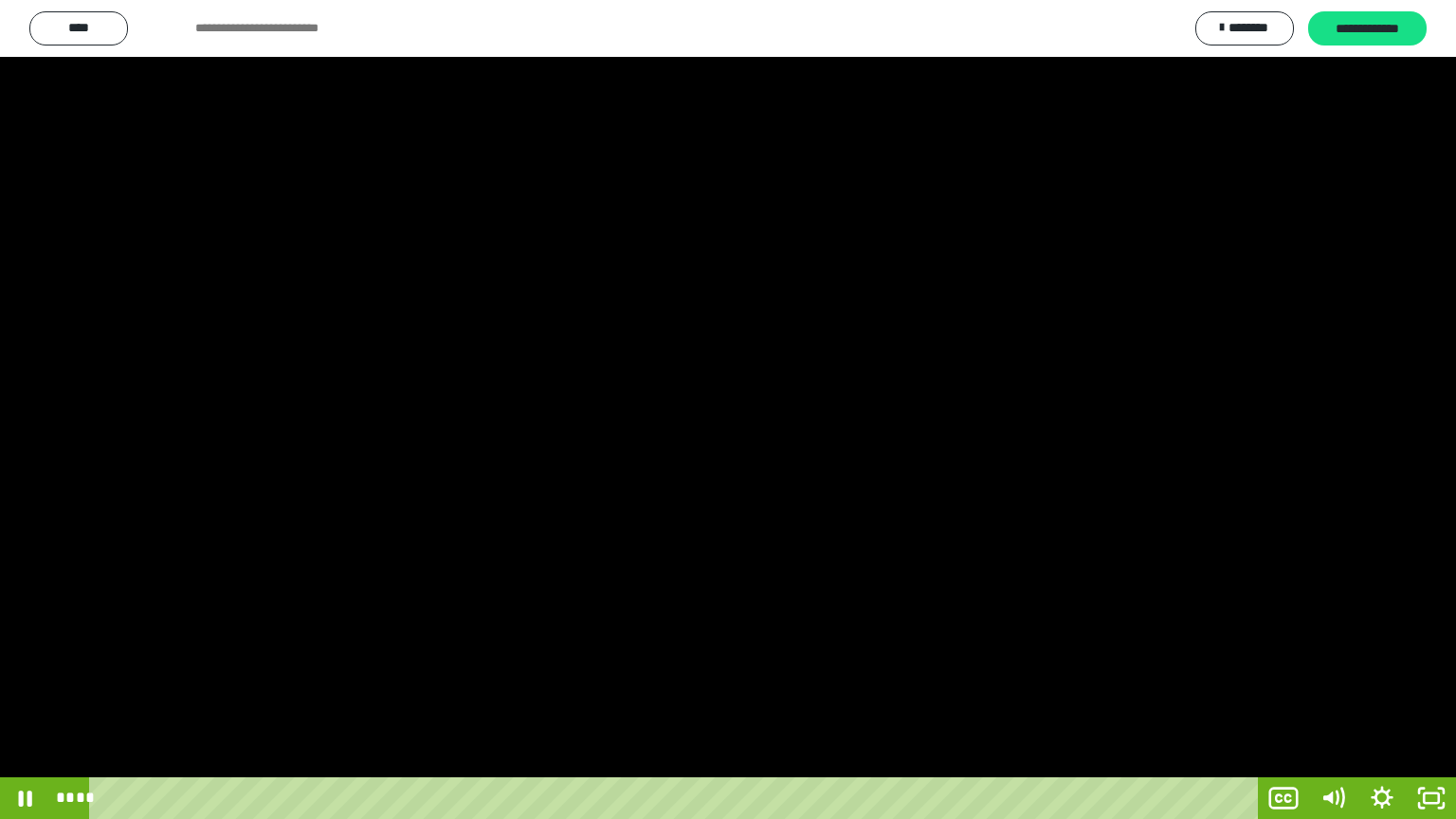 click at bounding box center (728, 410) 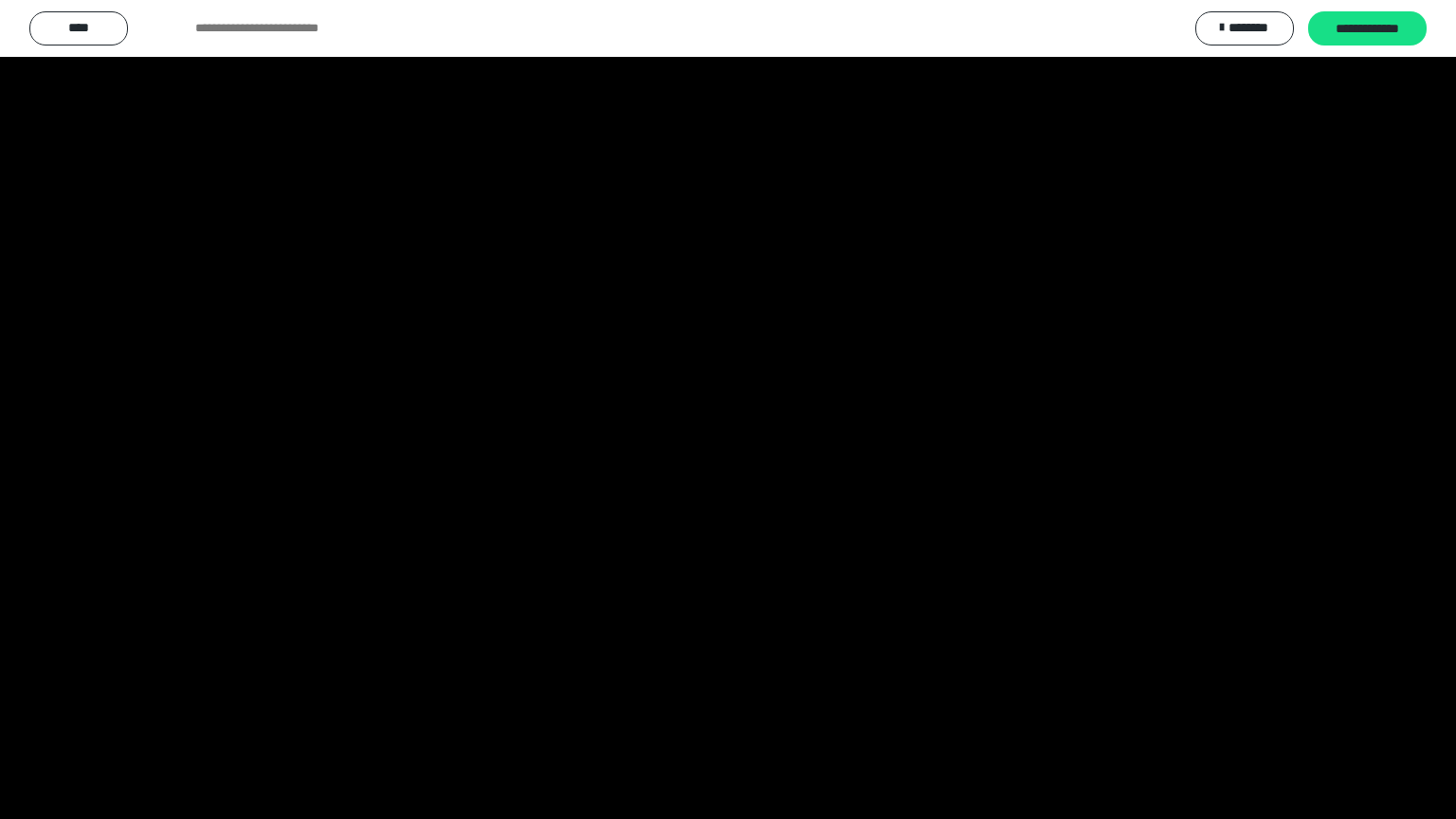 scroll, scrollTop: 3634, scrollLeft: 0, axis: vertical 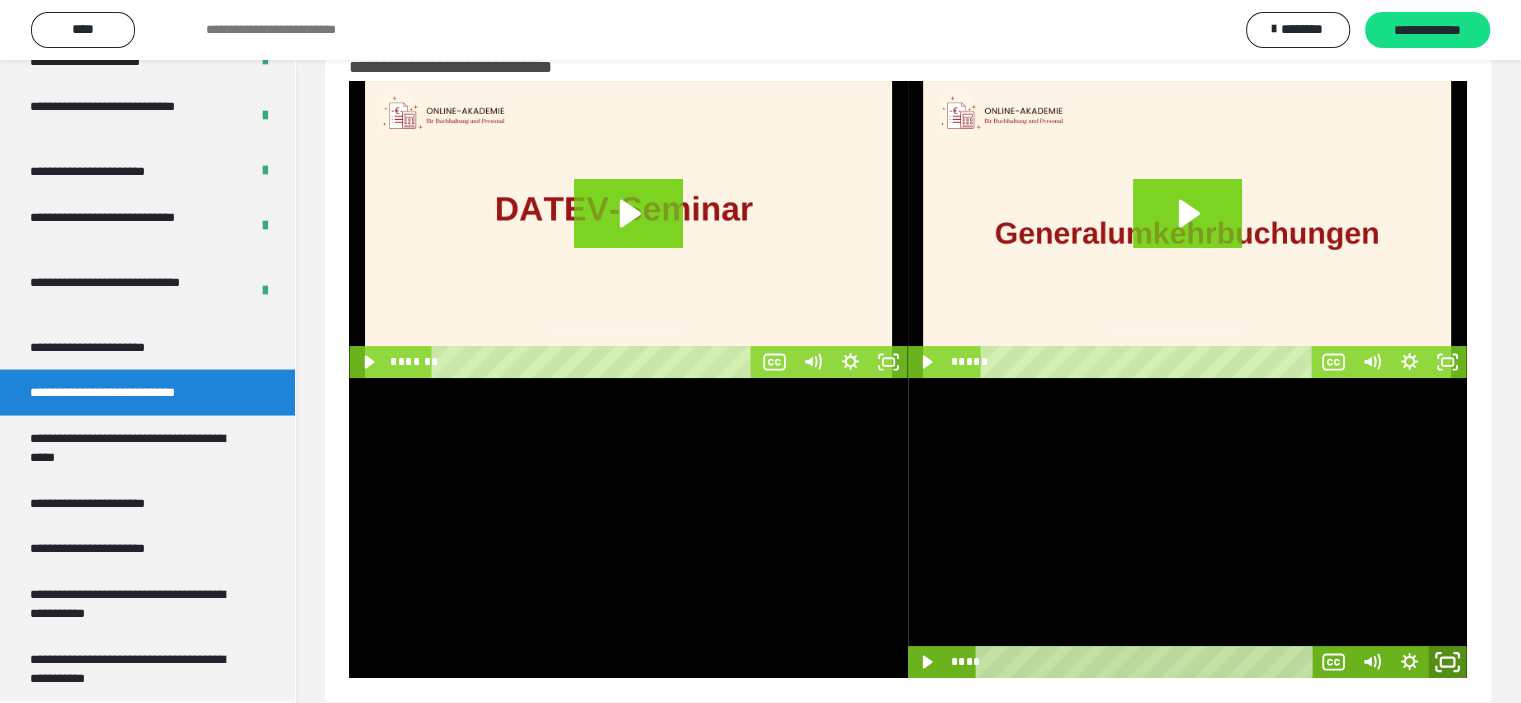 click 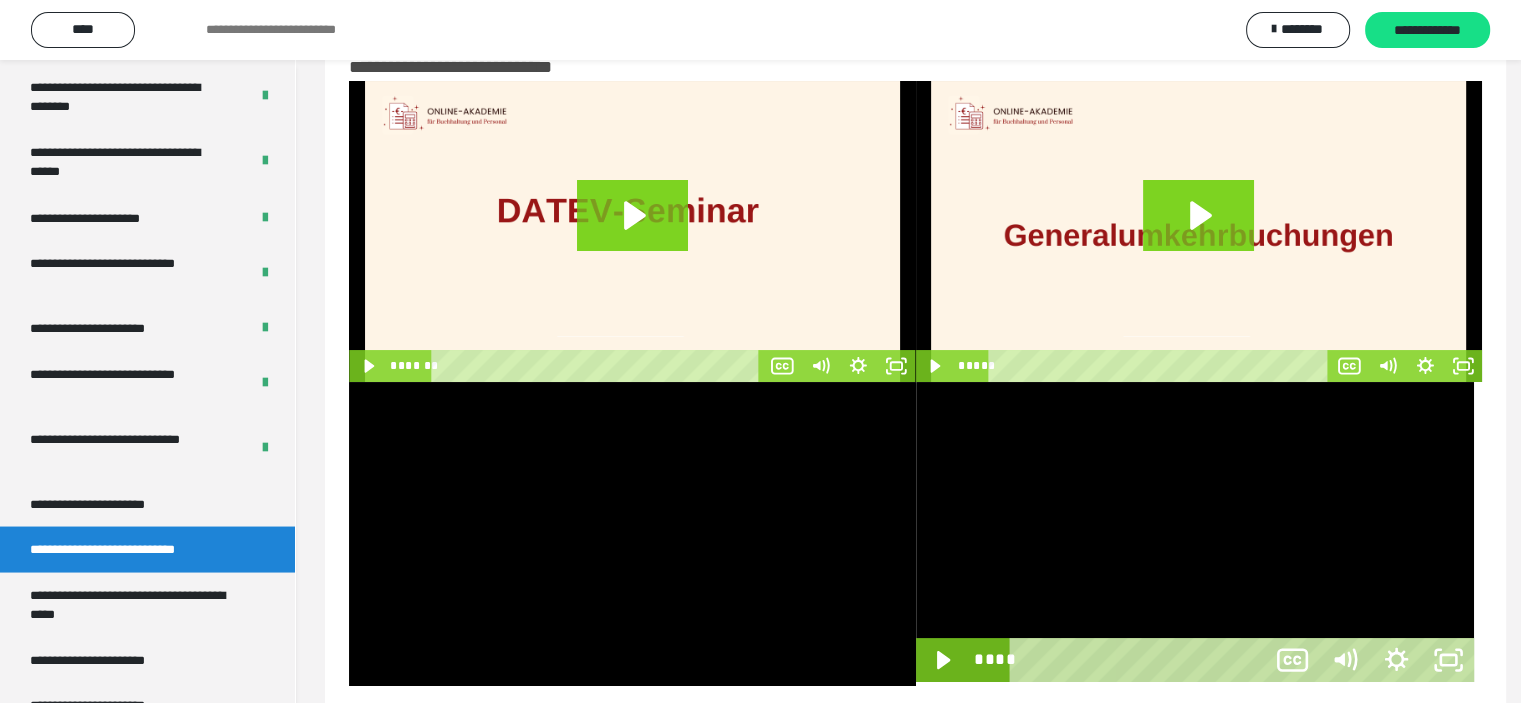 scroll, scrollTop: 3673, scrollLeft: 0, axis: vertical 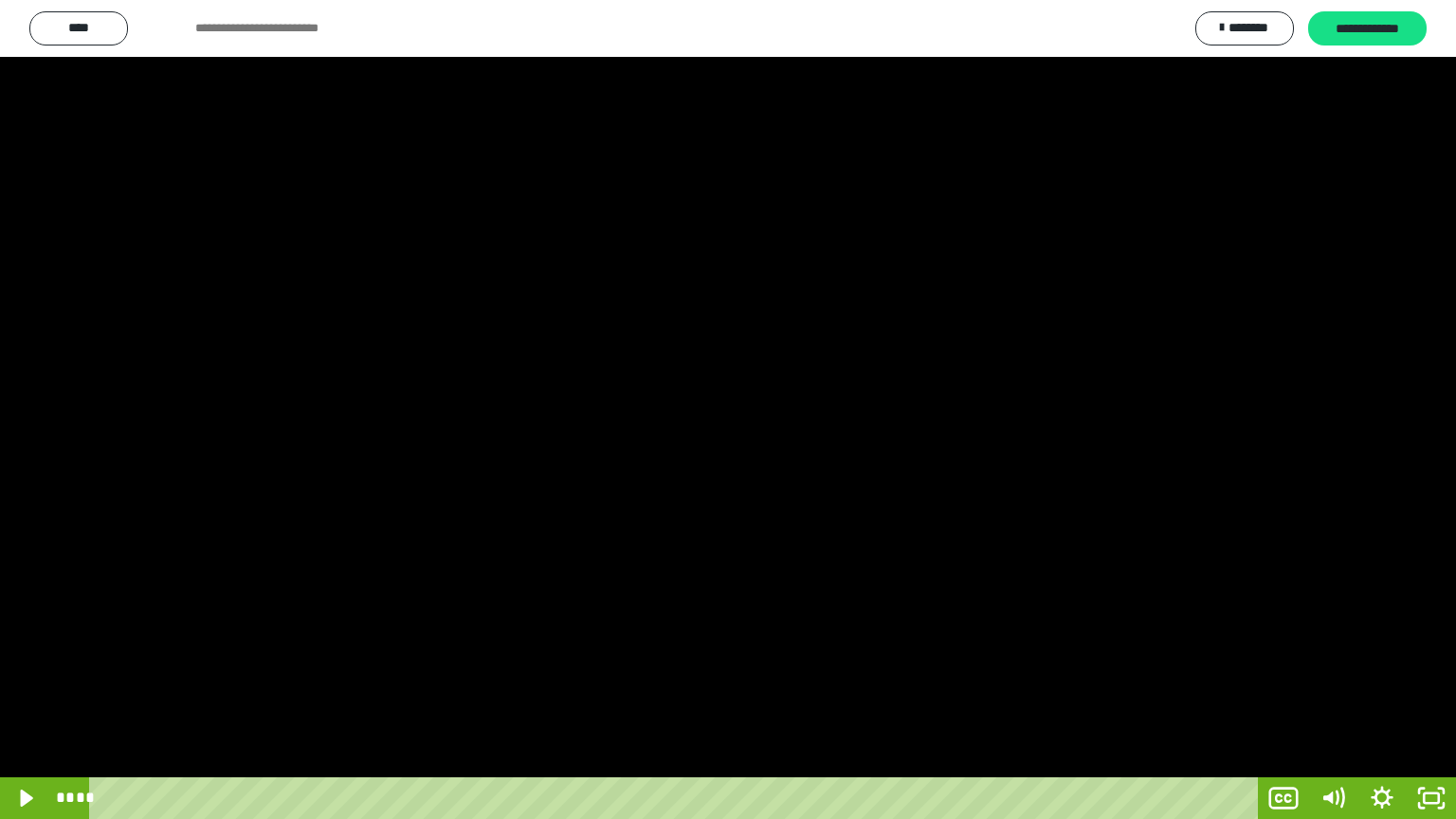 click at bounding box center [728, 410] 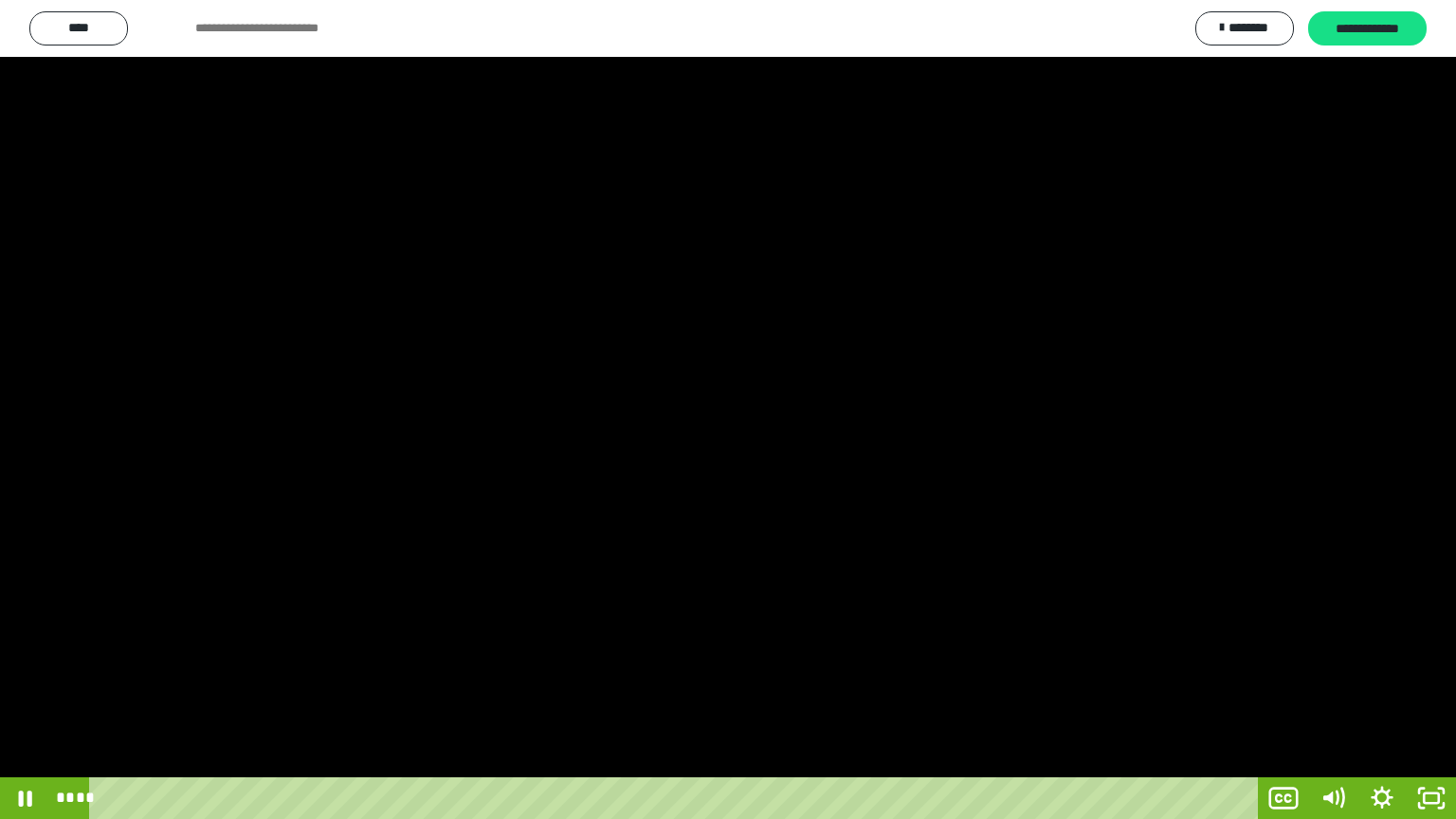 click at bounding box center (728, 410) 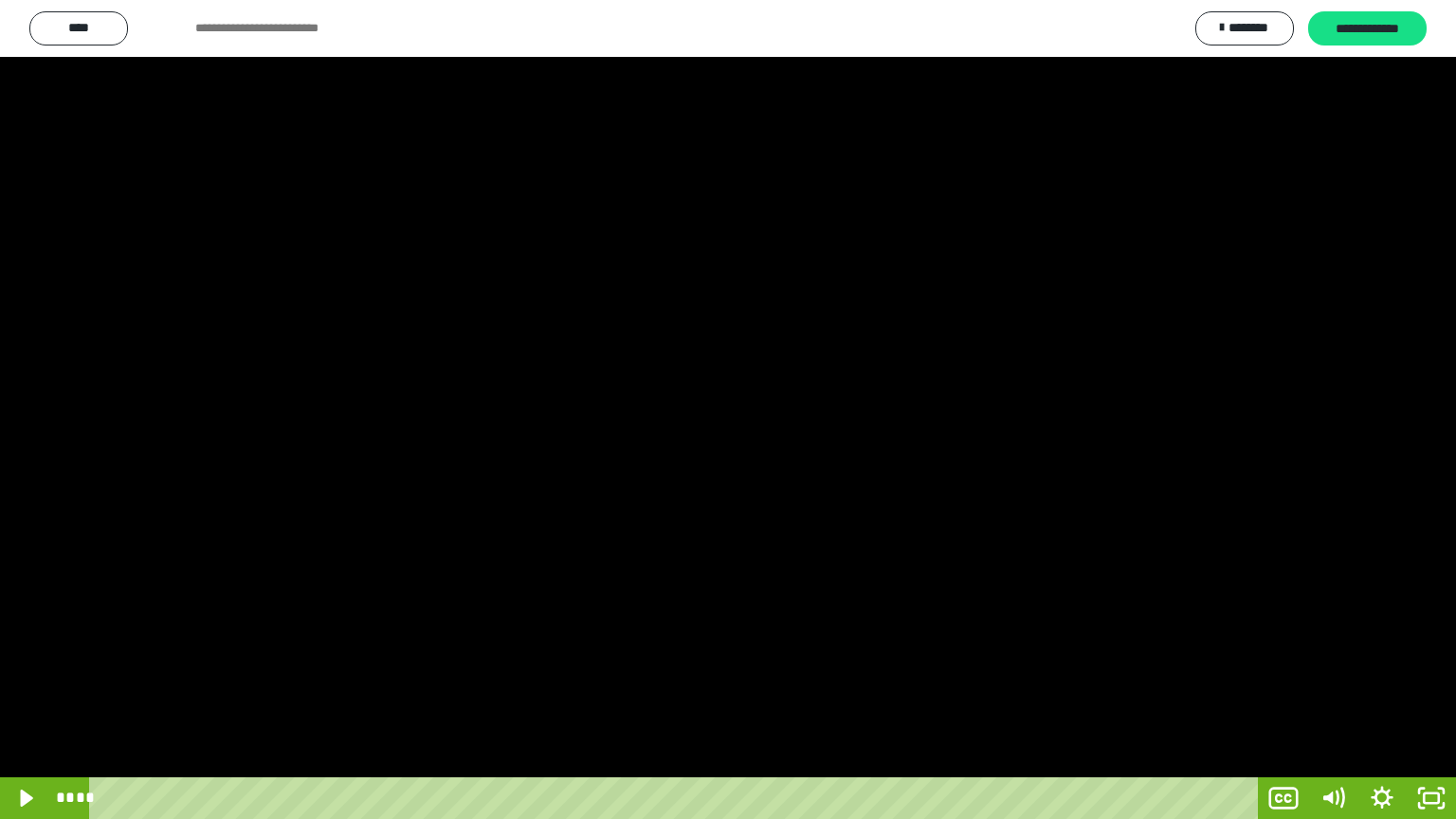 scroll, scrollTop: 3634, scrollLeft: 0, axis: vertical 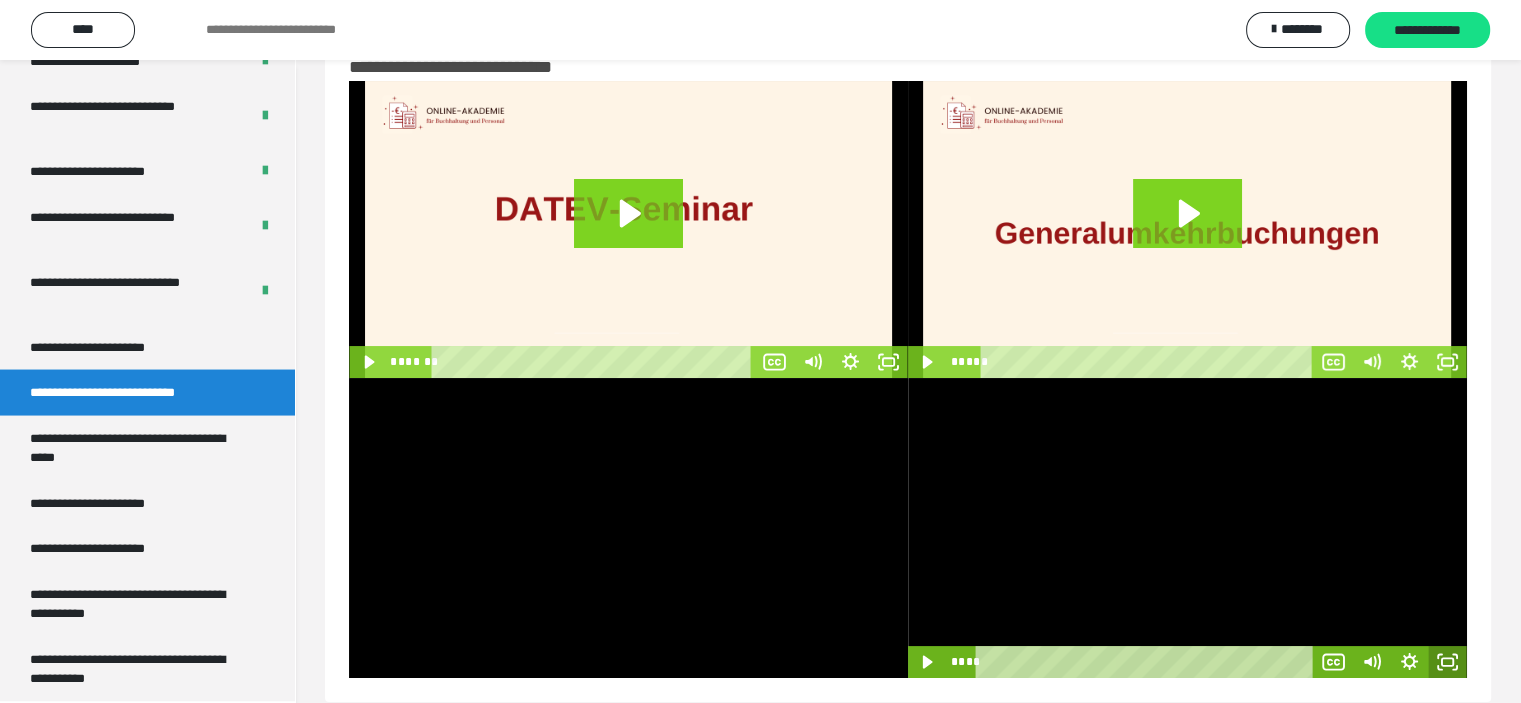 click 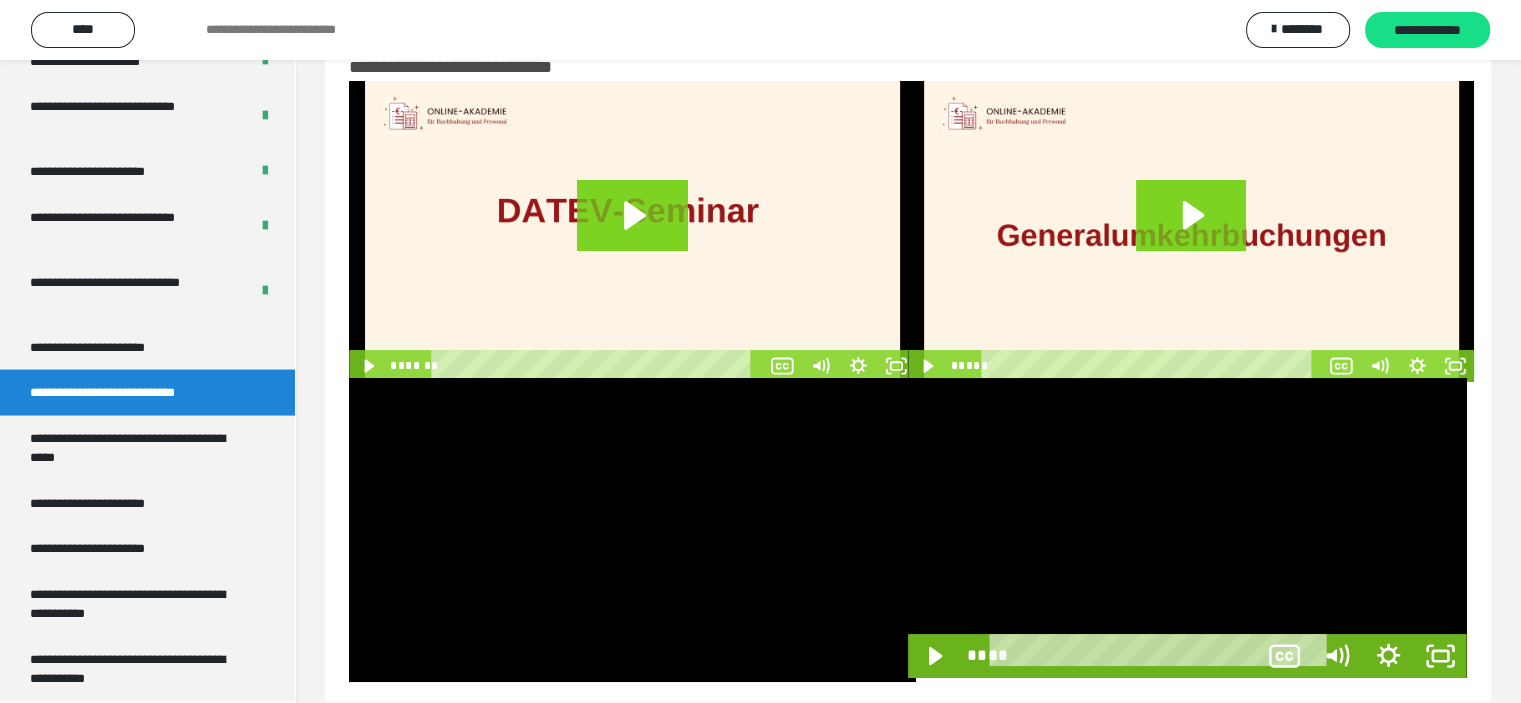 scroll, scrollTop: 3673, scrollLeft: 0, axis: vertical 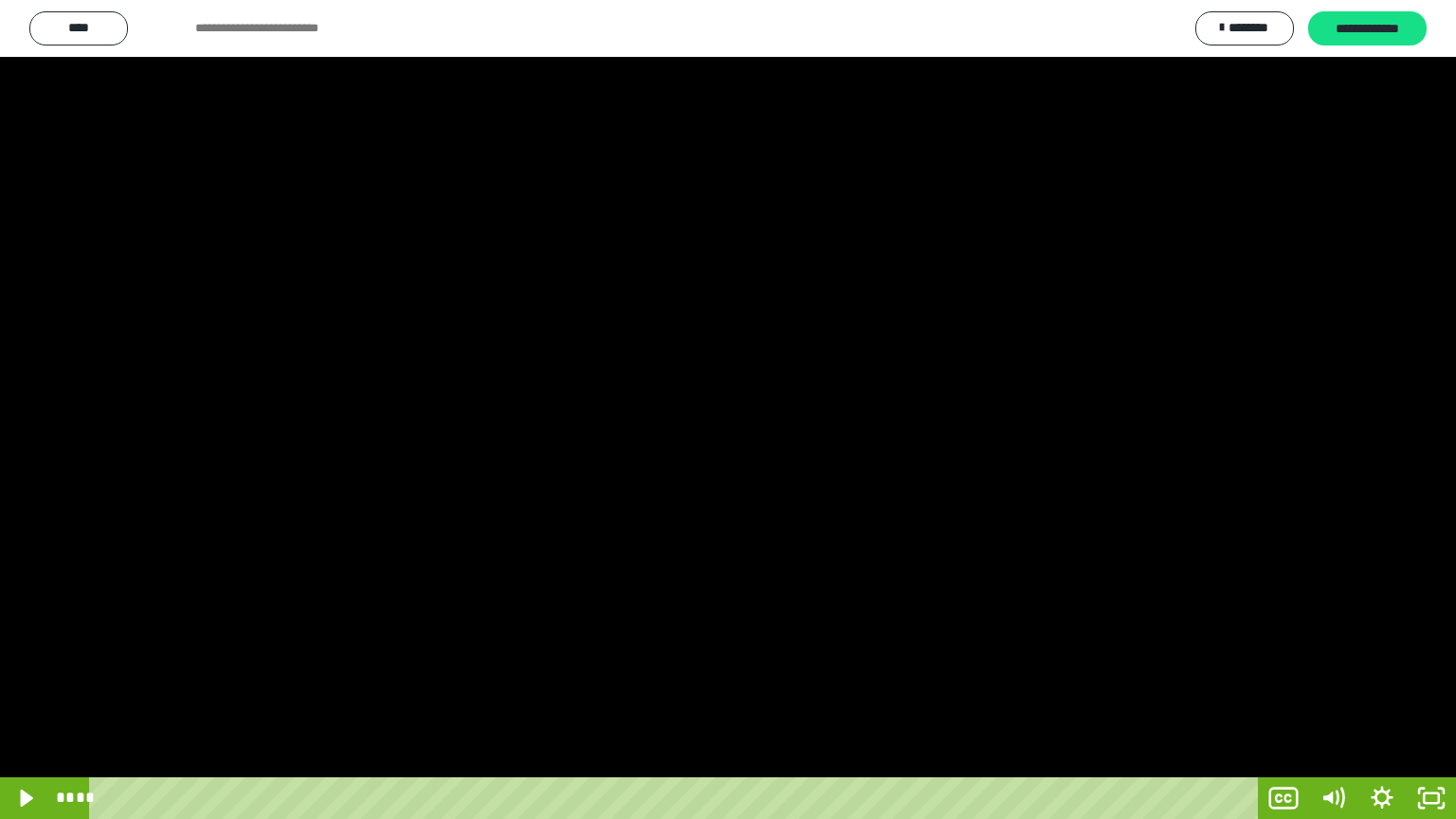 click at bounding box center (728, 410) 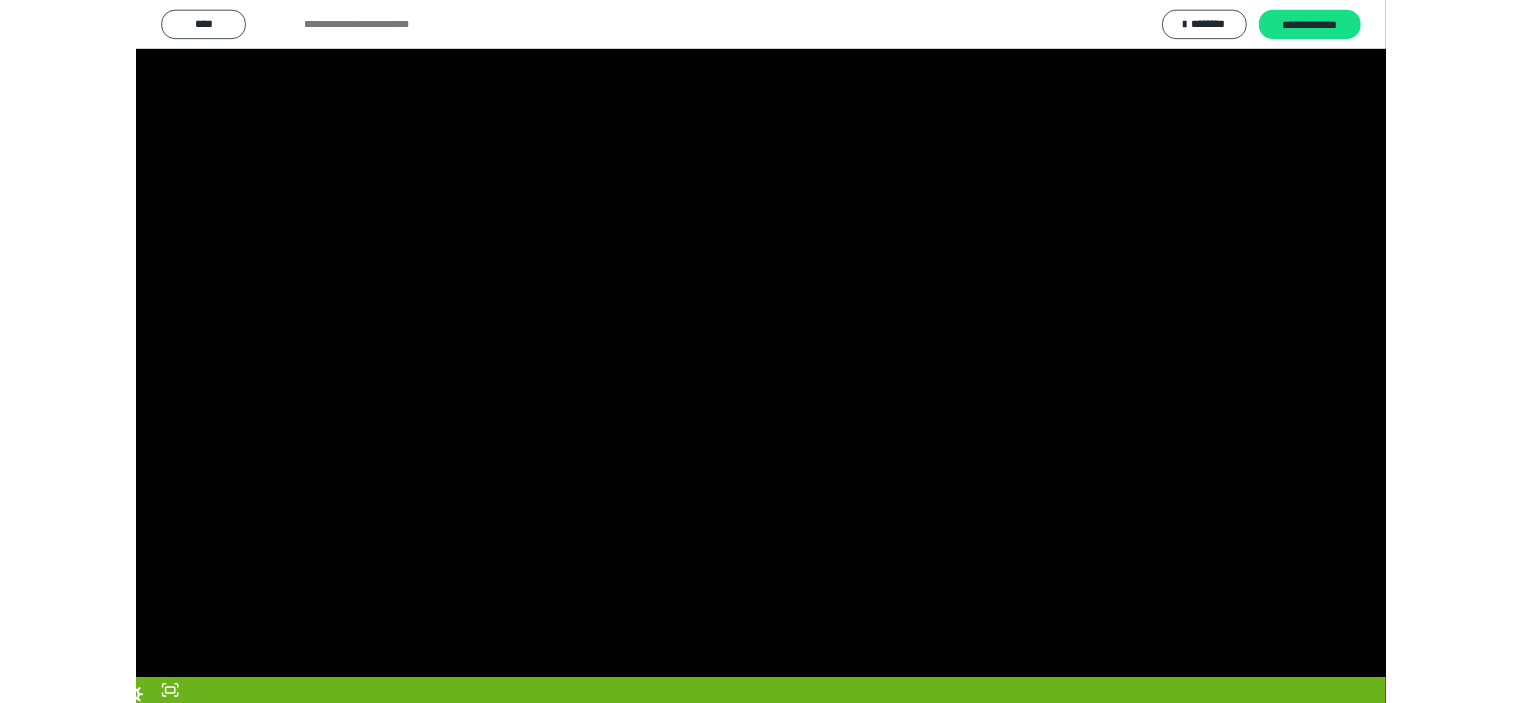scroll, scrollTop: 3834, scrollLeft: 0, axis: vertical 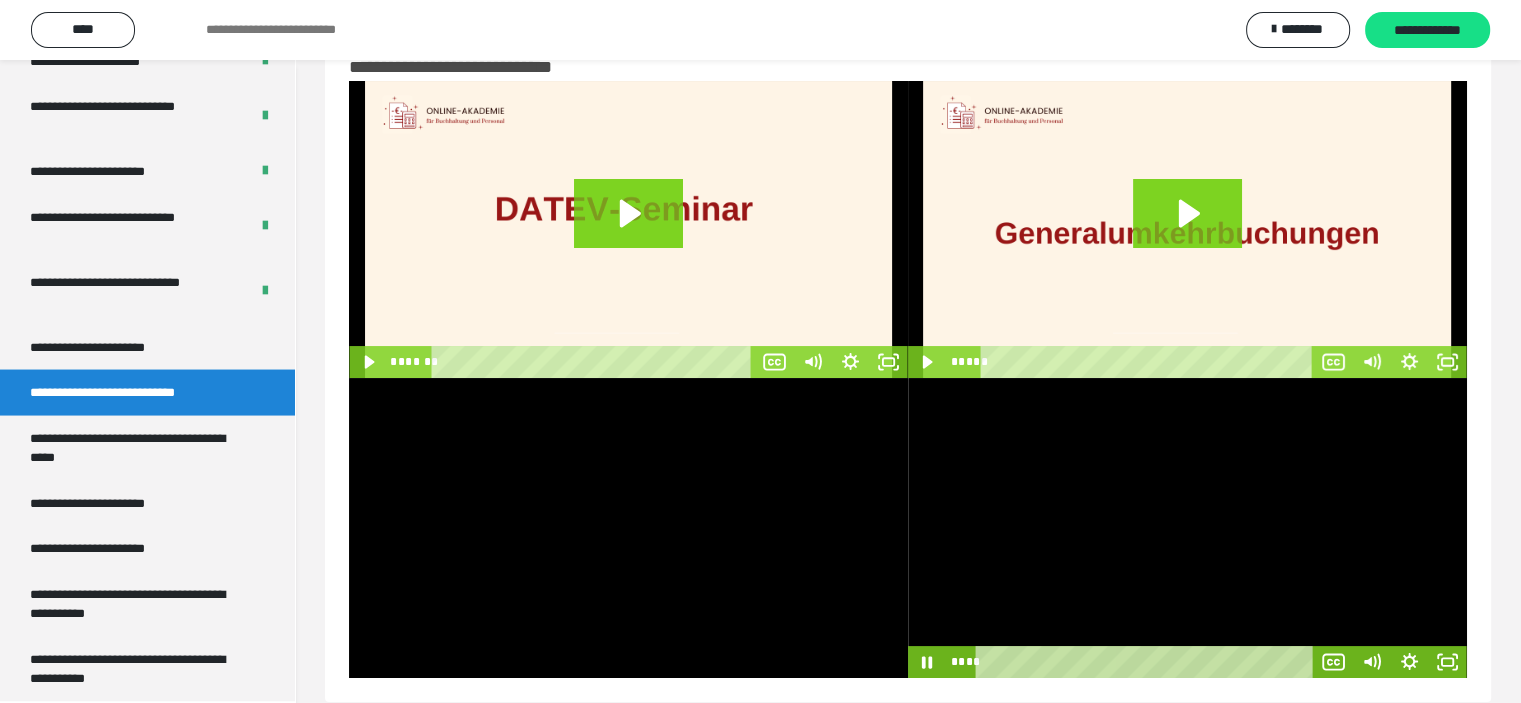 click at bounding box center (1187, 528) 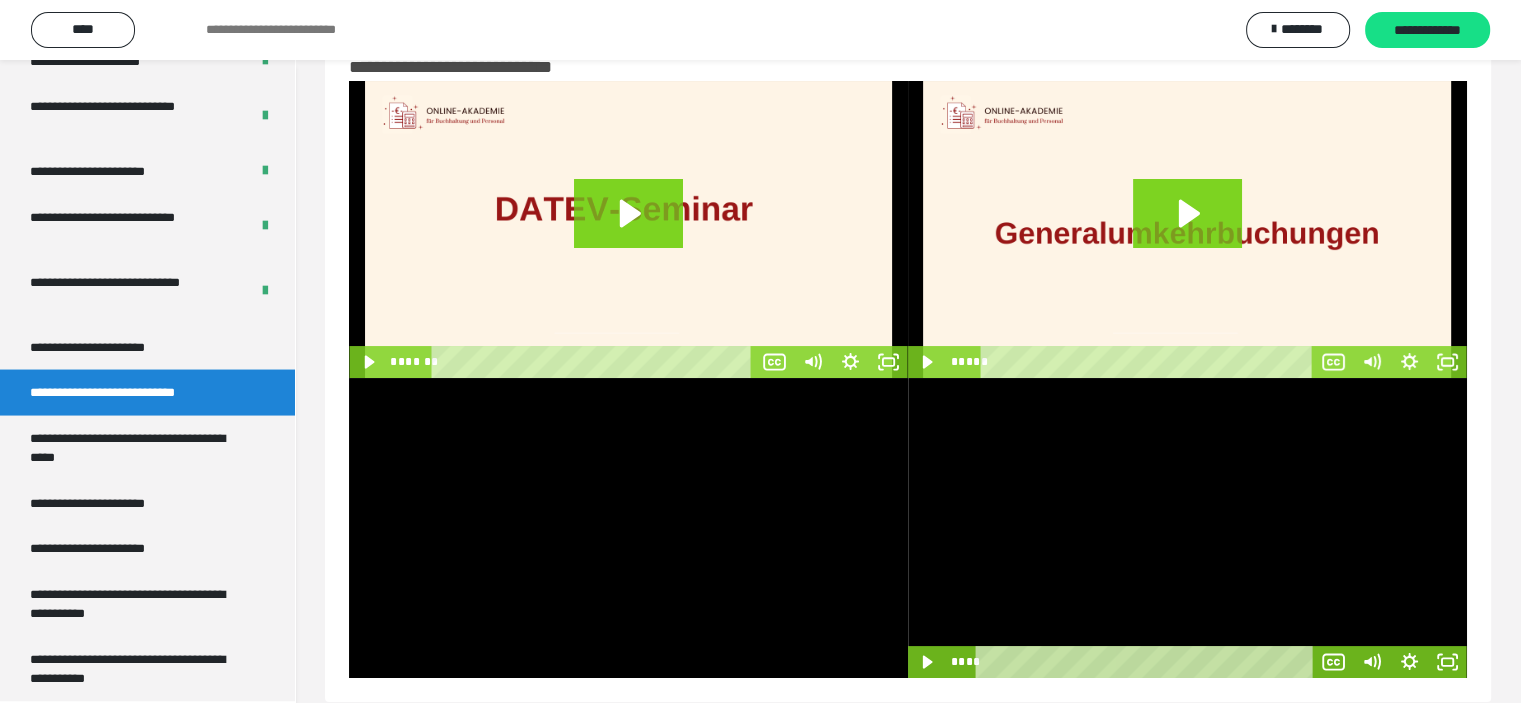 scroll, scrollTop: 88, scrollLeft: 0, axis: vertical 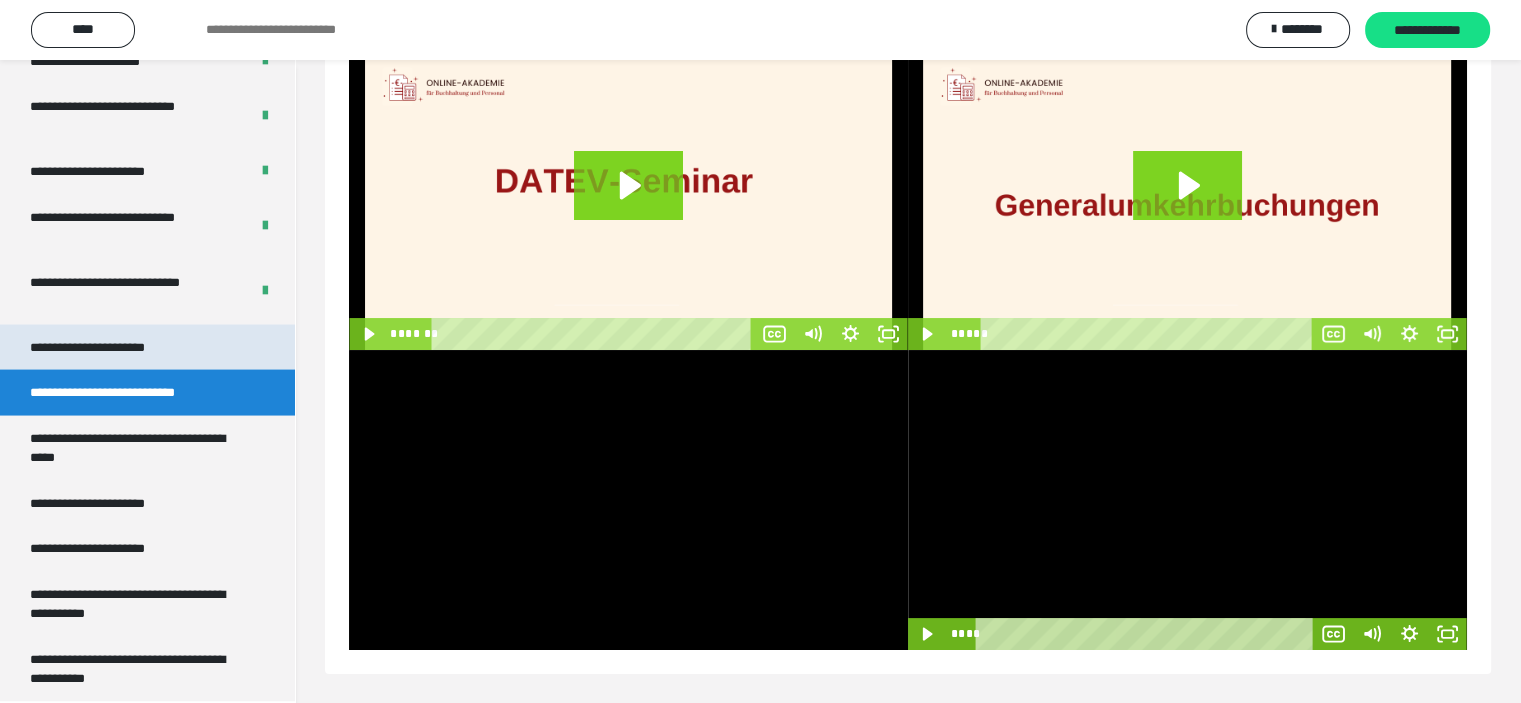 click on "**********" at bounding box center [109, 347] 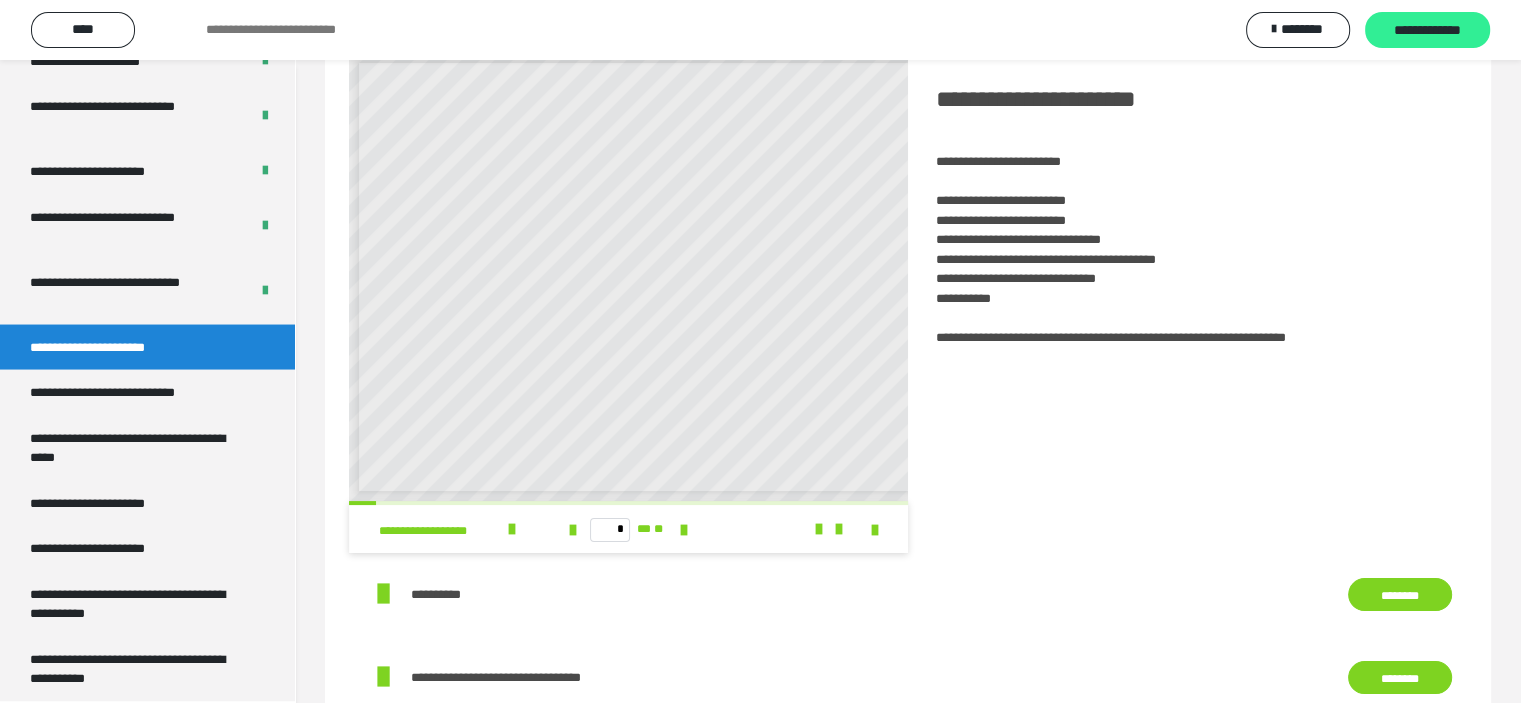 click on "**********" at bounding box center [1427, 31] 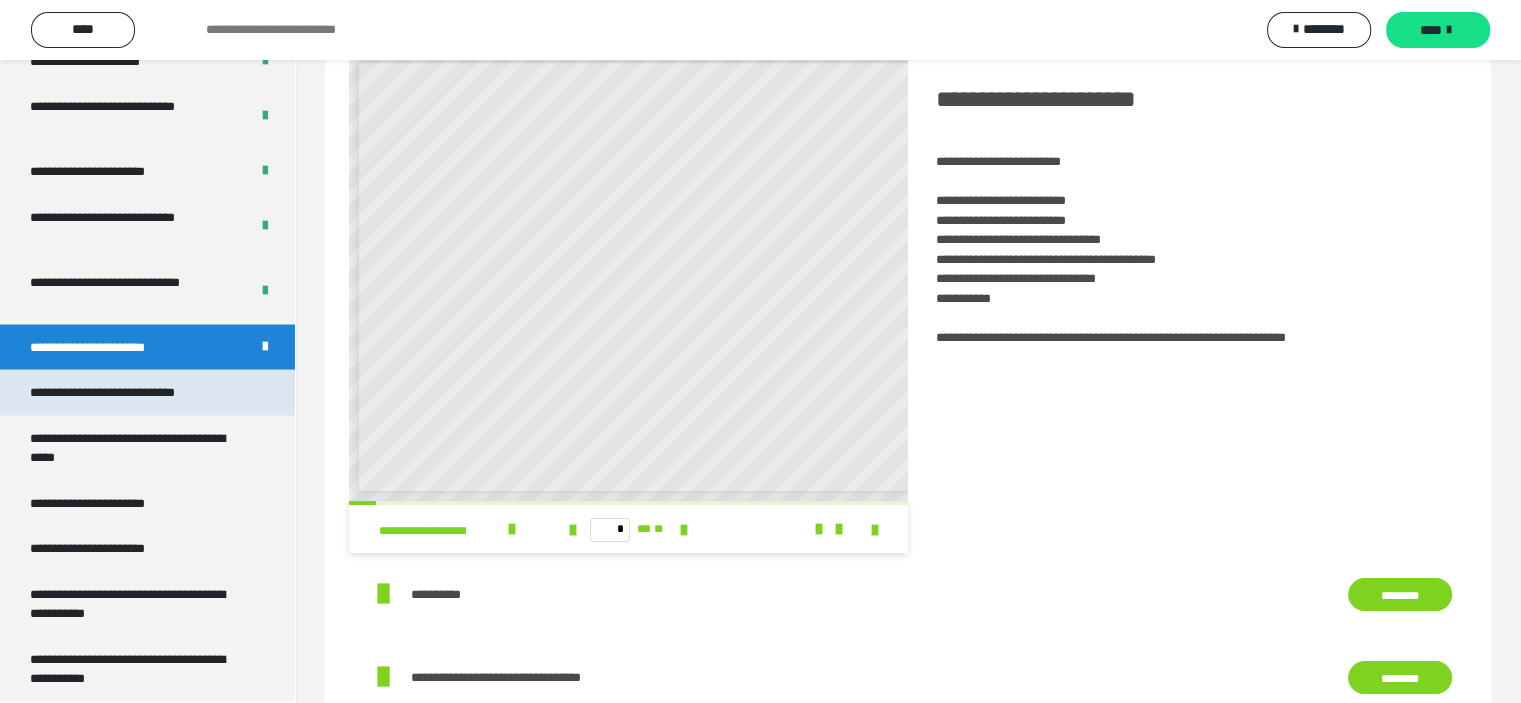 click on "**********" at bounding box center [129, 392] 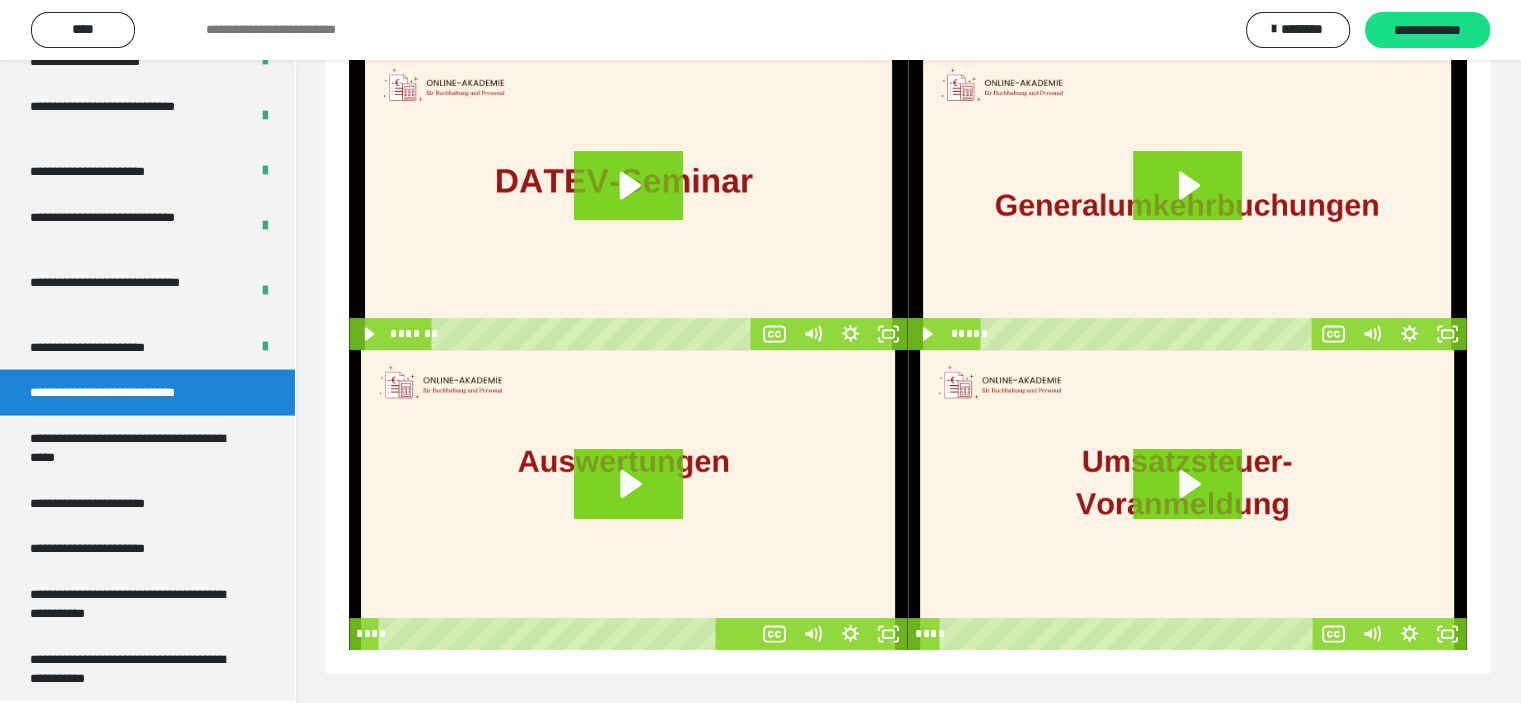 scroll, scrollTop: 60, scrollLeft: 0, axis: vertical 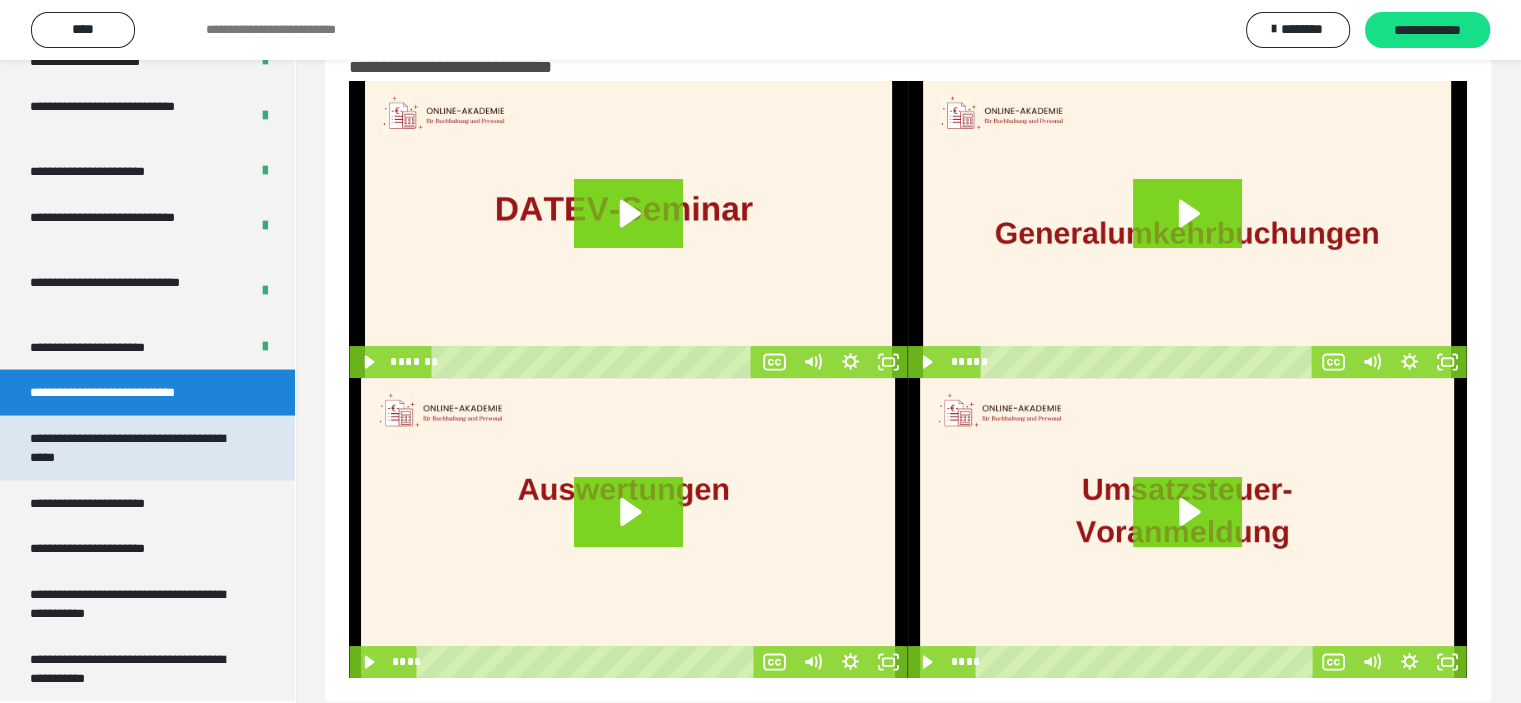 click on "**********" at bounding box center [132, 447] 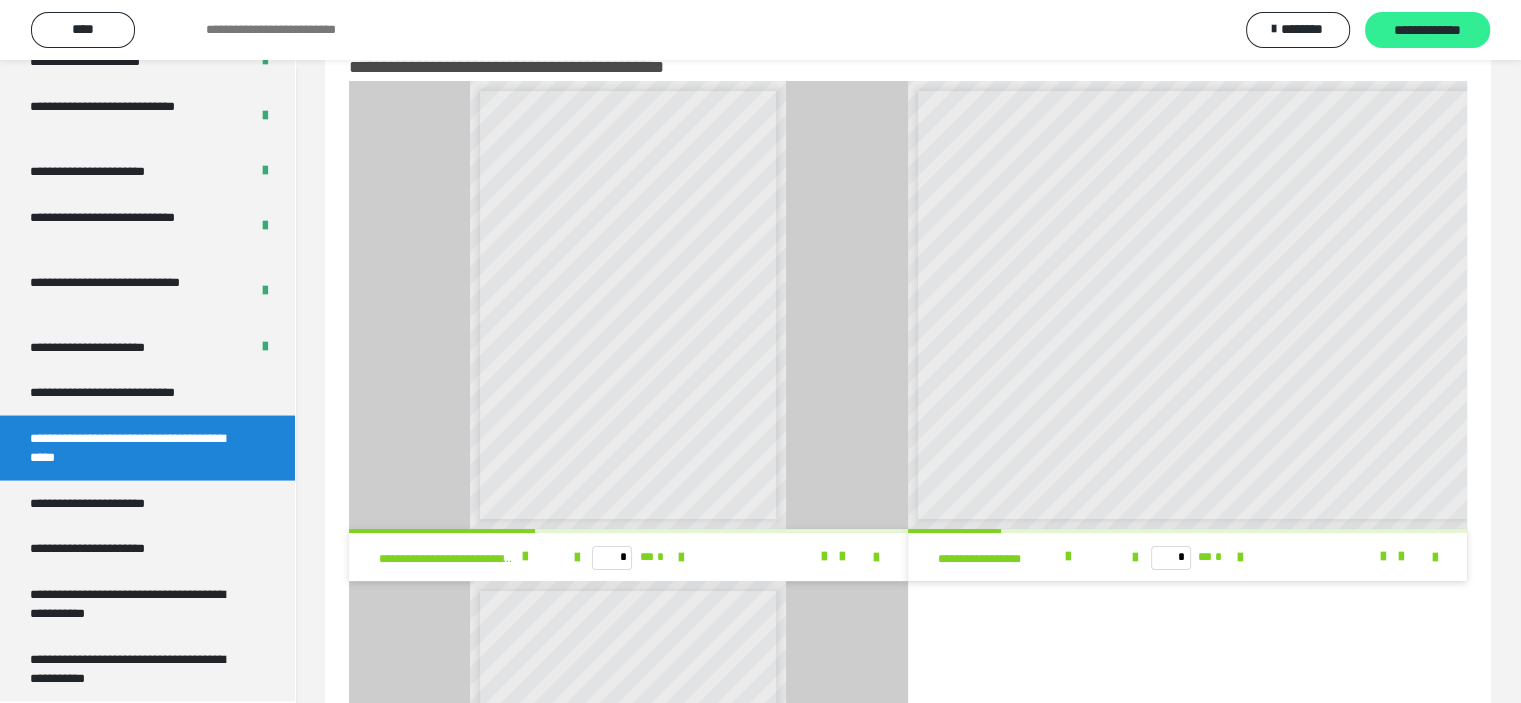 click on "**********" at bounding box center (1427, 31) 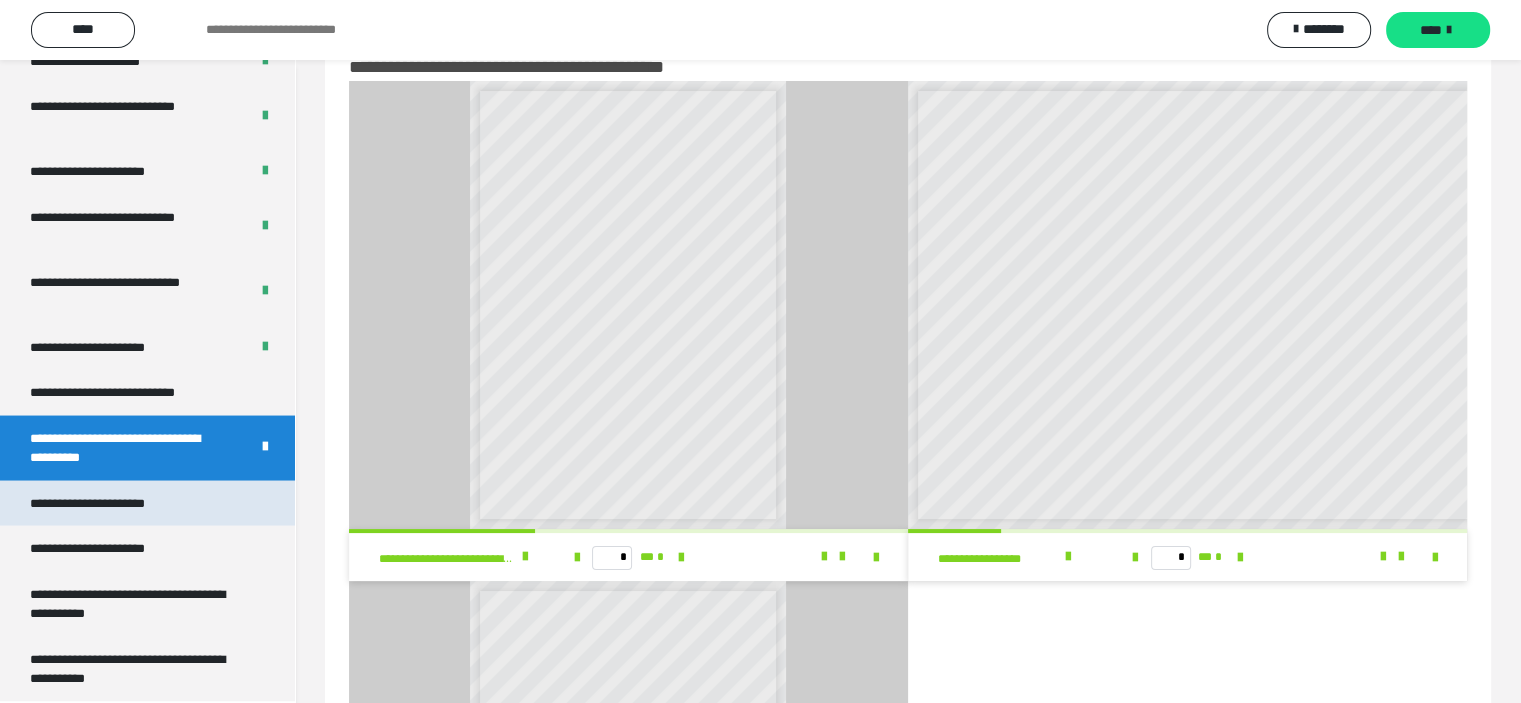 click on "**********" at bounding box center (147, 503) 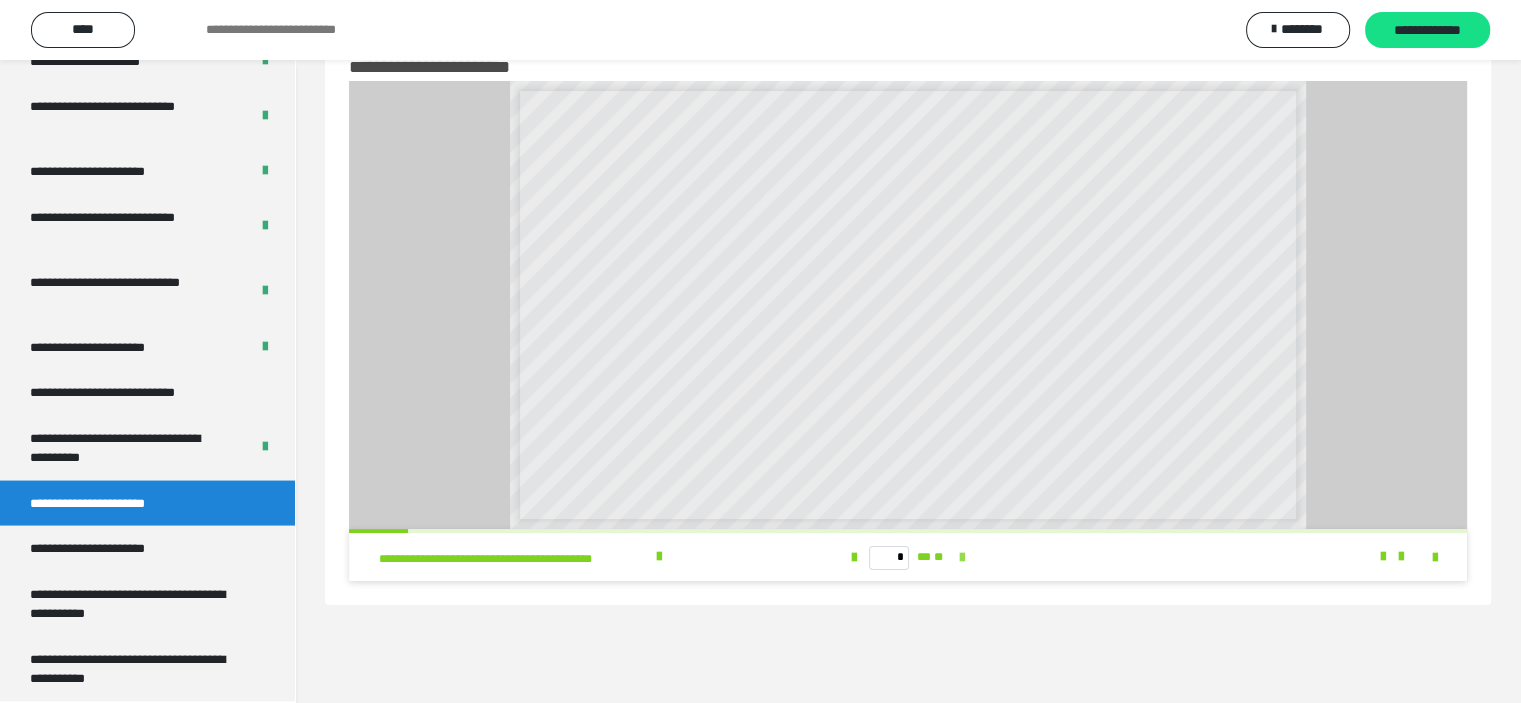 click at bounding box center [962, 558] 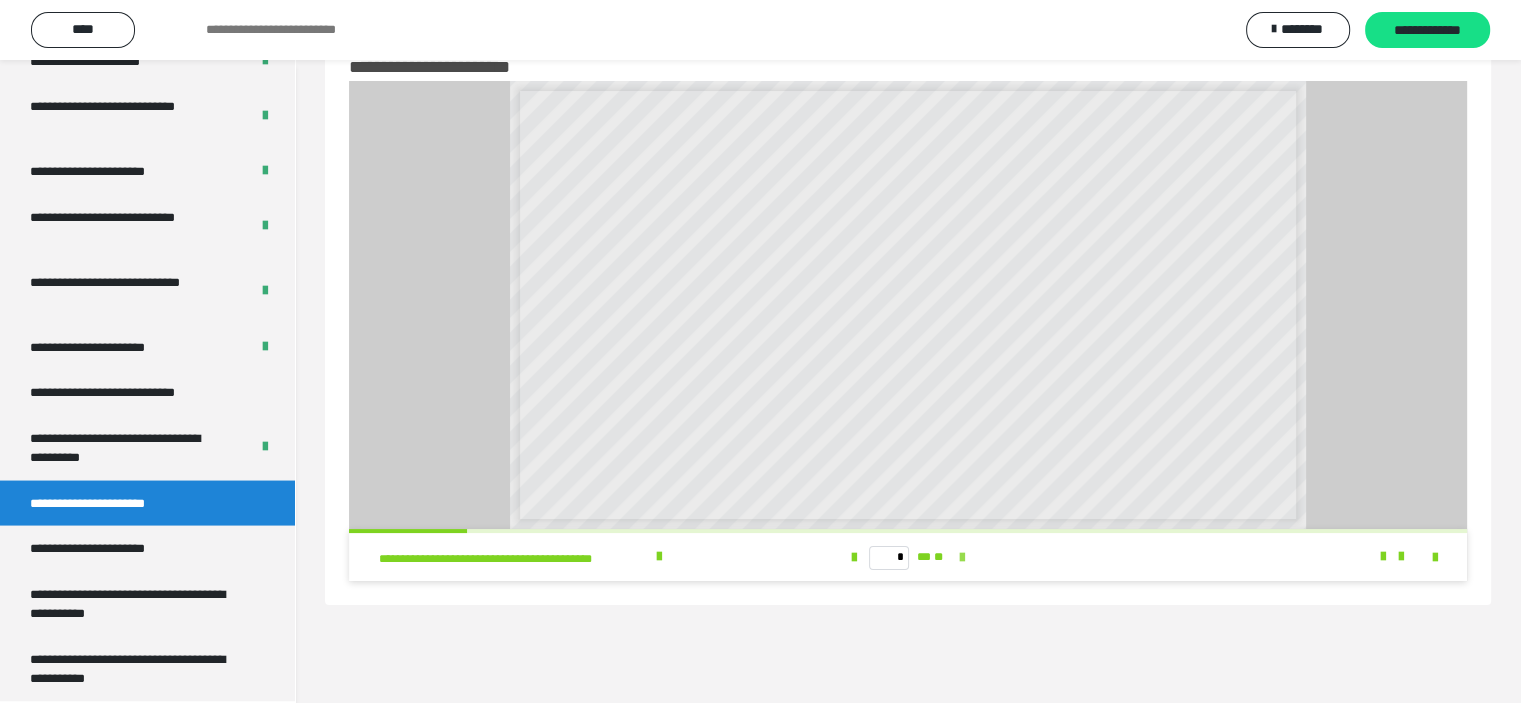 click at bounding box center [962, 558] 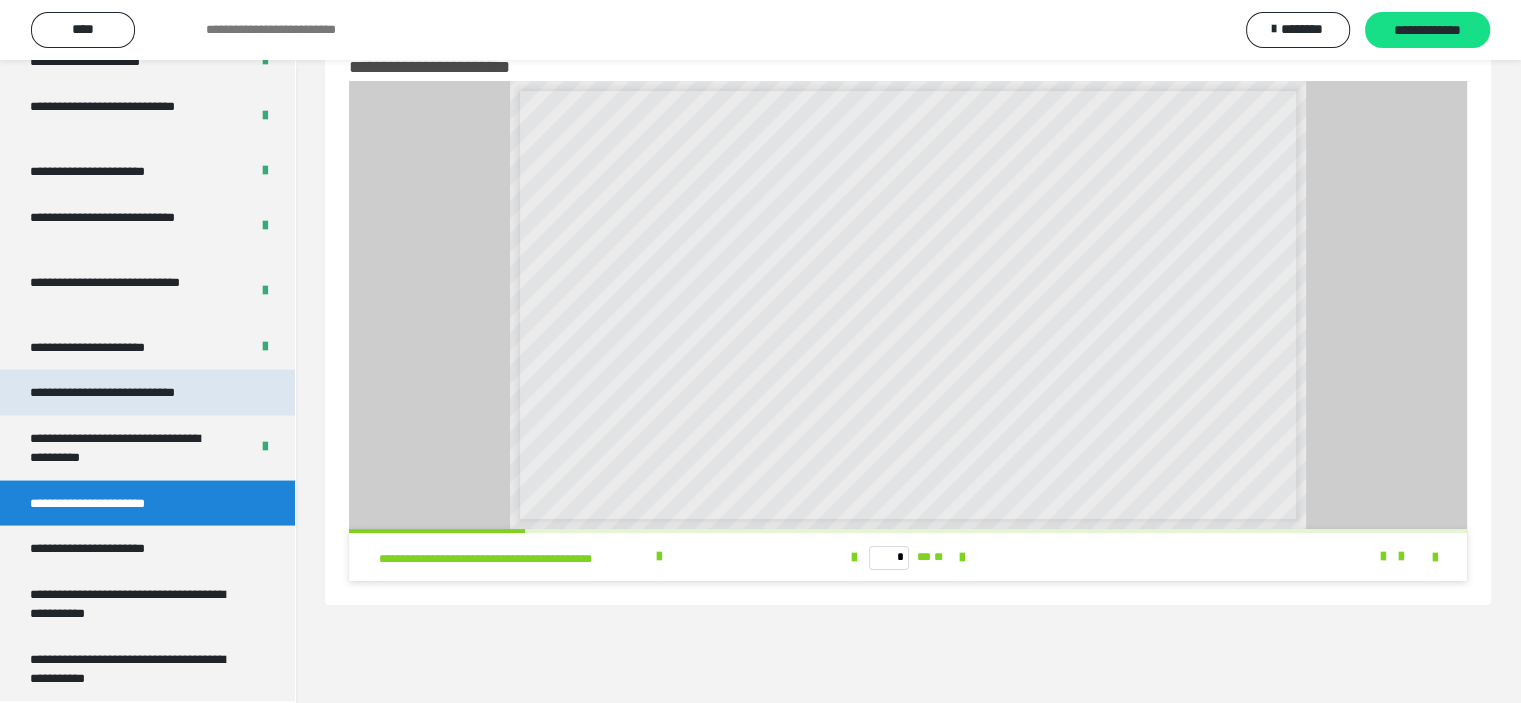 click on "**********" at bounding box center [129, 392] 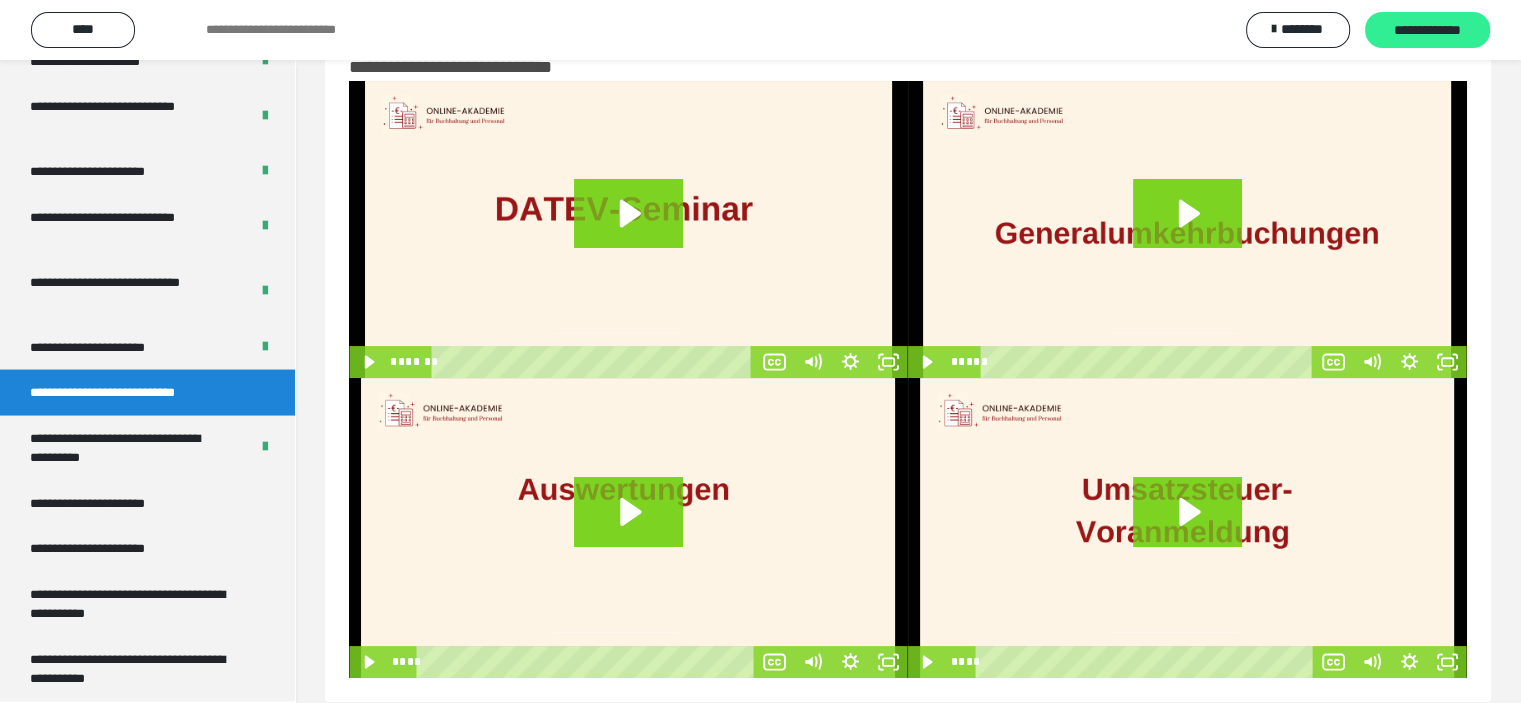 click on "**********" at bounding box center [1427, 31] 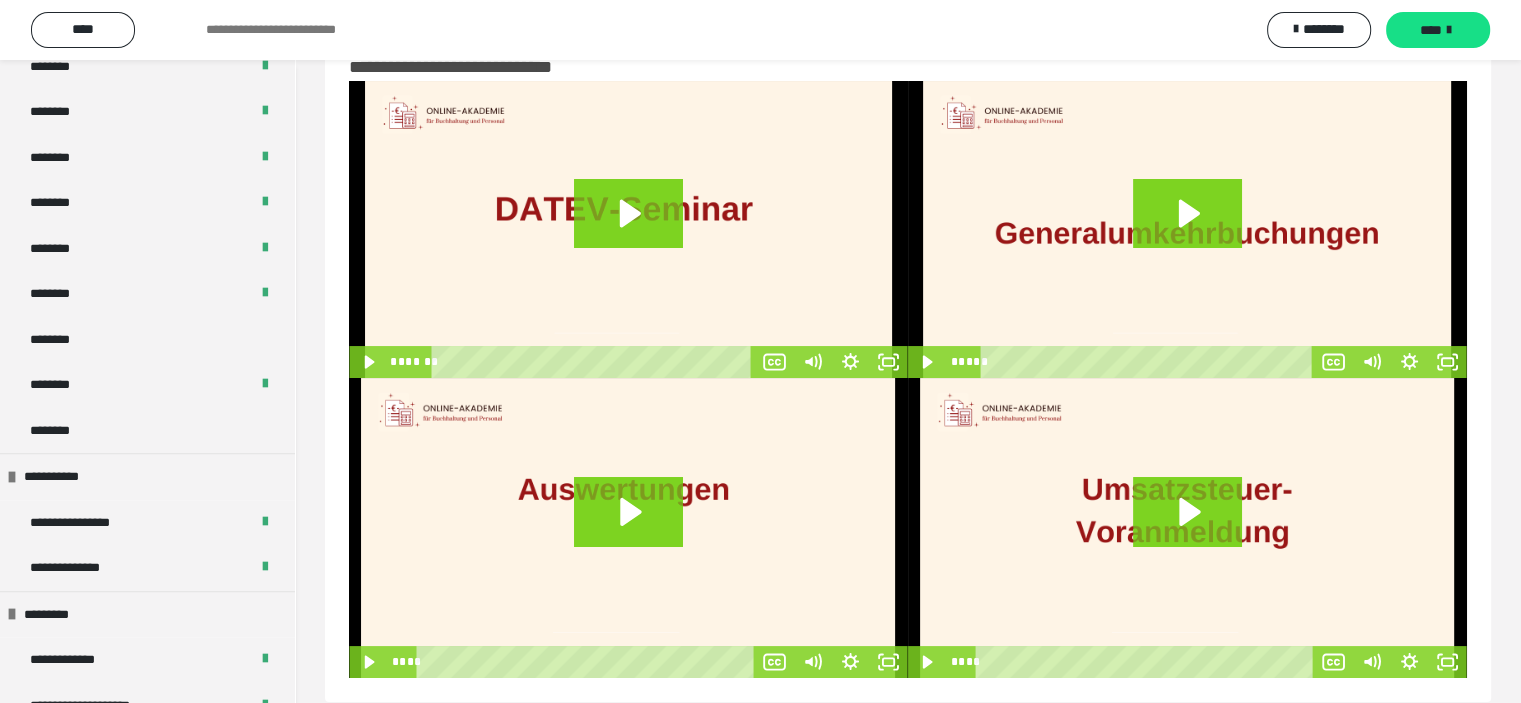 scroll, scrollTop: 1120, scrollLeft: 0, axis: vertical 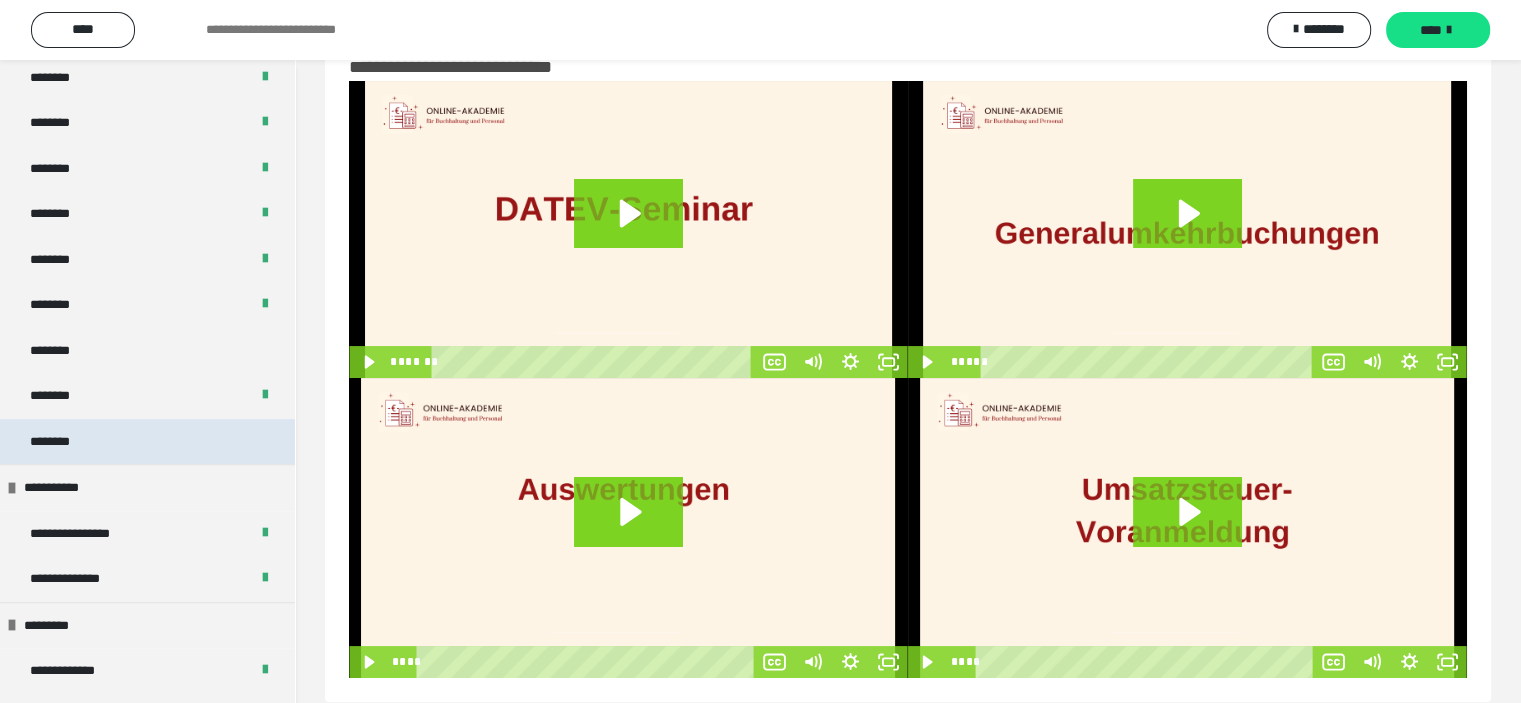 click on "********" at bounding box center [147, 442] 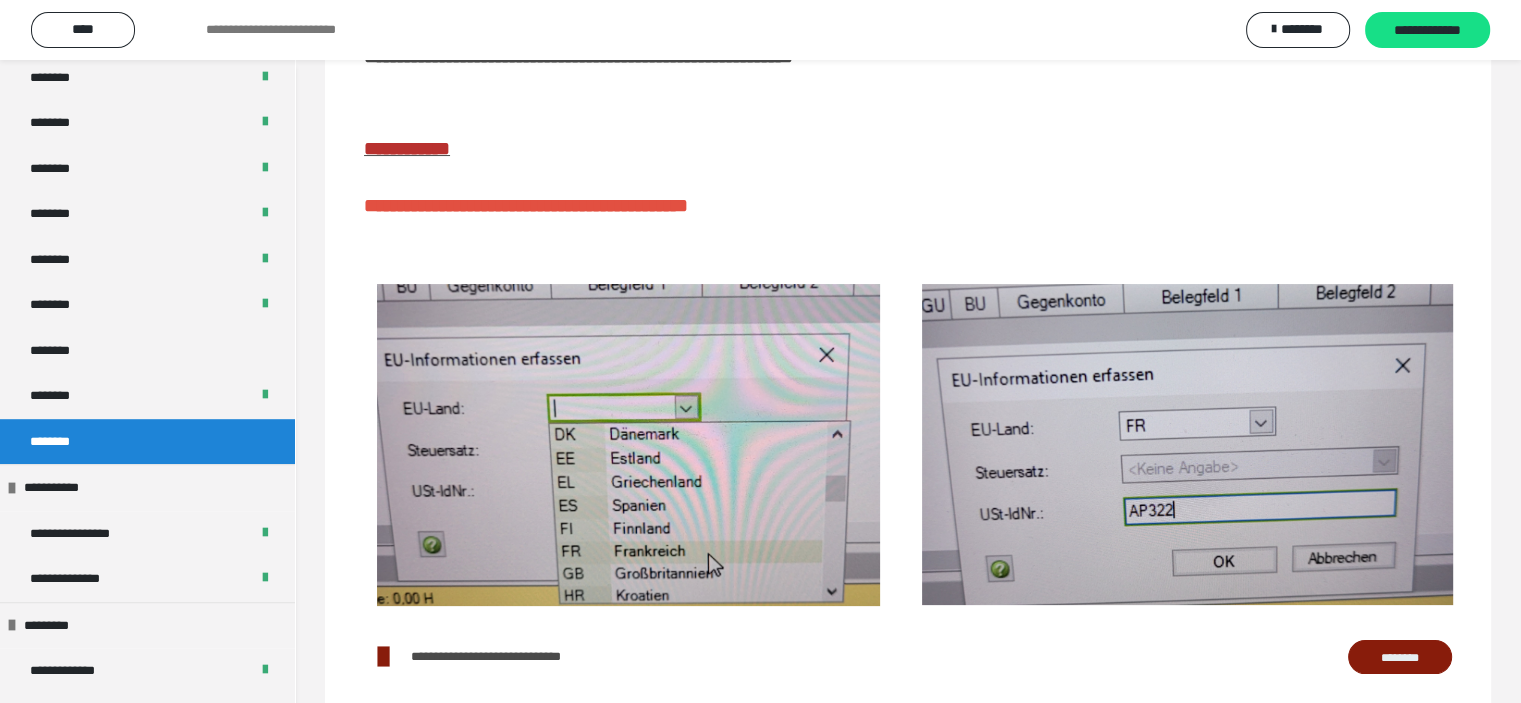scroll, scrollTop: 337, scrollLeft: 0, axis: vertical 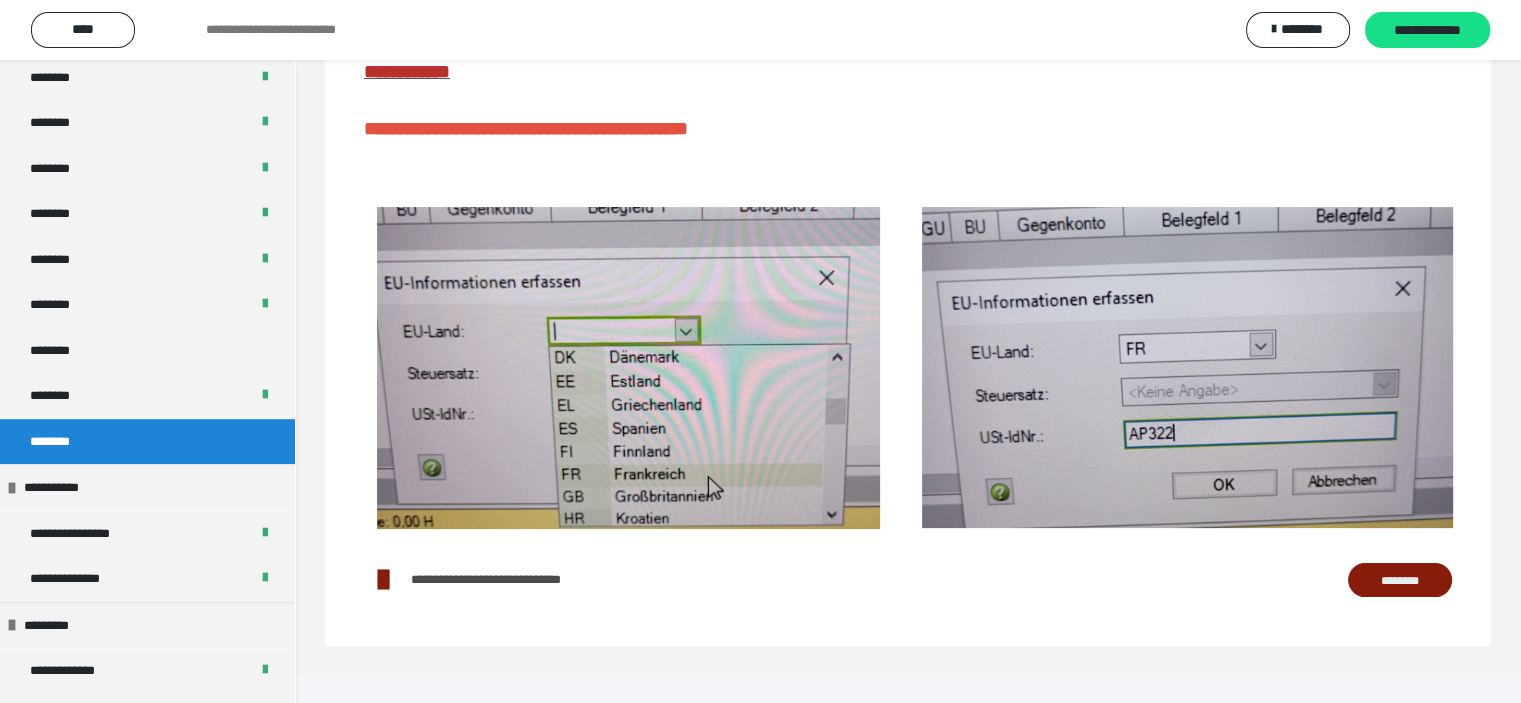 click on "********" at bounding box center (1400, 580) 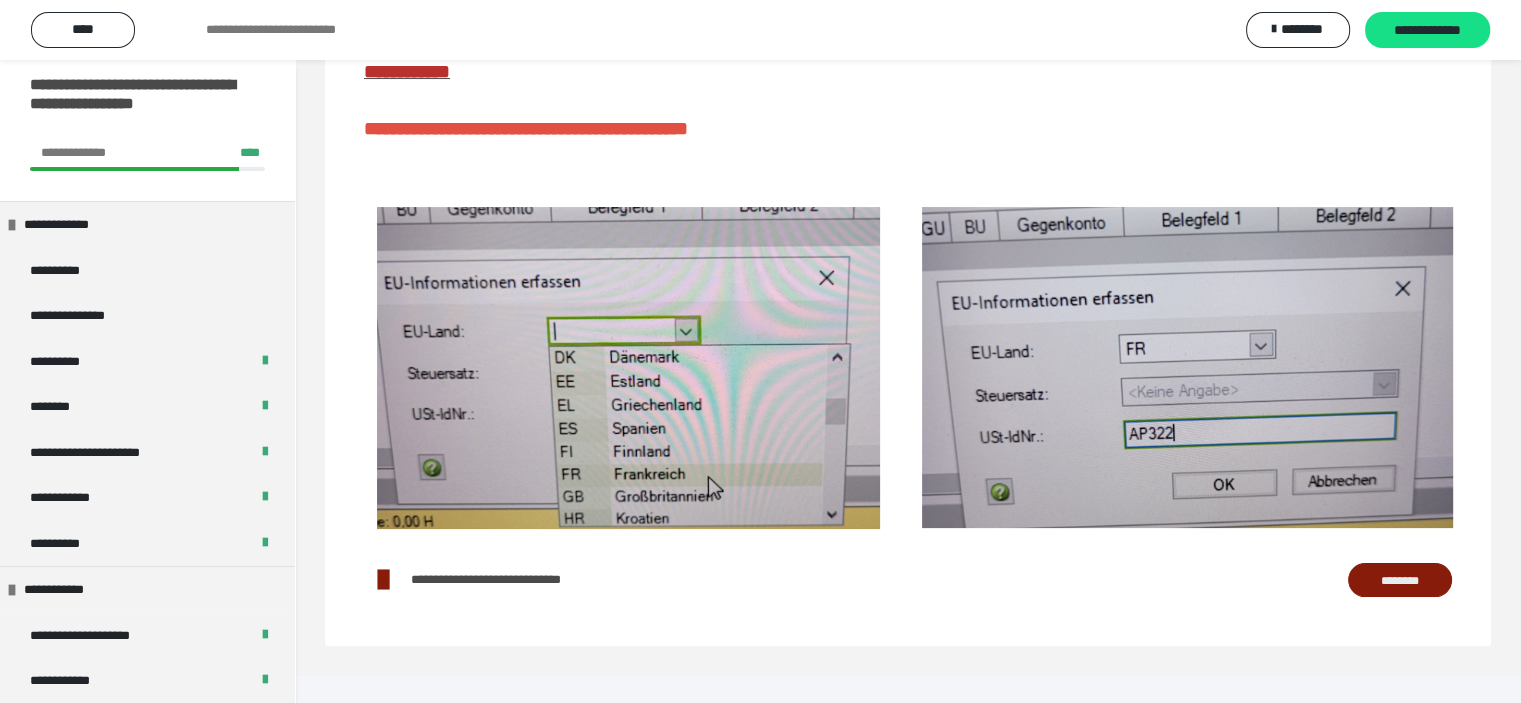 scroll, scrollTop: 0, scrollLeft: 0, axis: both 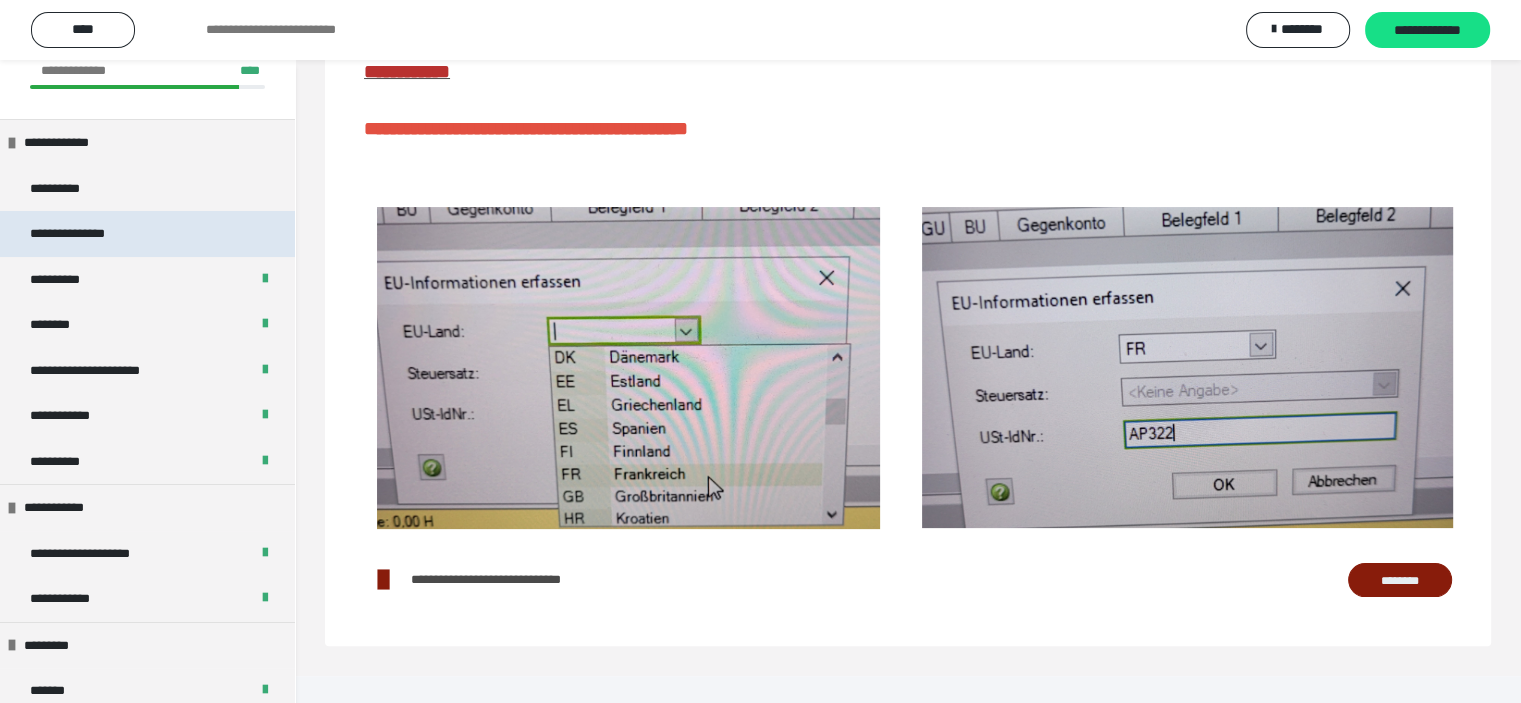 click on "**********" at bounding box center (88, 234) 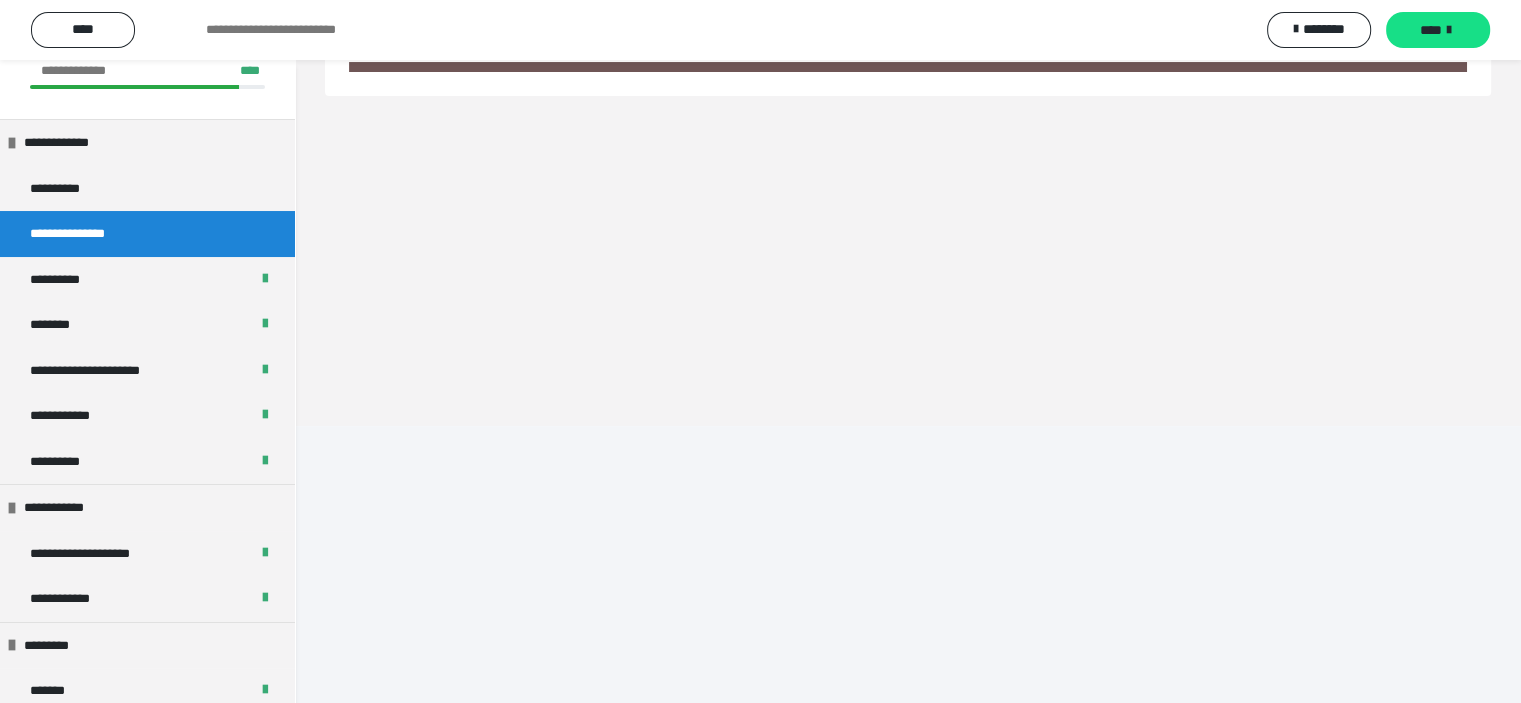 scroll, scrollTop: 60, scrollLeft: 0, axis: vertical 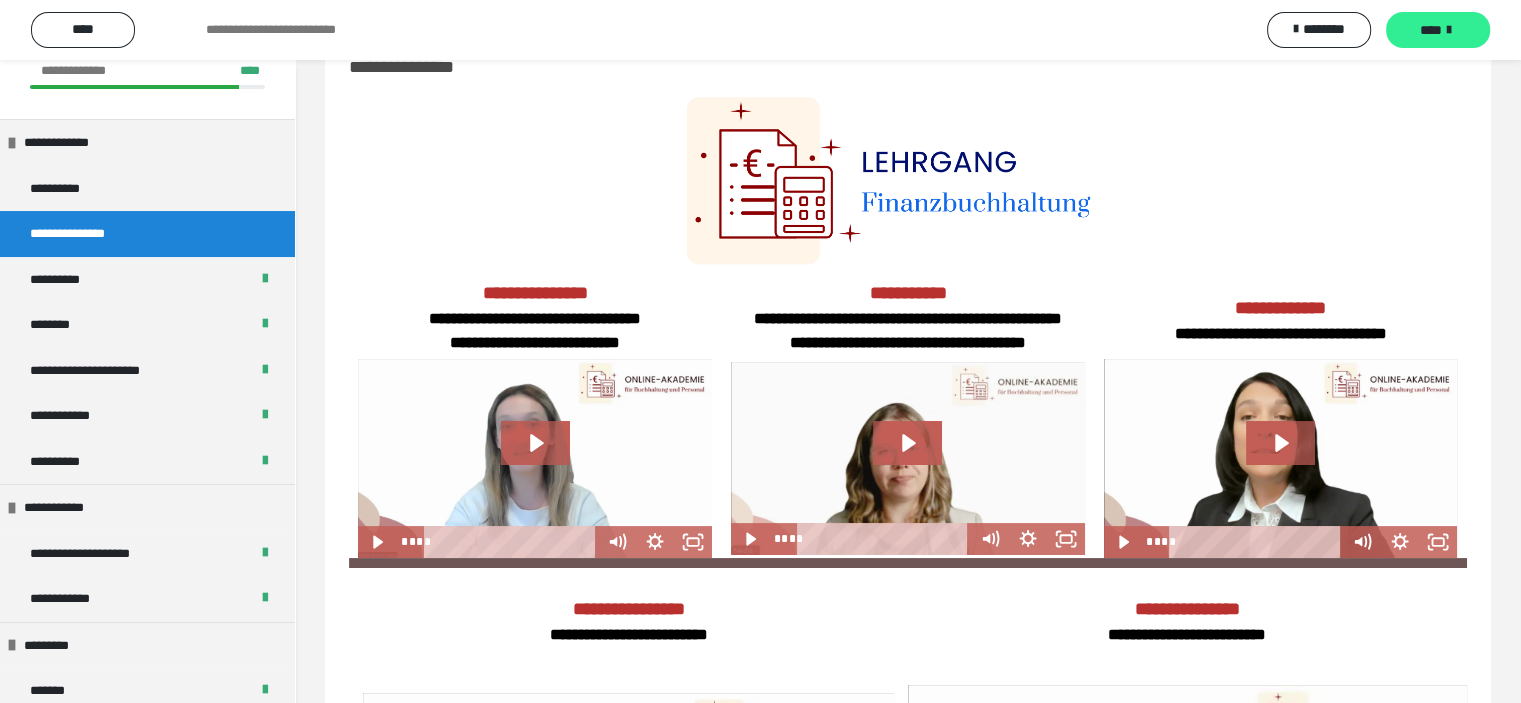 click on "****" at bounding box center [1431, 30] 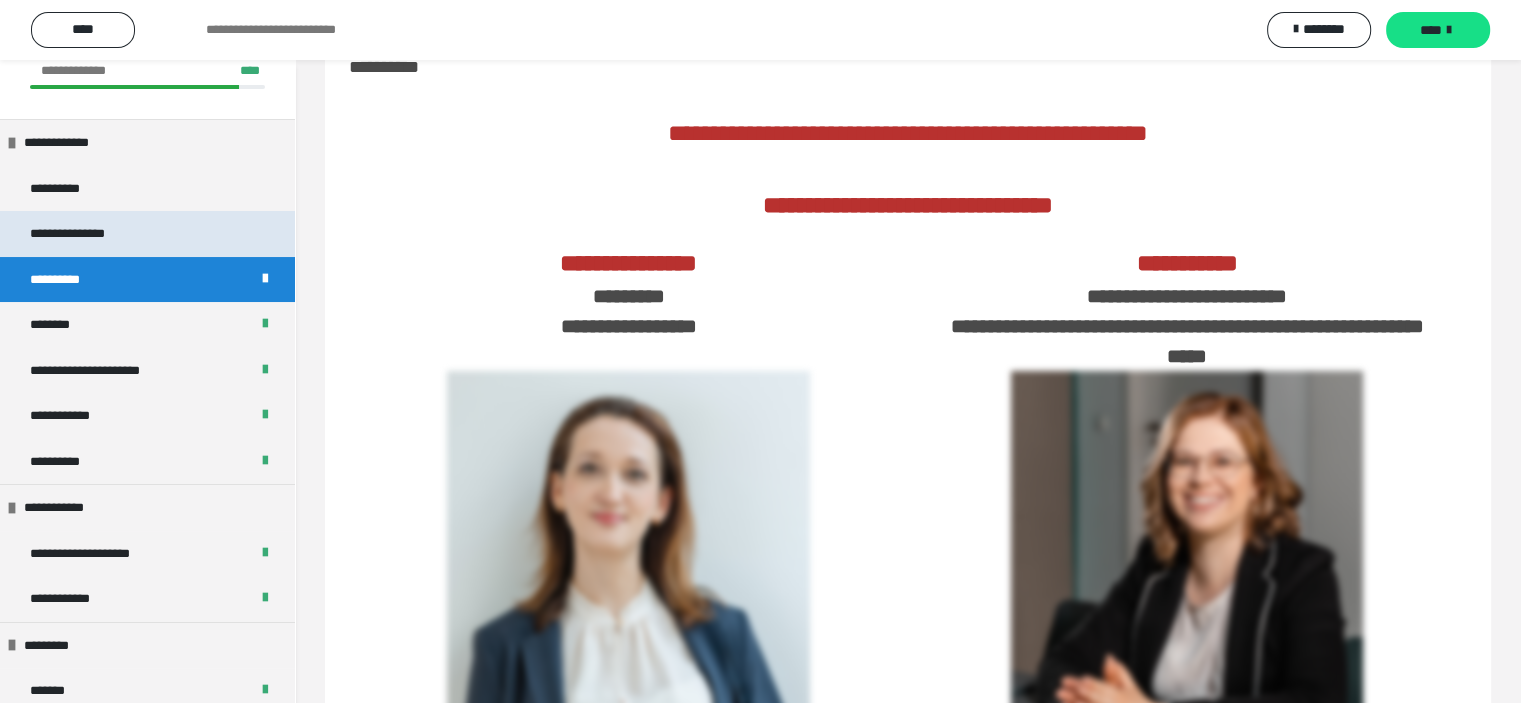 click on "**********" at bounding box center [147, 234] 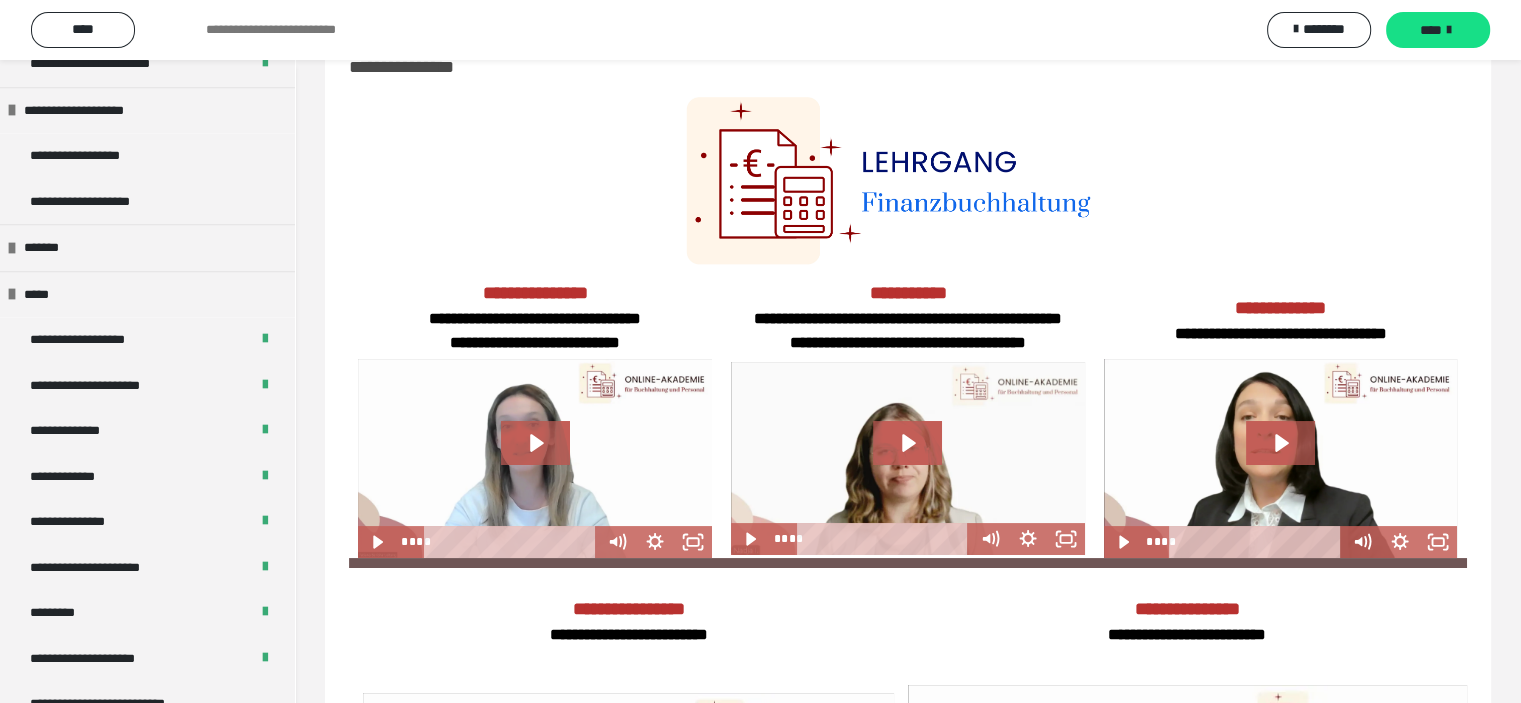 scroll, scrollTop: 2168, scrollLeft: 0, axis: vertical 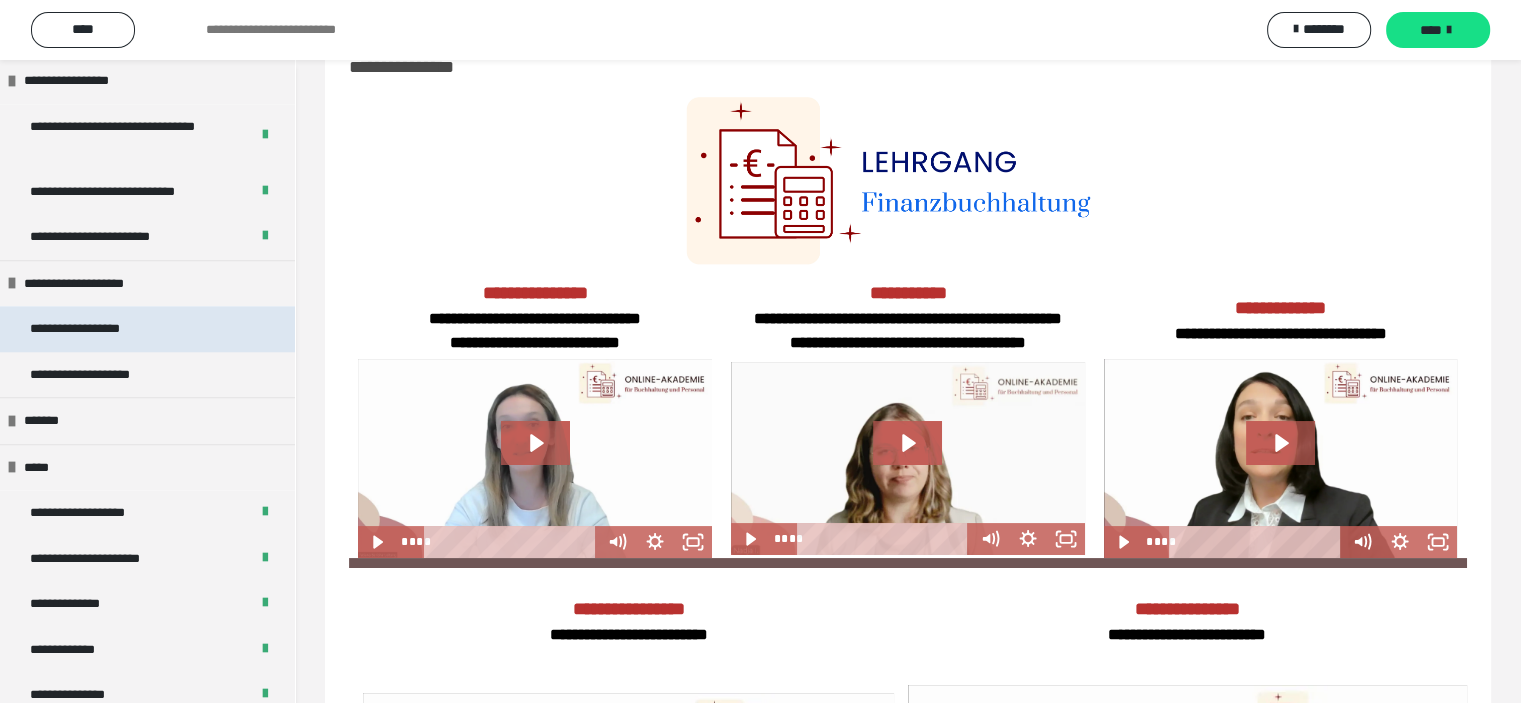 click on "**********" at bounding box center (98, 329) 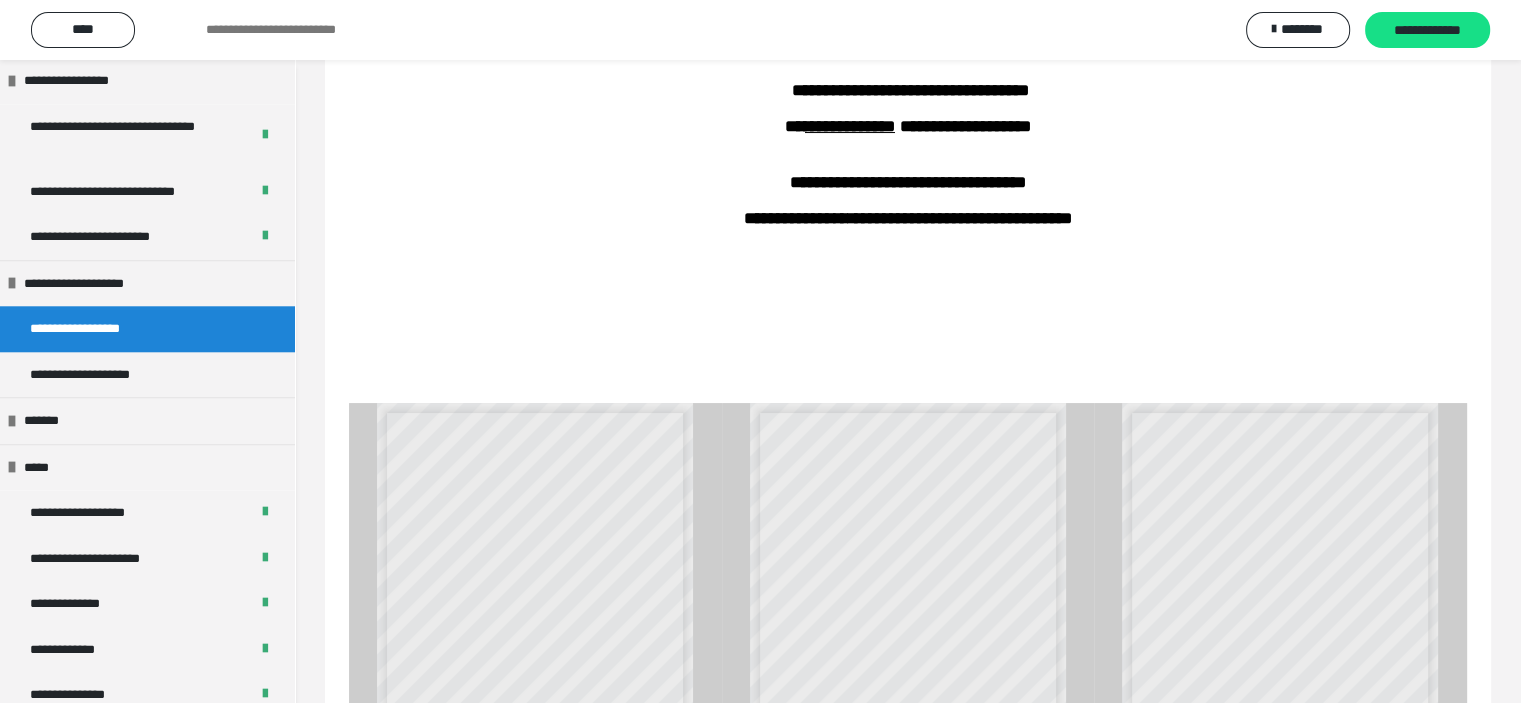 scroll, scrollTop: 172, scrollLeft: 0, axis: vertical 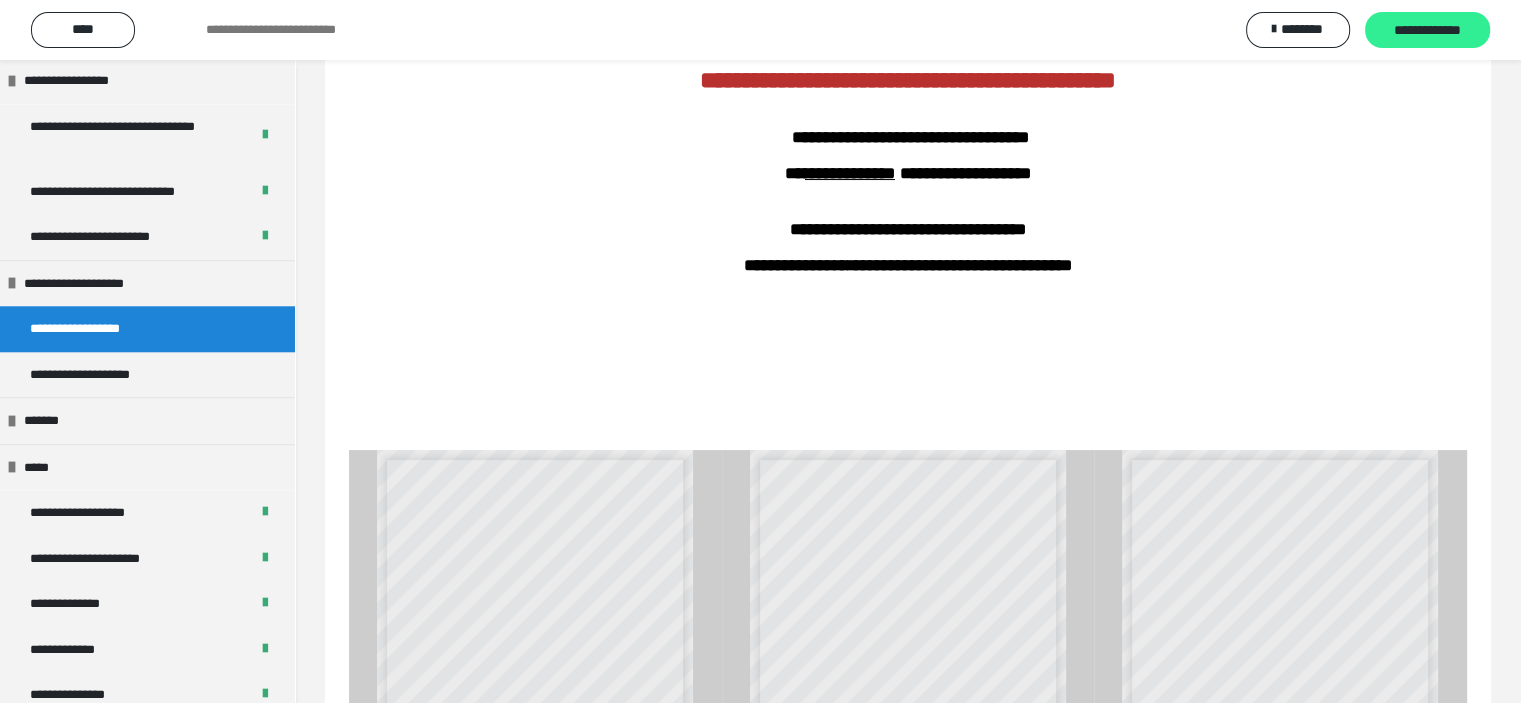 click on "**********" at bounding box center (1427, 31) 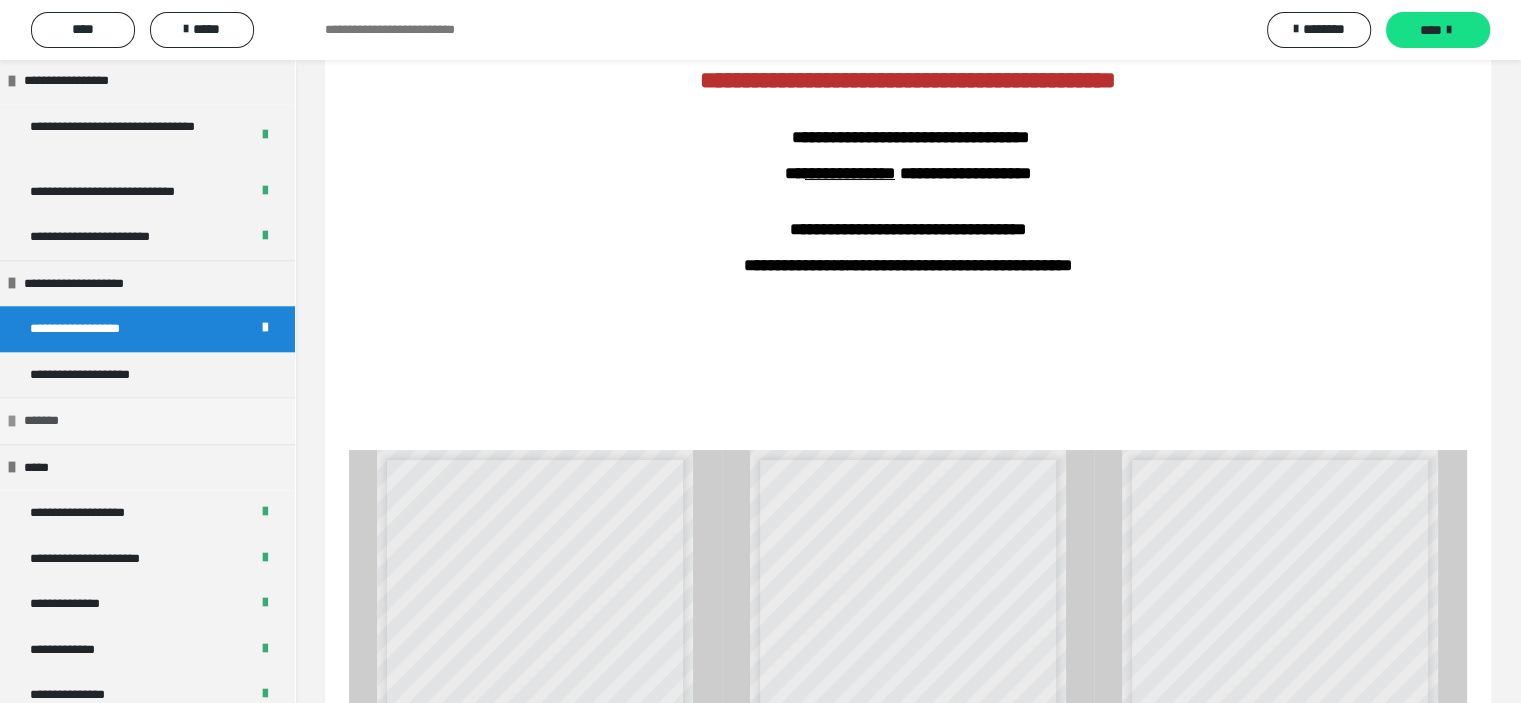 click at bounding box center (12, 421) 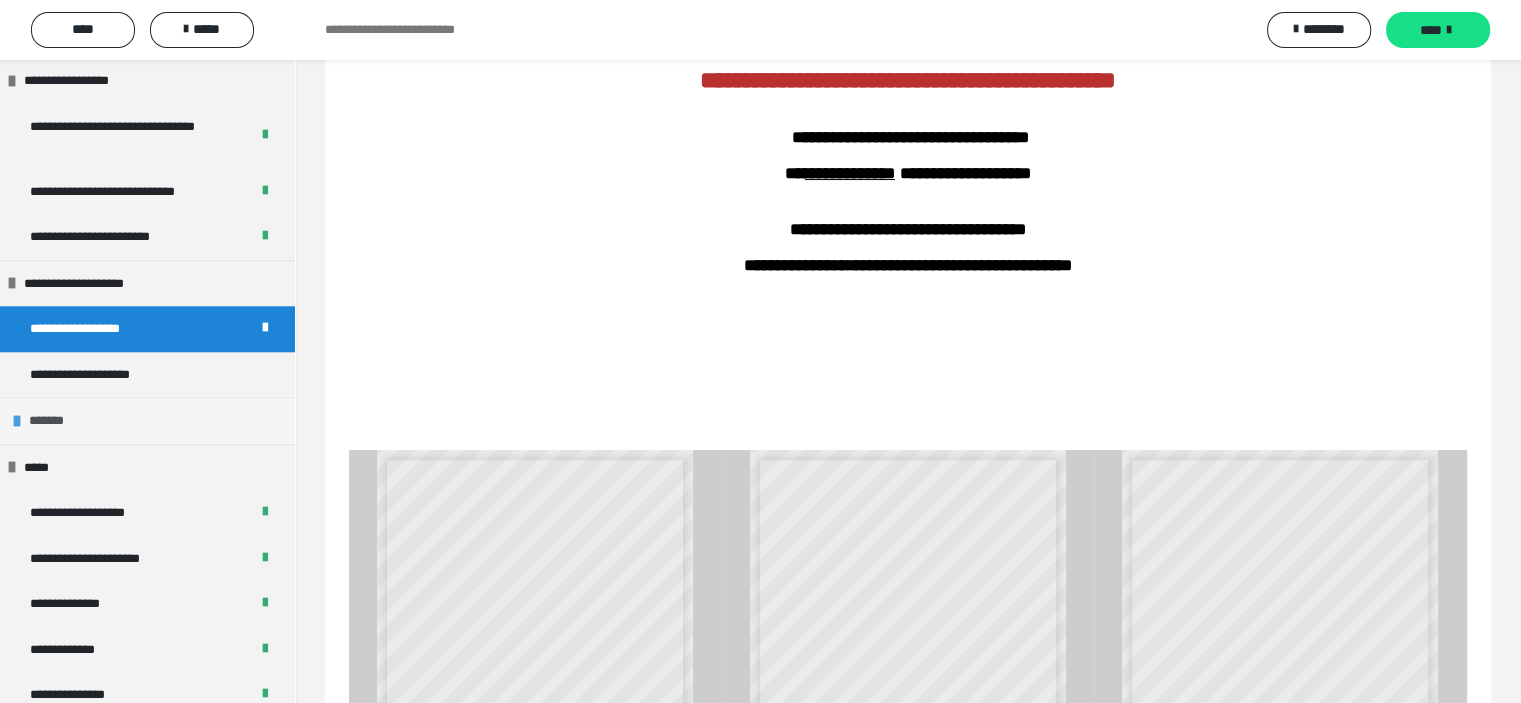 click at bounding box center [17, 421] 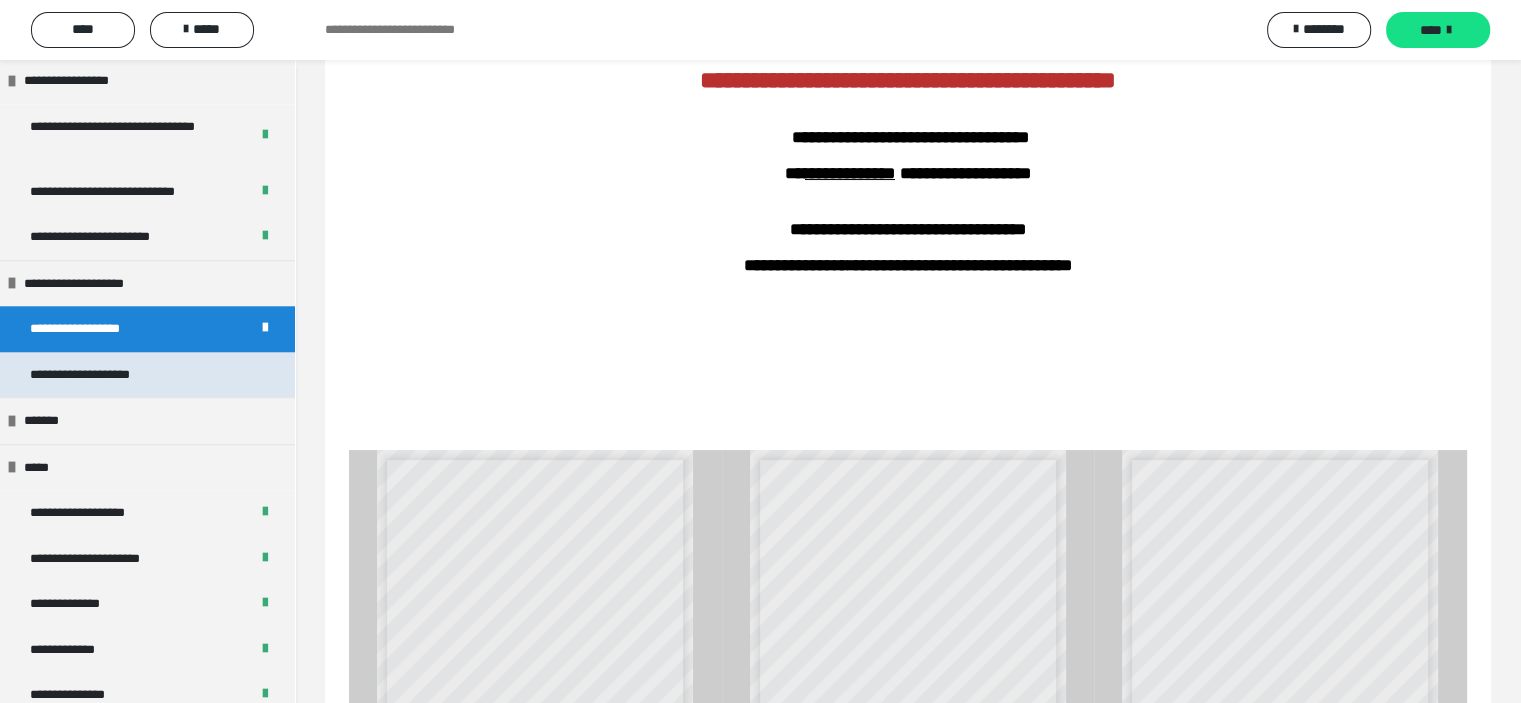 click on "**********" at bounding box center (102, 375) 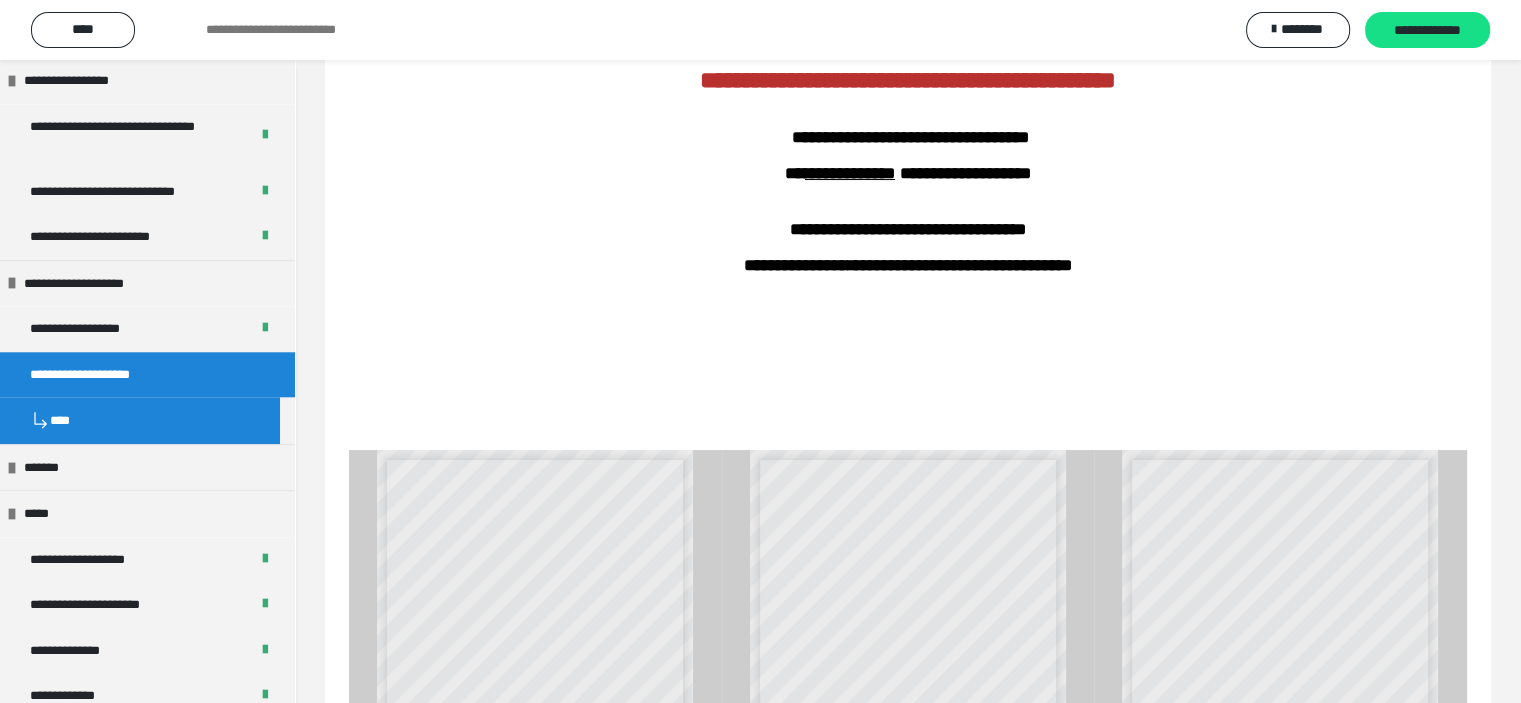 scroll, scrollTop: 60, scrollLeft: 0, axis: vertical 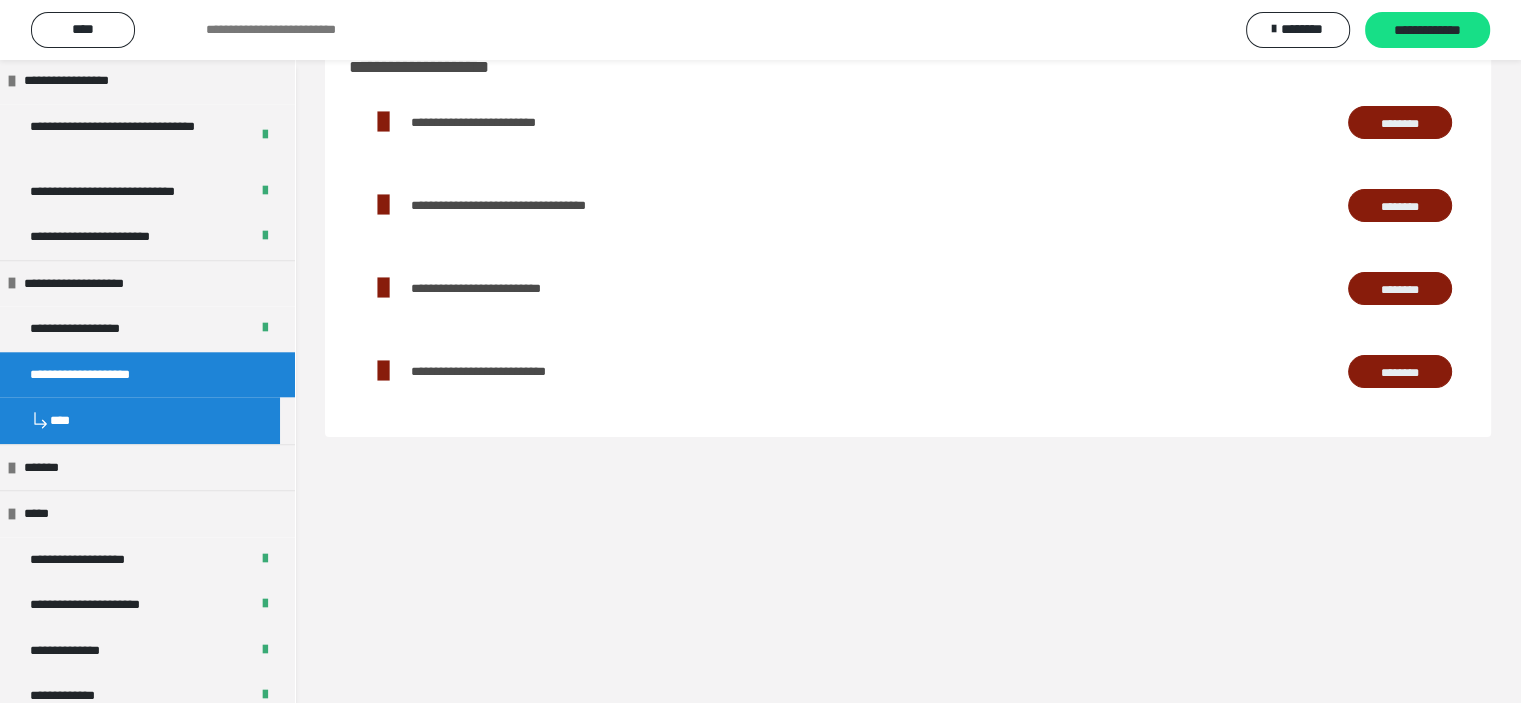 click on "********" at bounding box center [1400, 123] 